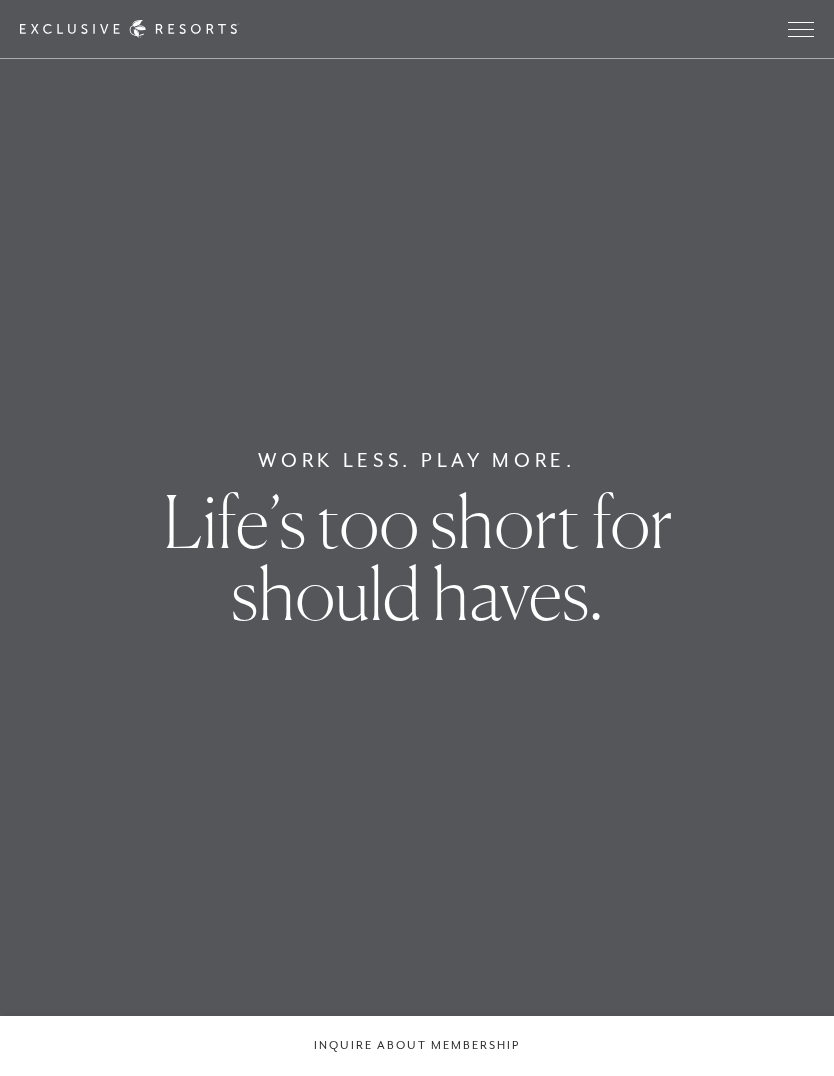 scroll, scrollTop: 0, scrollLeft: 0, axis: both 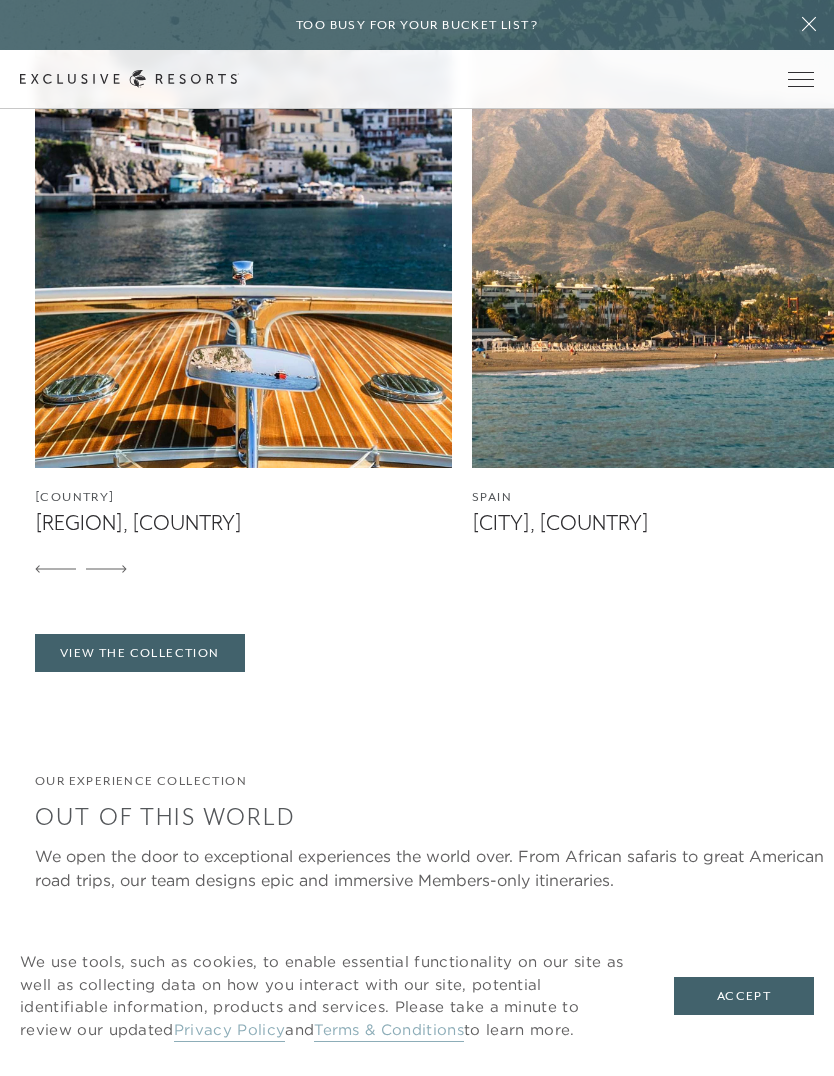 click at bounding box center (106, 570) 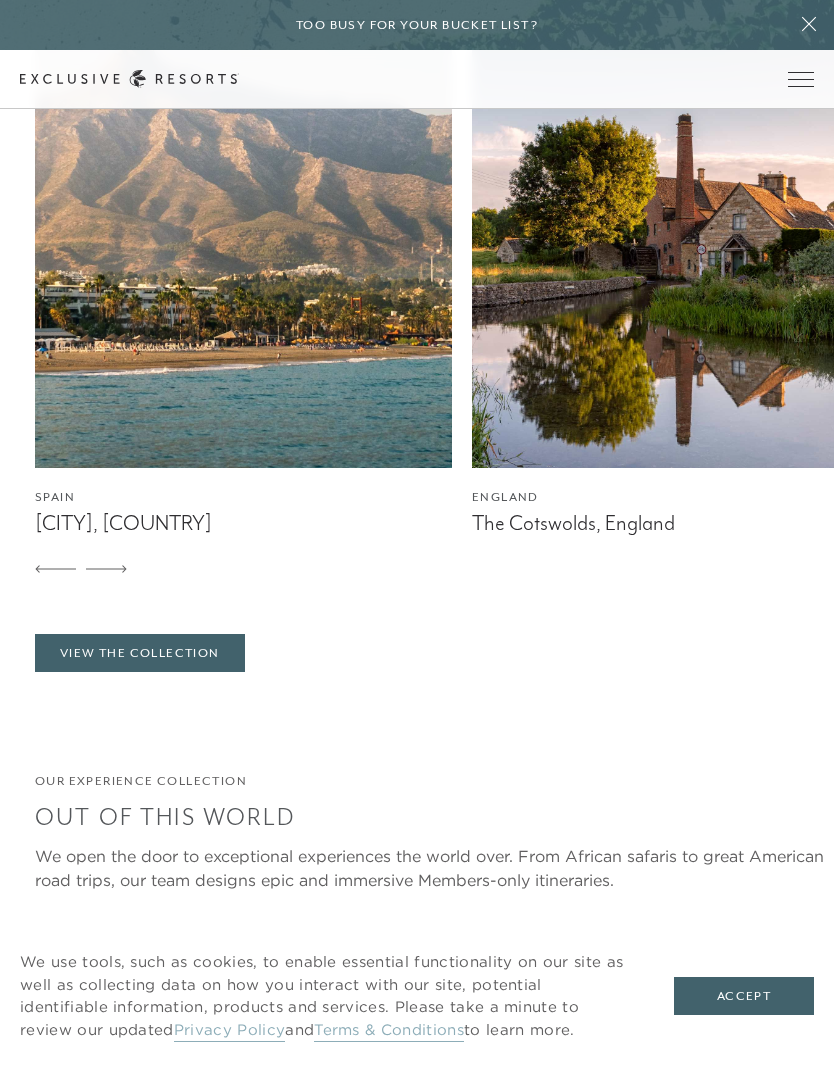 click at bounding box center [106, 570] 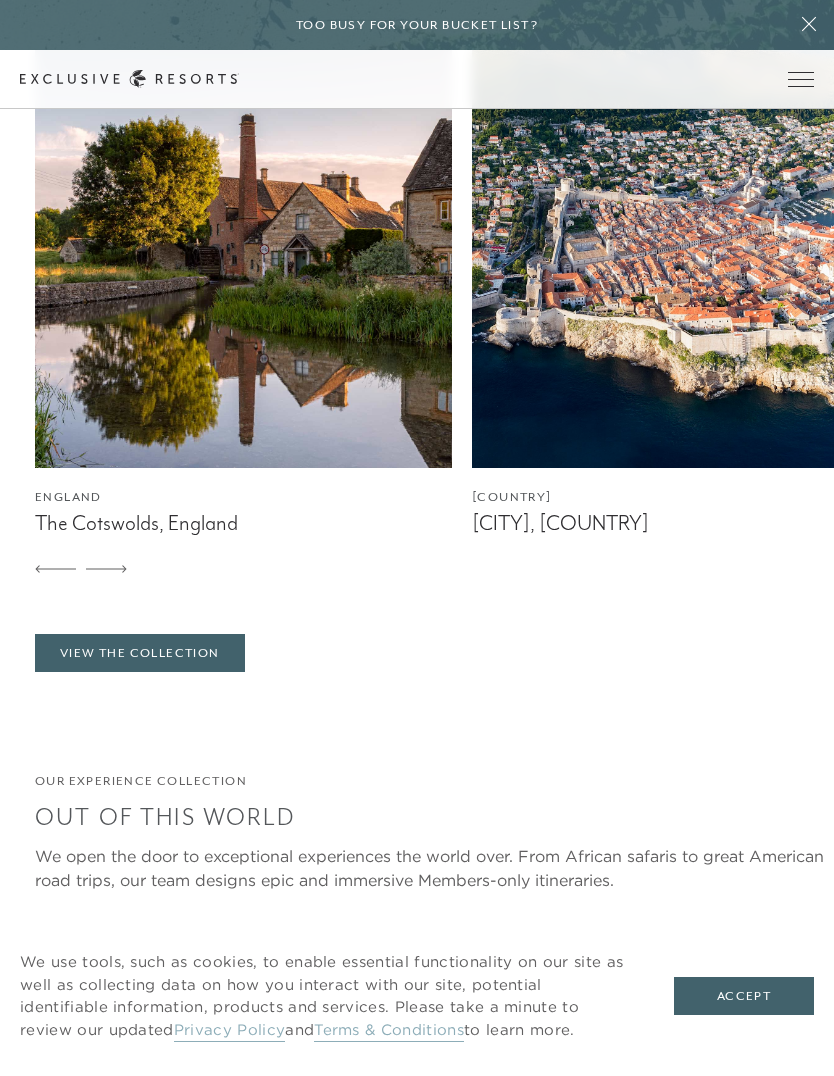 scroll, scrollTop: 0, scrollLeft: 0, axis: both 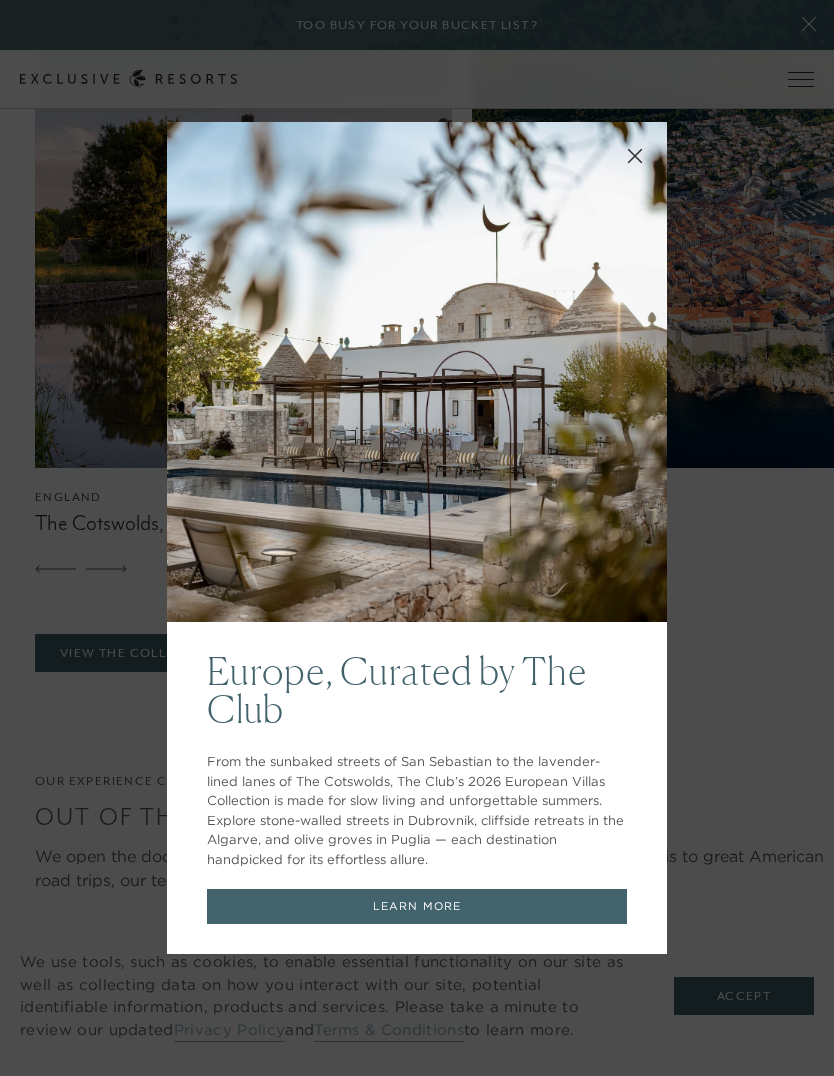 click at bounding box center [635, 154] 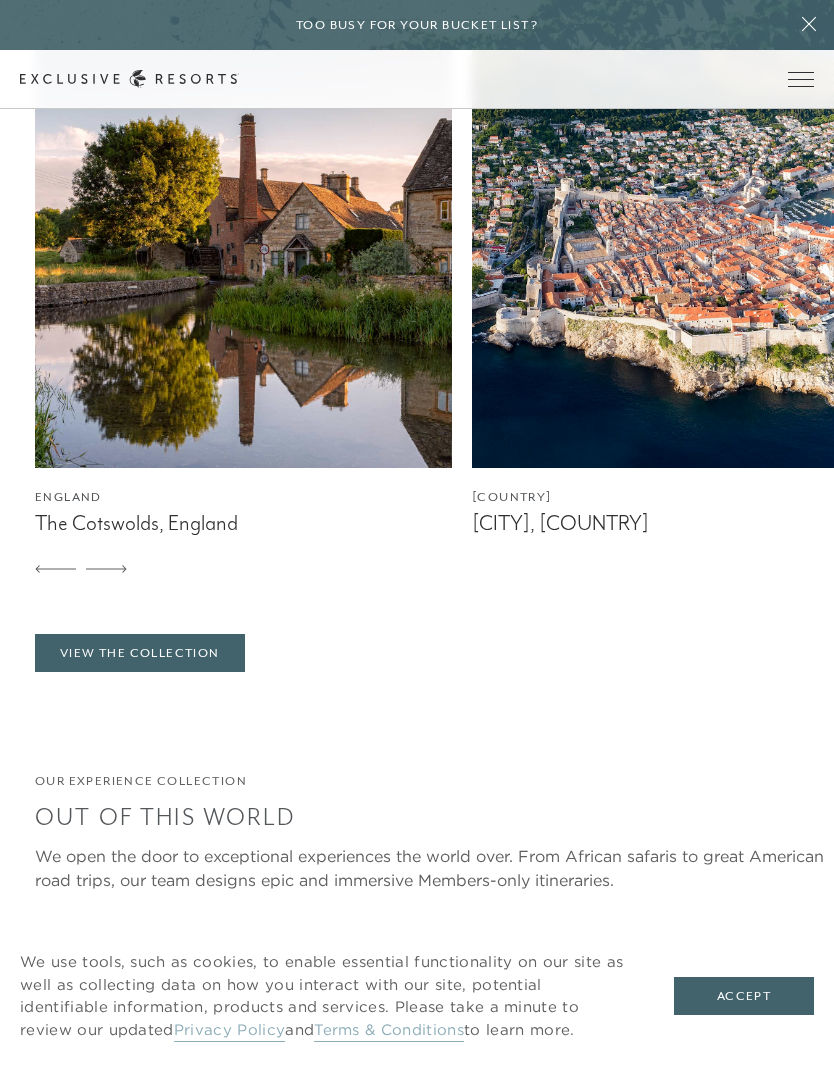 click at bounding box center [243, 218] 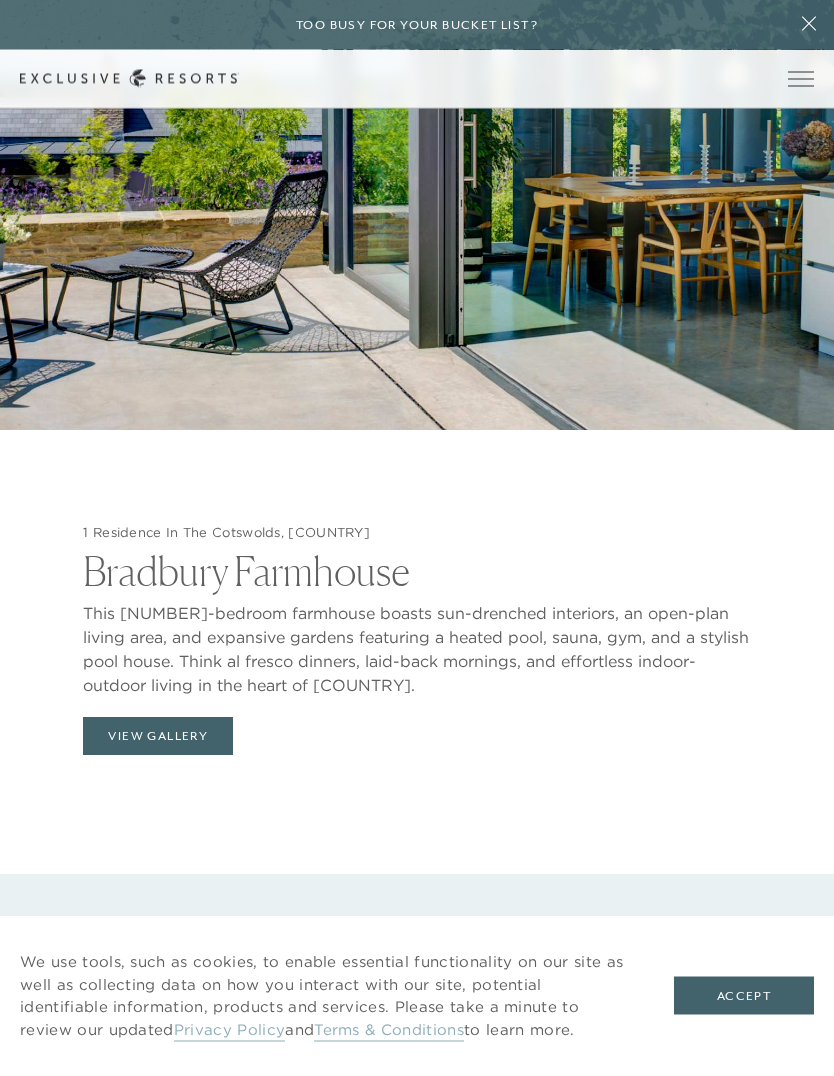 scroll, scrollTop: 2258, scrollLeft: 0, axis: vertical 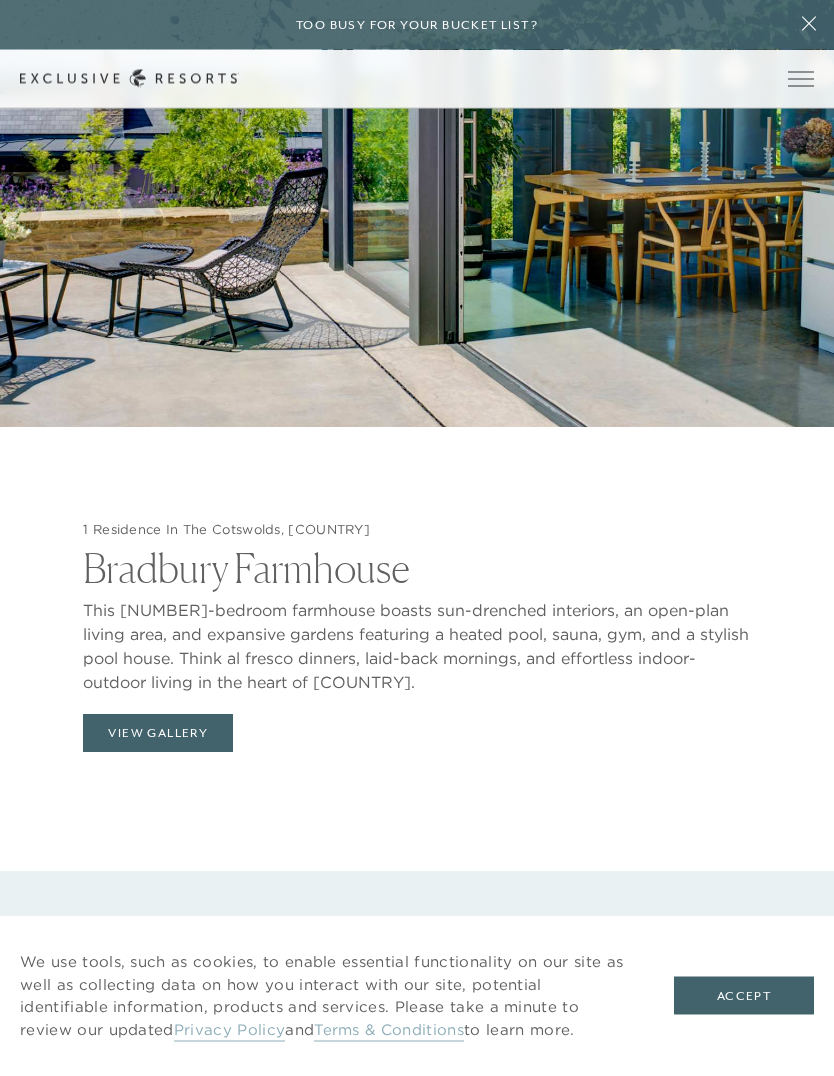 click on "View Gallery" at bounding box center [158, 734] 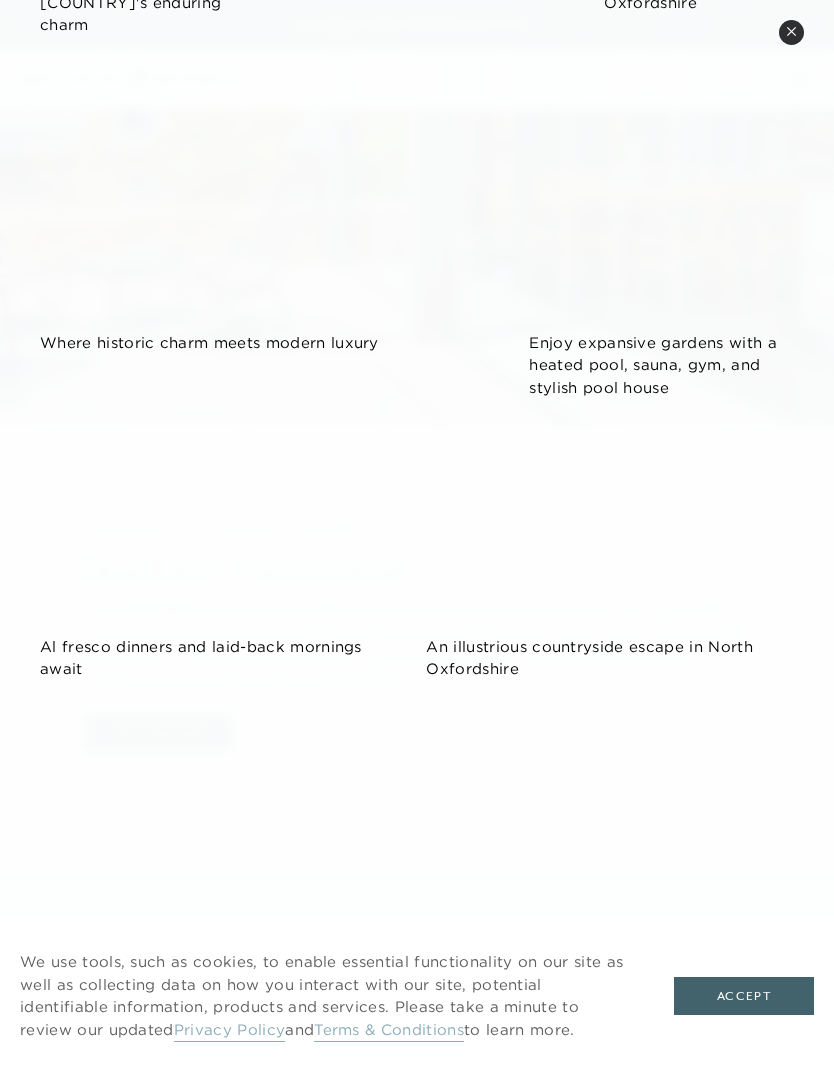 scroll, scrollTop: 1286, scrollLeft: 0, axis: vertical 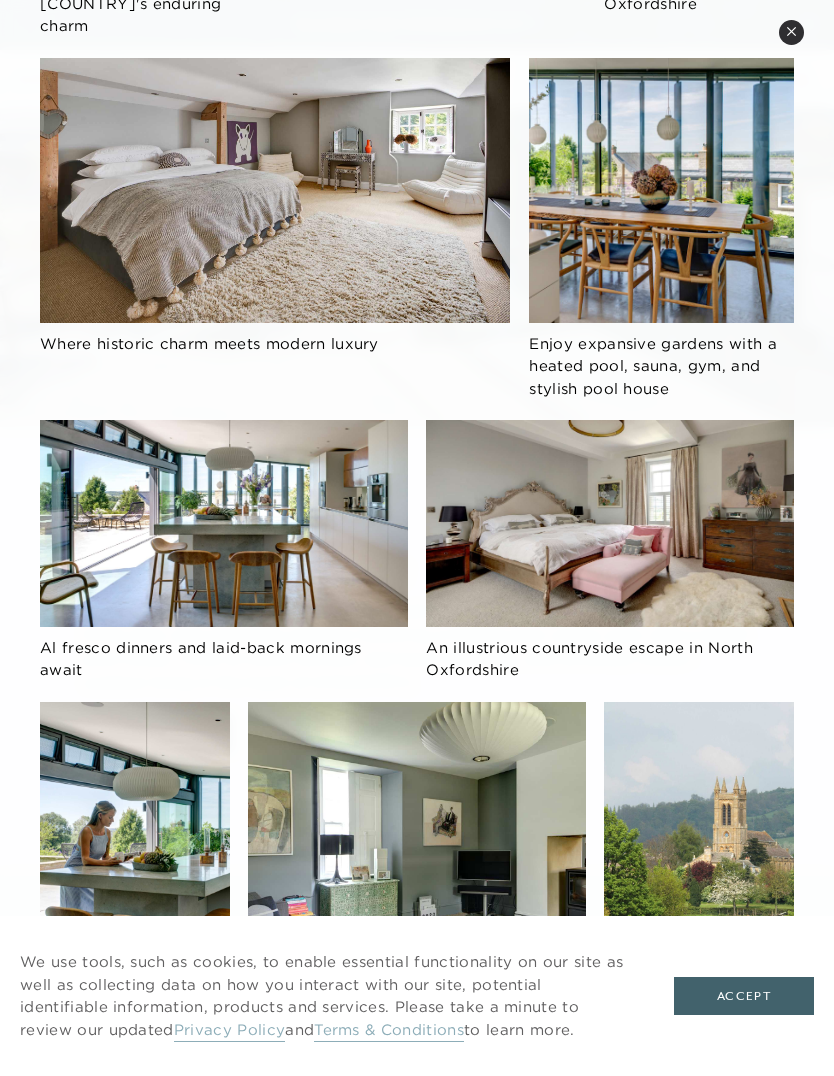 click on "Accept" at bounding box center [744, 996] 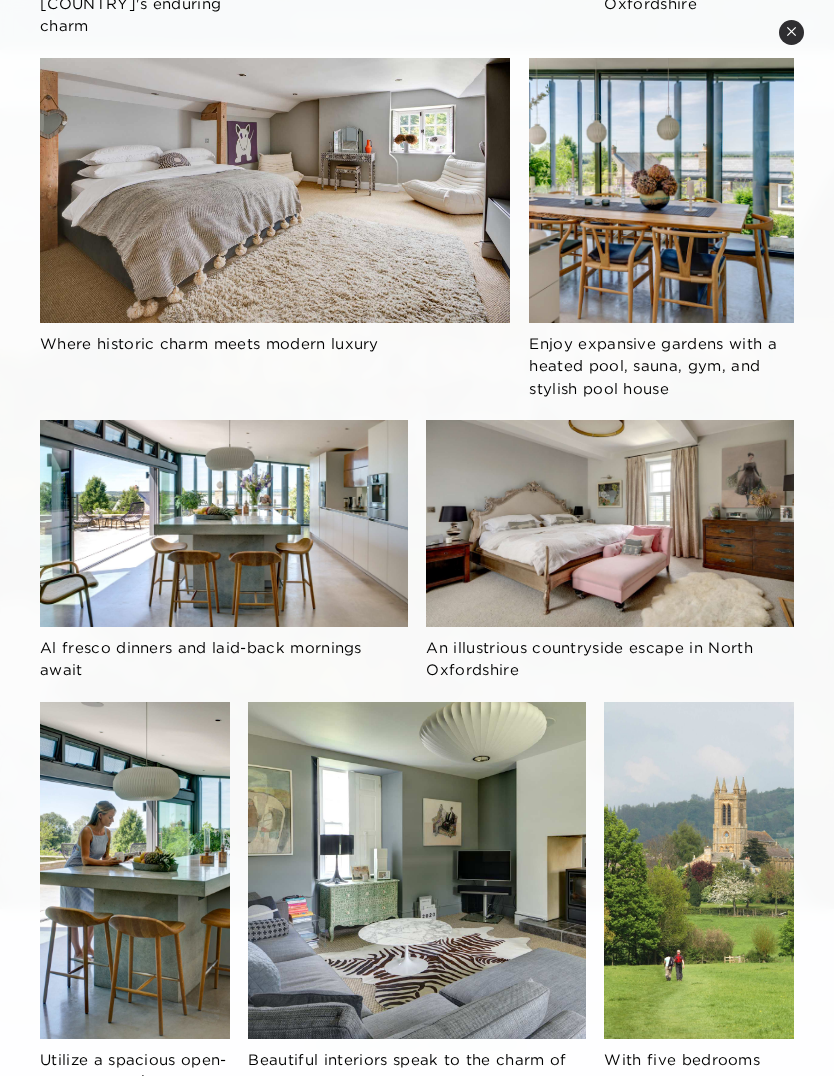 scroll, scrollTop: 0, scrollLeft: 0, axis: both 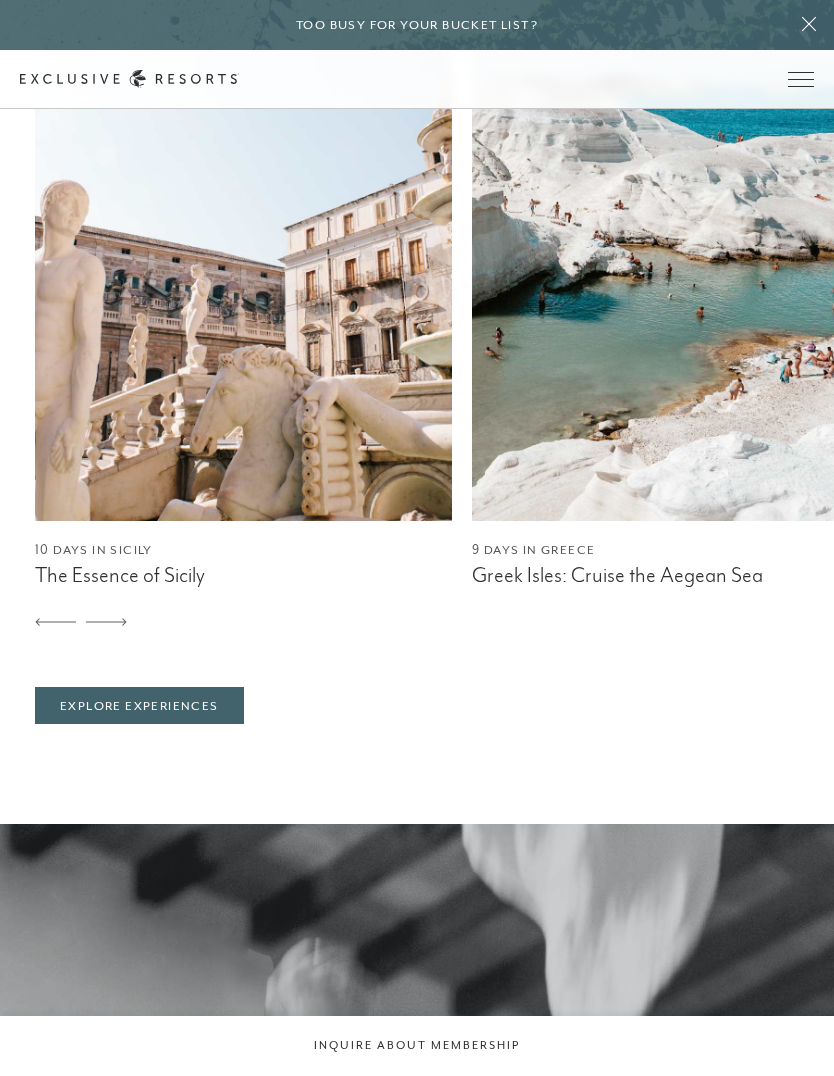 click on "The Essence of Sicily" at bounding box center [243, 575] 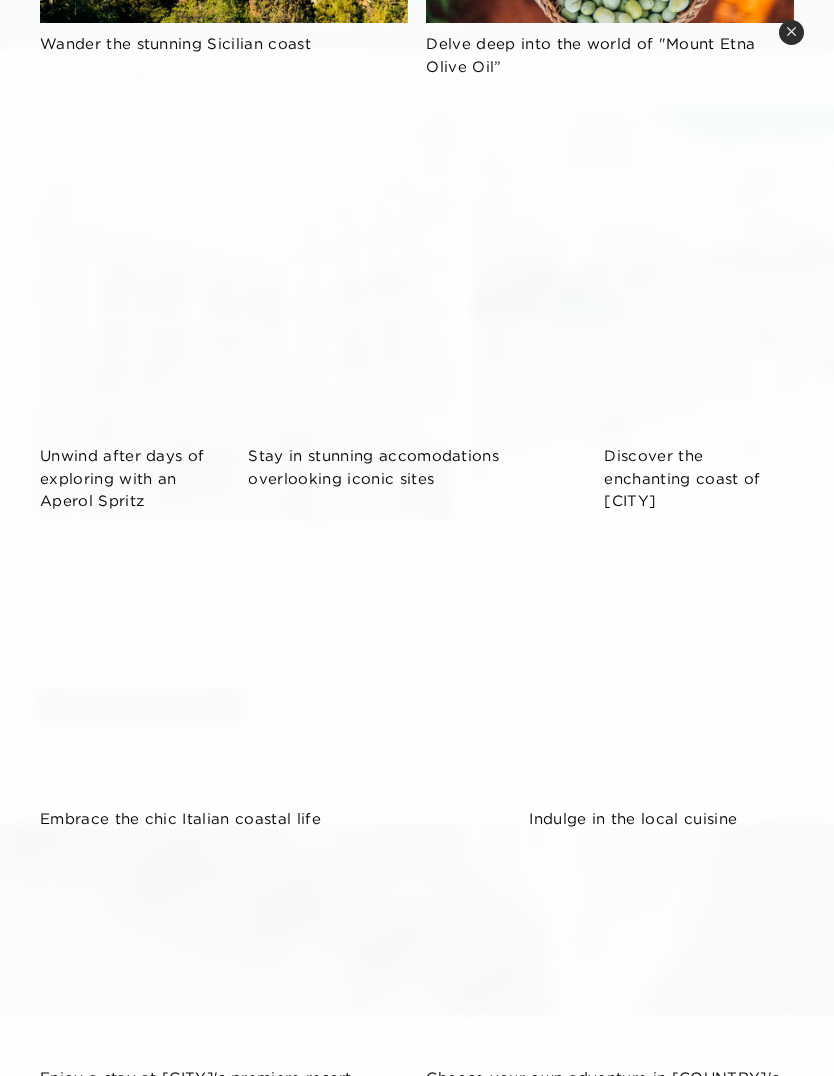 scroll, scrollTop: 933, scrollLeft: 0, axis: vertical 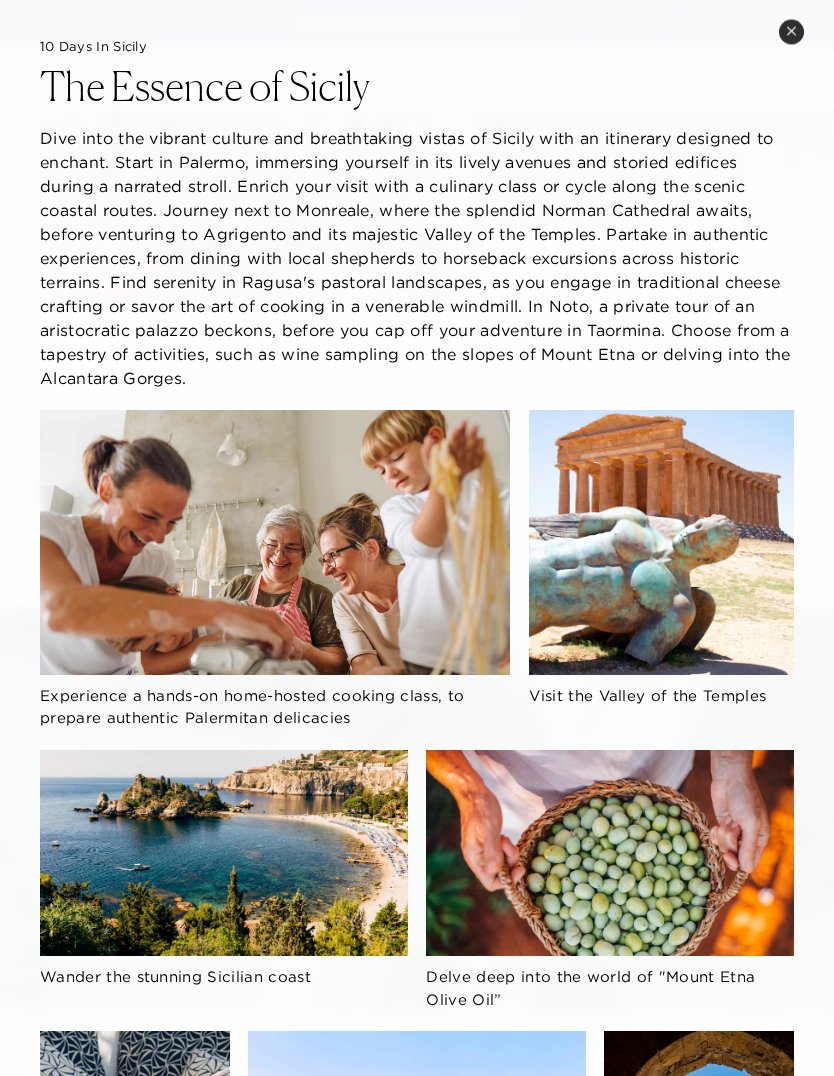 click on "Close quickview" at bounding box center (791, 32) 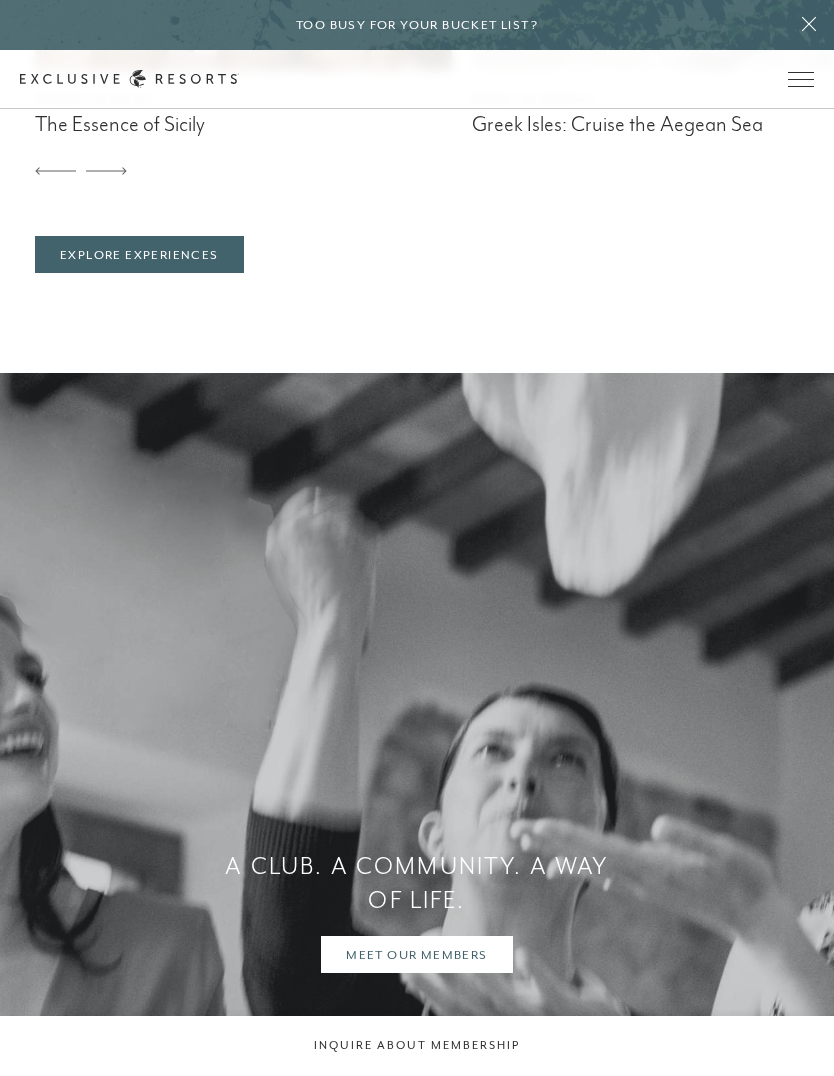 scroll, scrollTop: 5824, scrollLeft: 0, axis: vertical 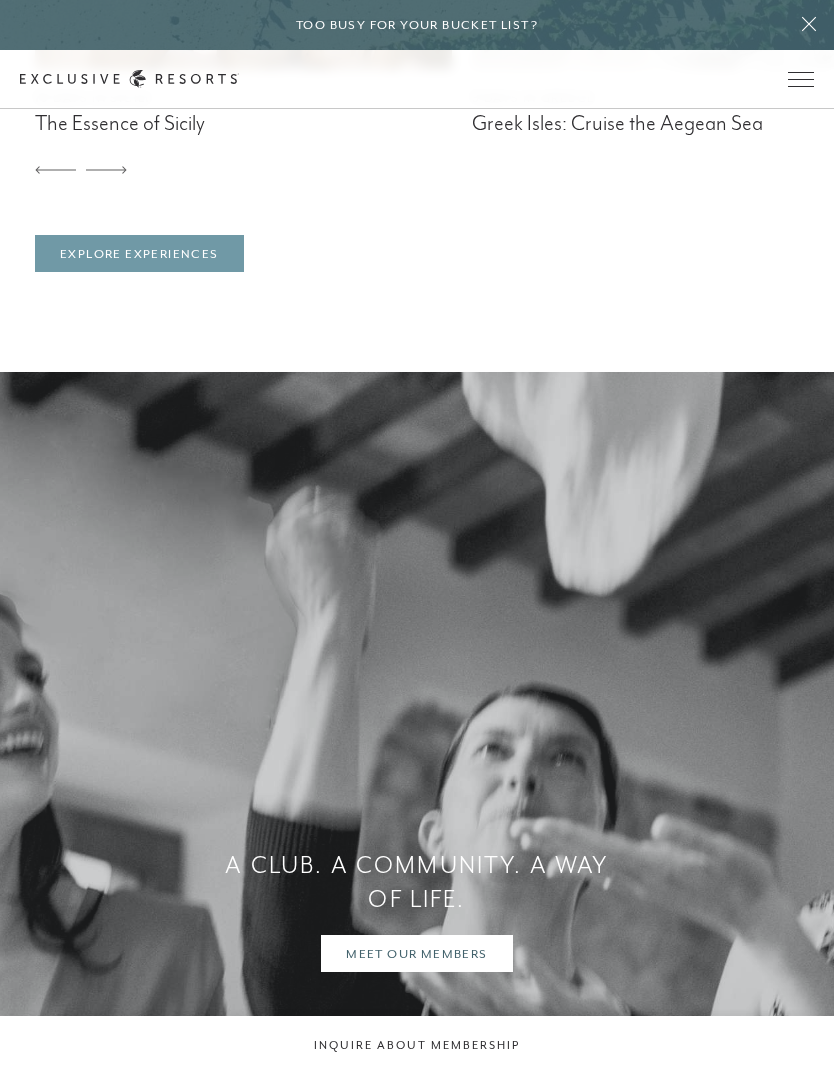 click on "Explore Experiences" at bounding box center (139, 254) 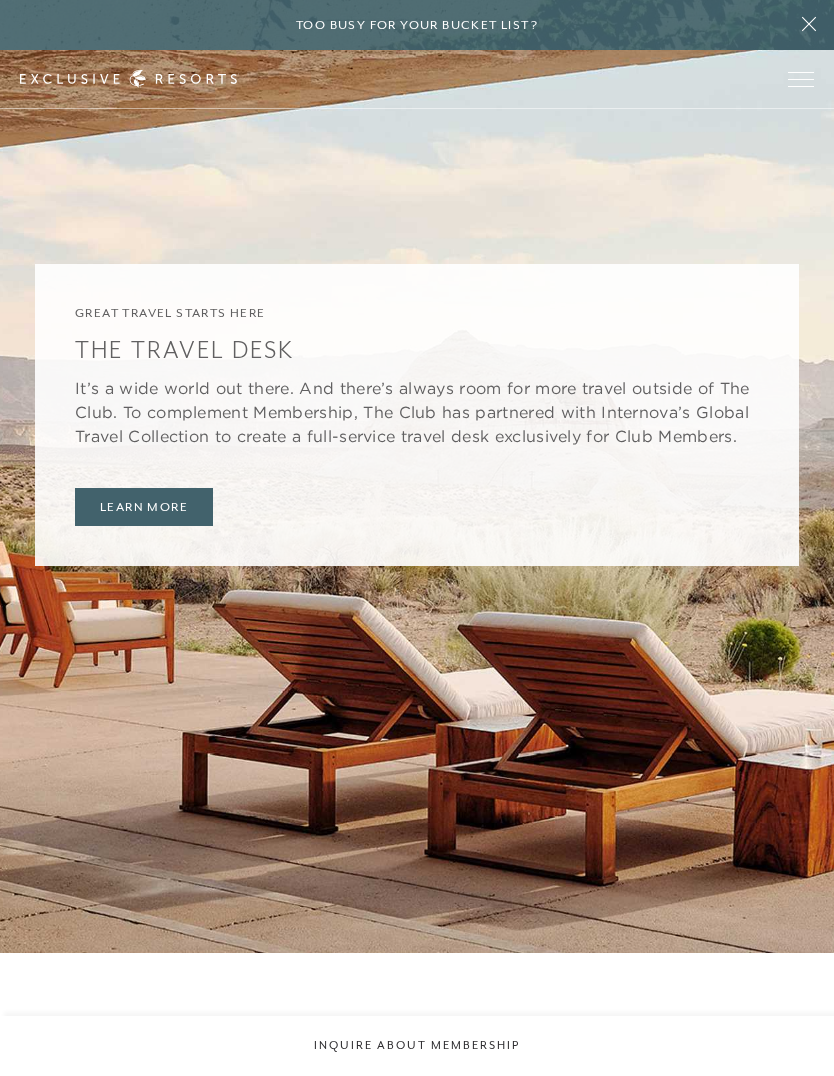 scroll, scrollTop: 0, scrollLeft: 0, axis: both 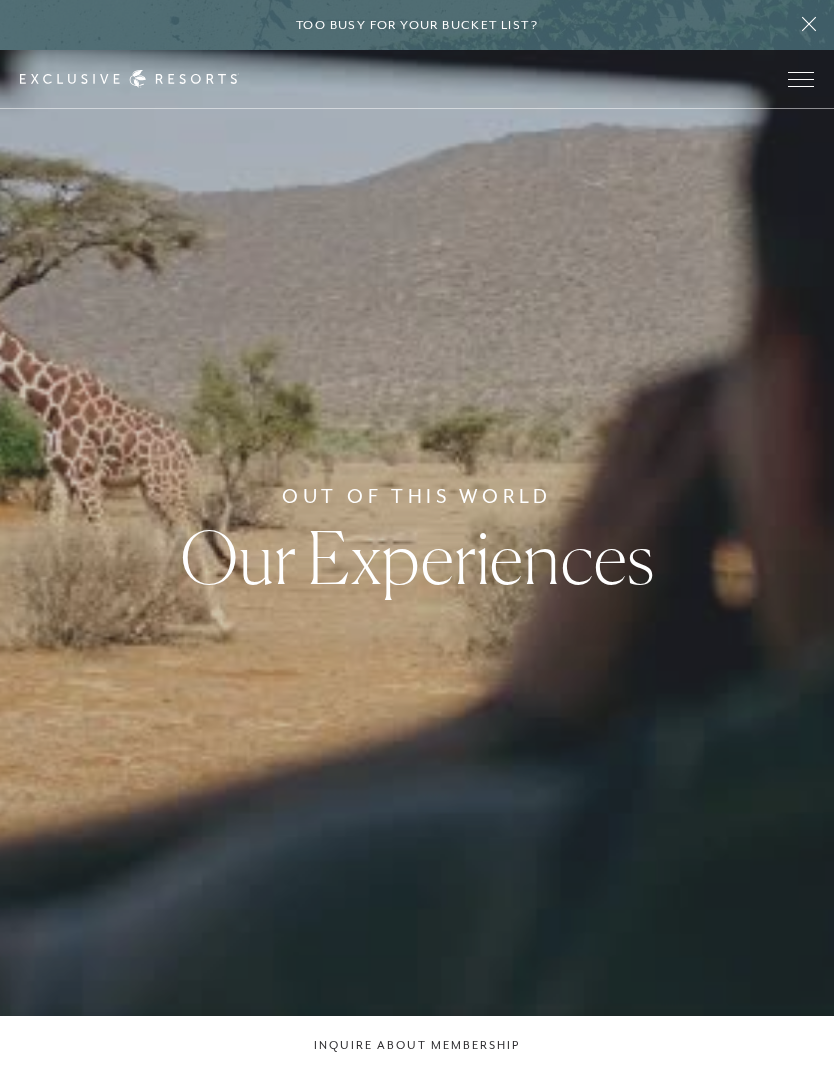 click at bounding box center [801, 79] 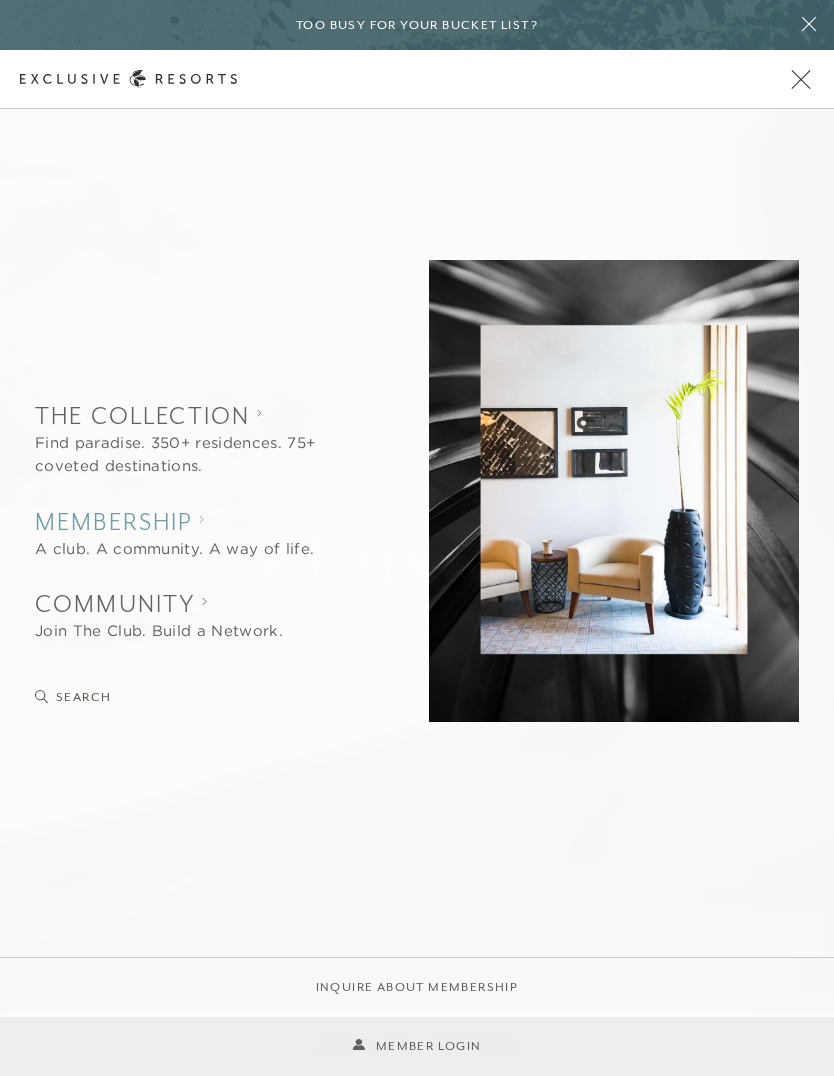 click on "Membership" at bounding box center [174, 521] 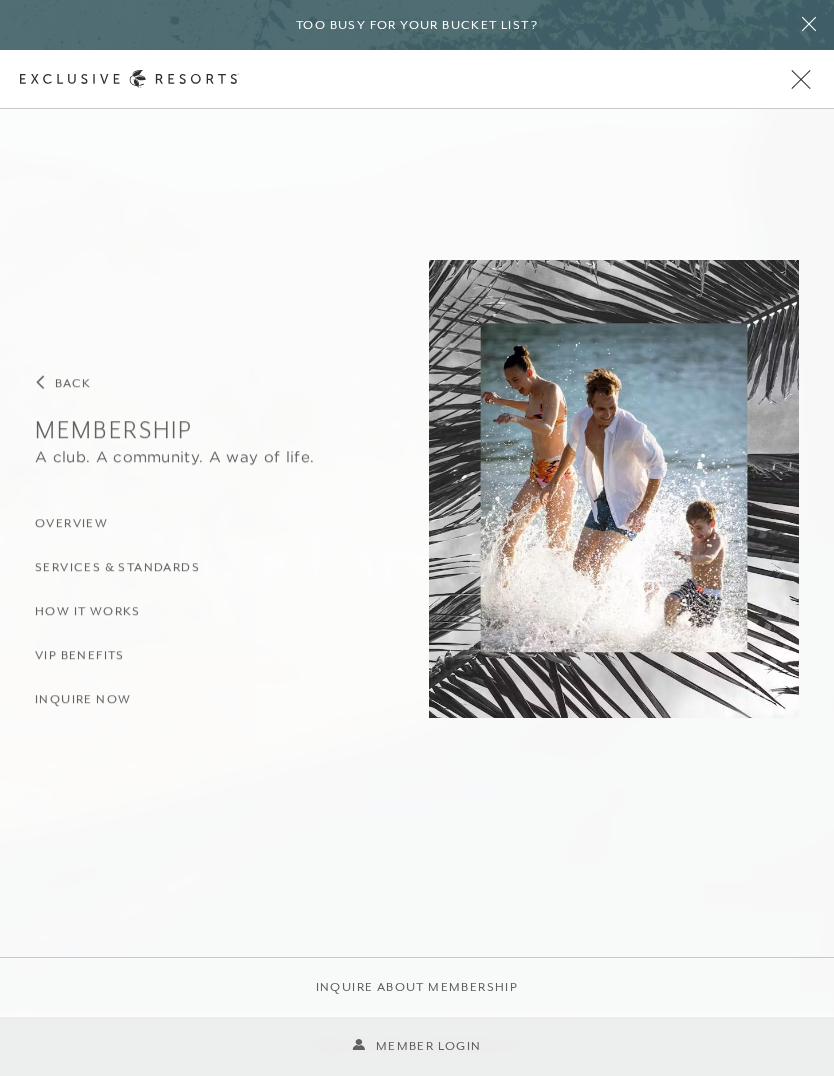 click on "Overview" at bounding box center [71, 523] 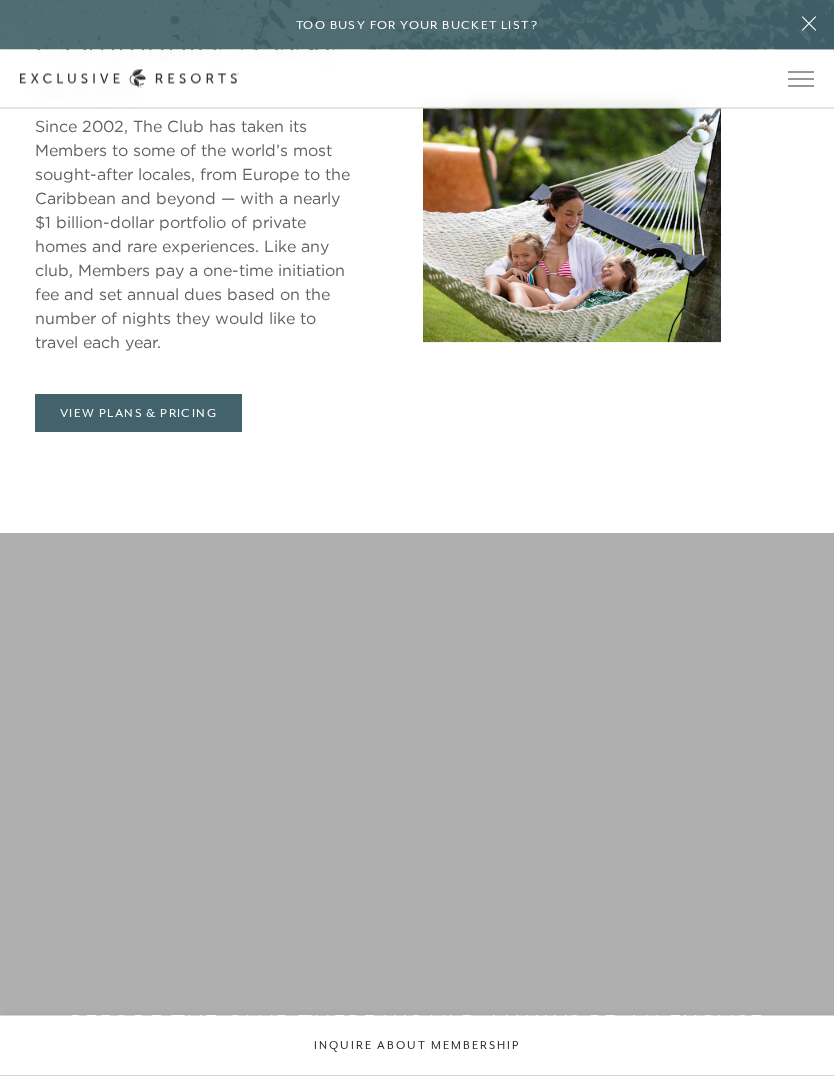 scroll, scrollTop: 1194, scrollLeft: 0, axis: vertical 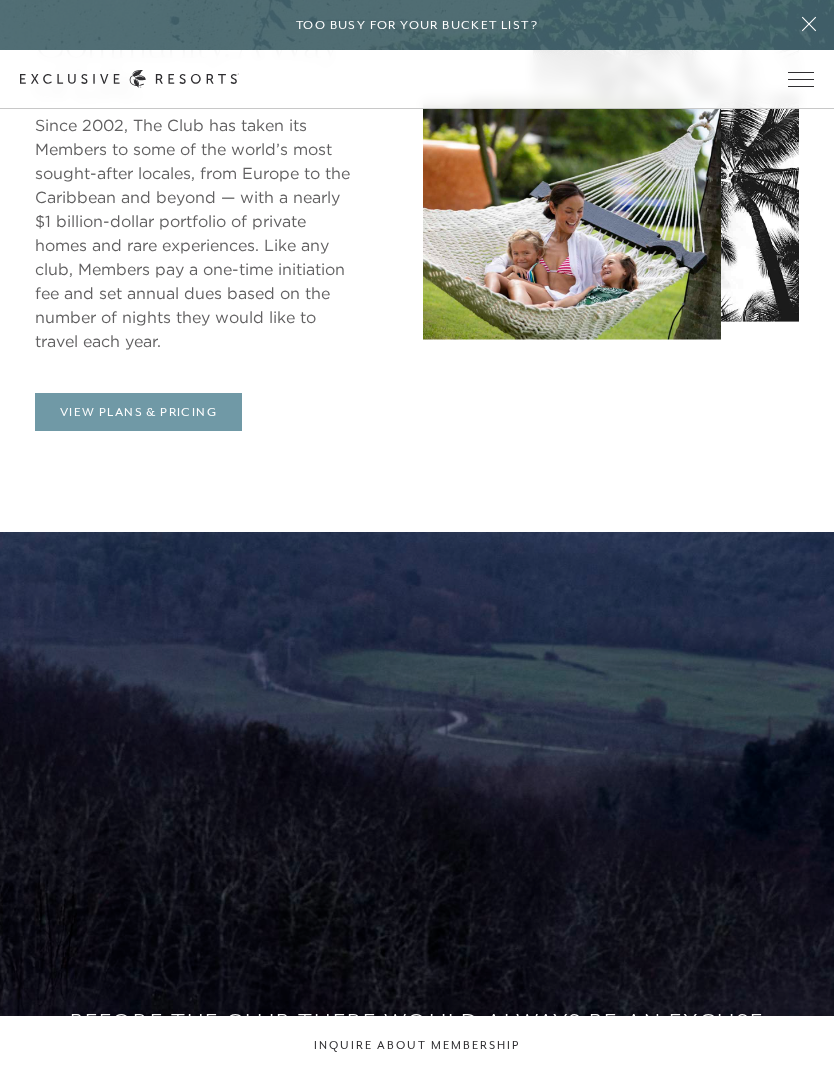 click on "View Plans & Pricing" at bounding box center [138, 412] 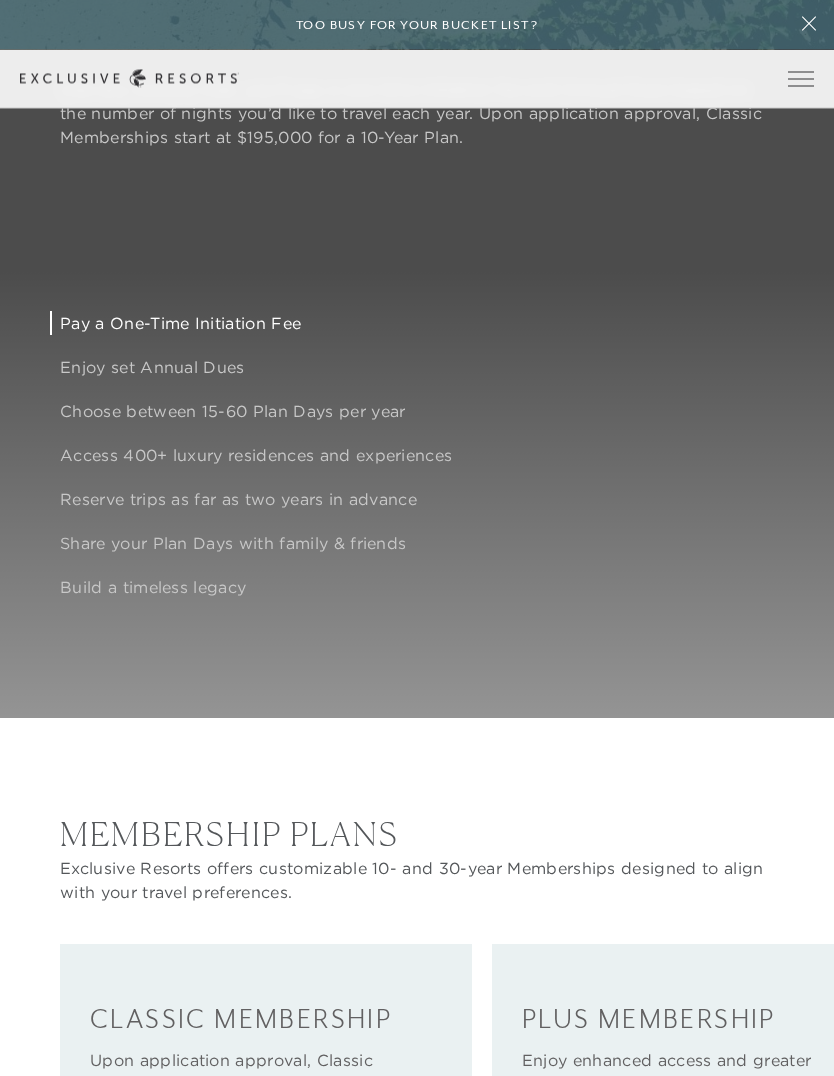 scroll, scrollTop: 1812, scrollLeft: 0, axis: vertical 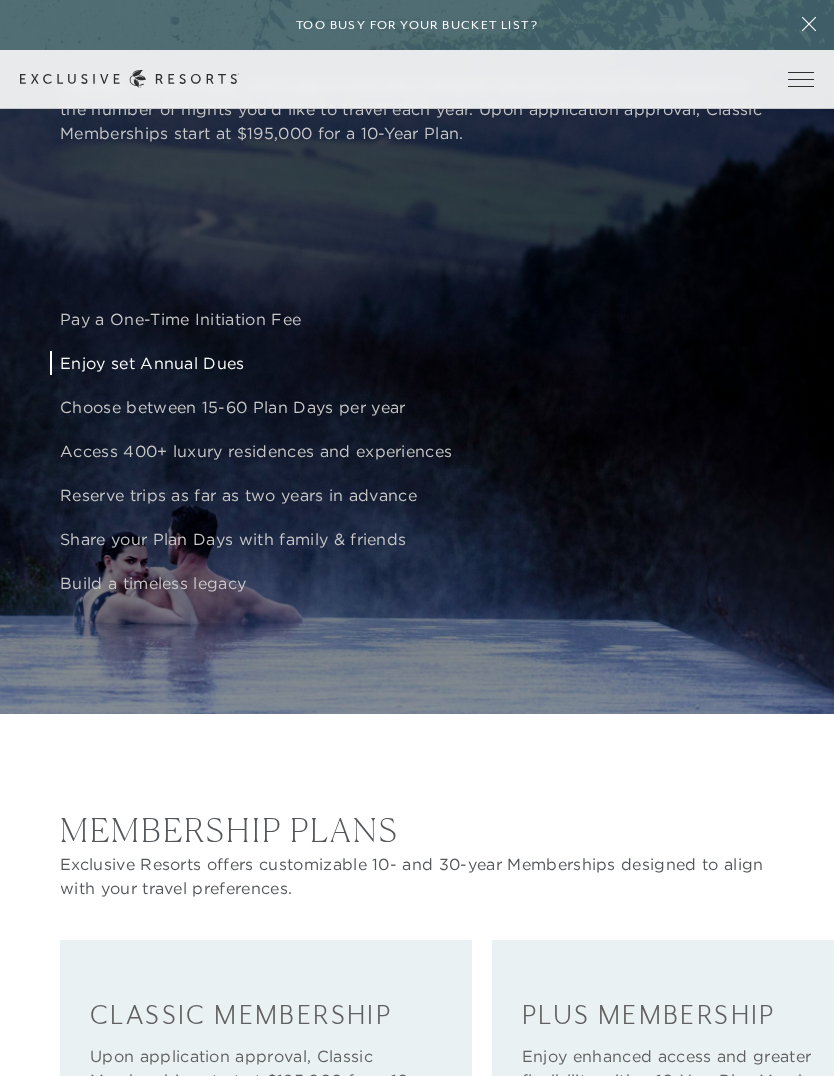 click on "Enjoy set Annual Dues" at bounding box center [447, 363] 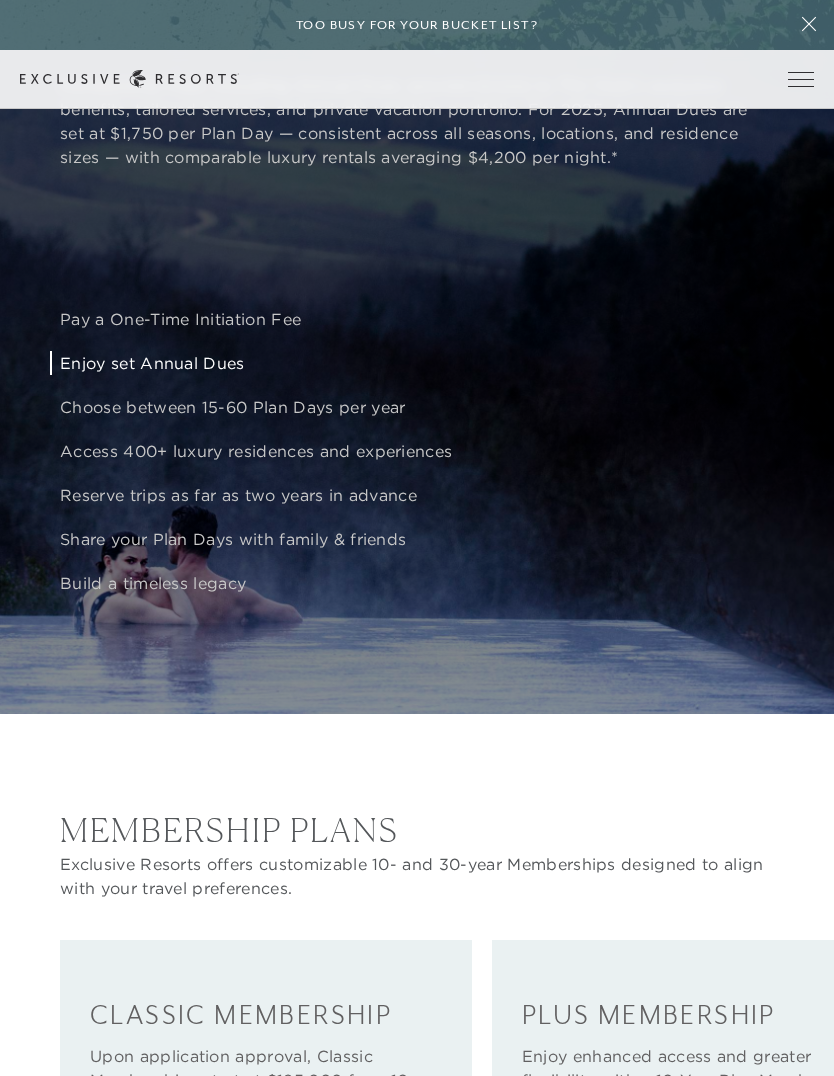 click on "Choose between 15-60 Plan Days per year" at bounding box center (447, 407) 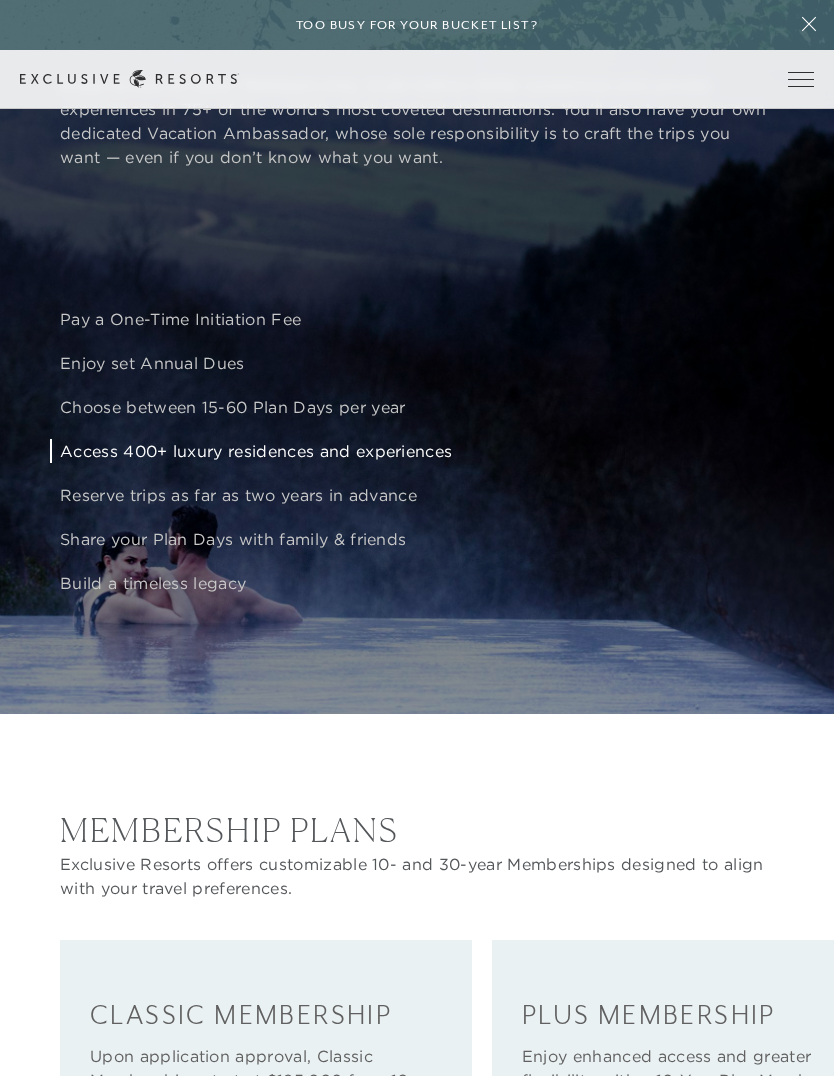 click on "Access 400+ luxury residences and experiences" at bounding box center [447, 451] 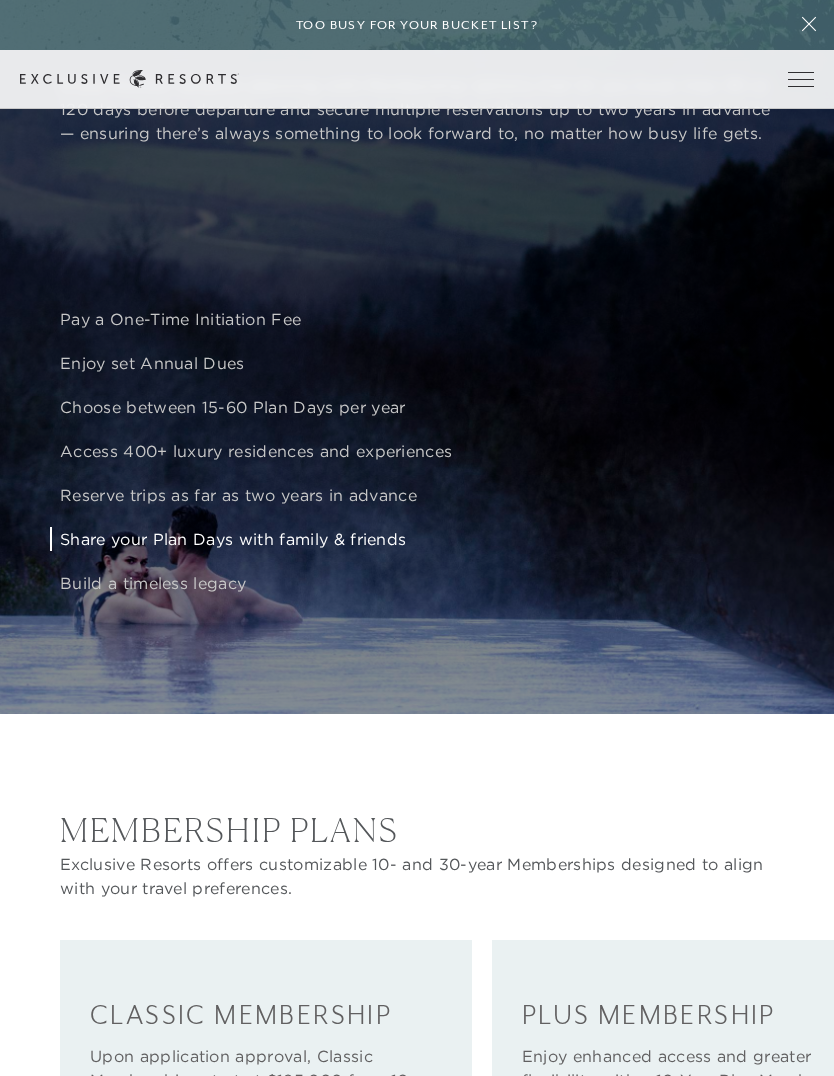 click on "Share your Plan Days with family & friends" at bounding box center (447, 539) 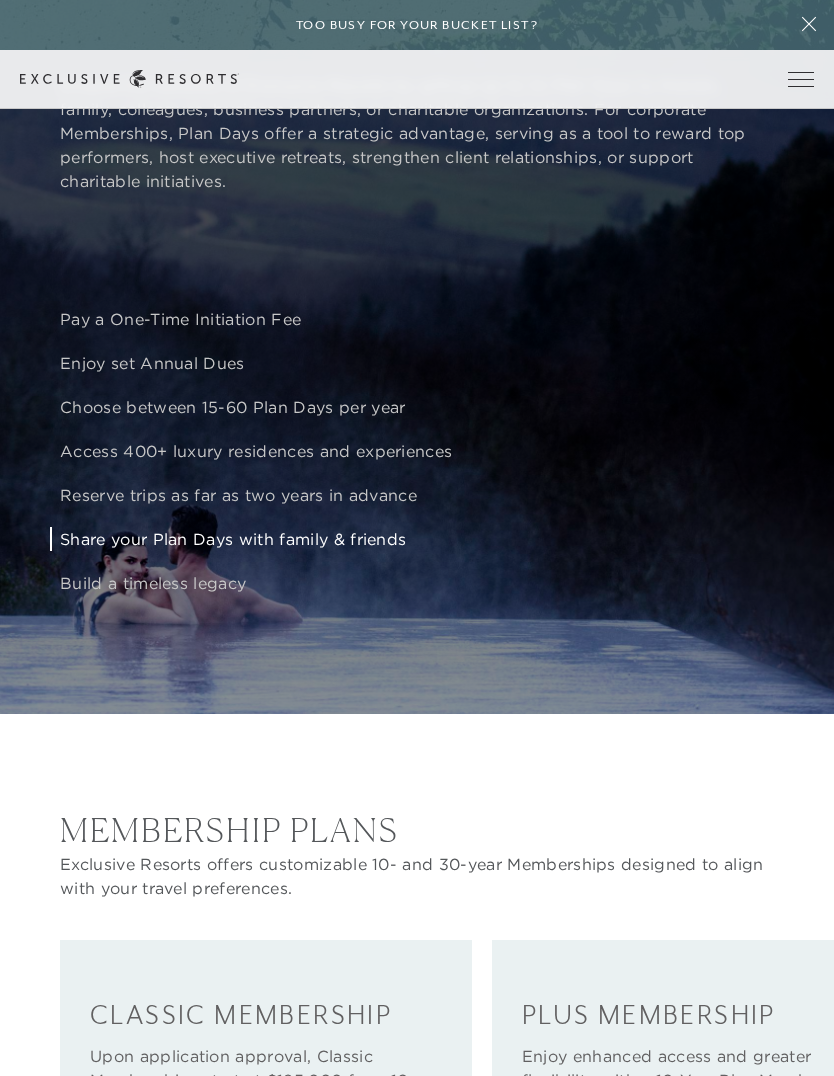 click on "Build a timeless legacy" at bounding box center [447, 583] 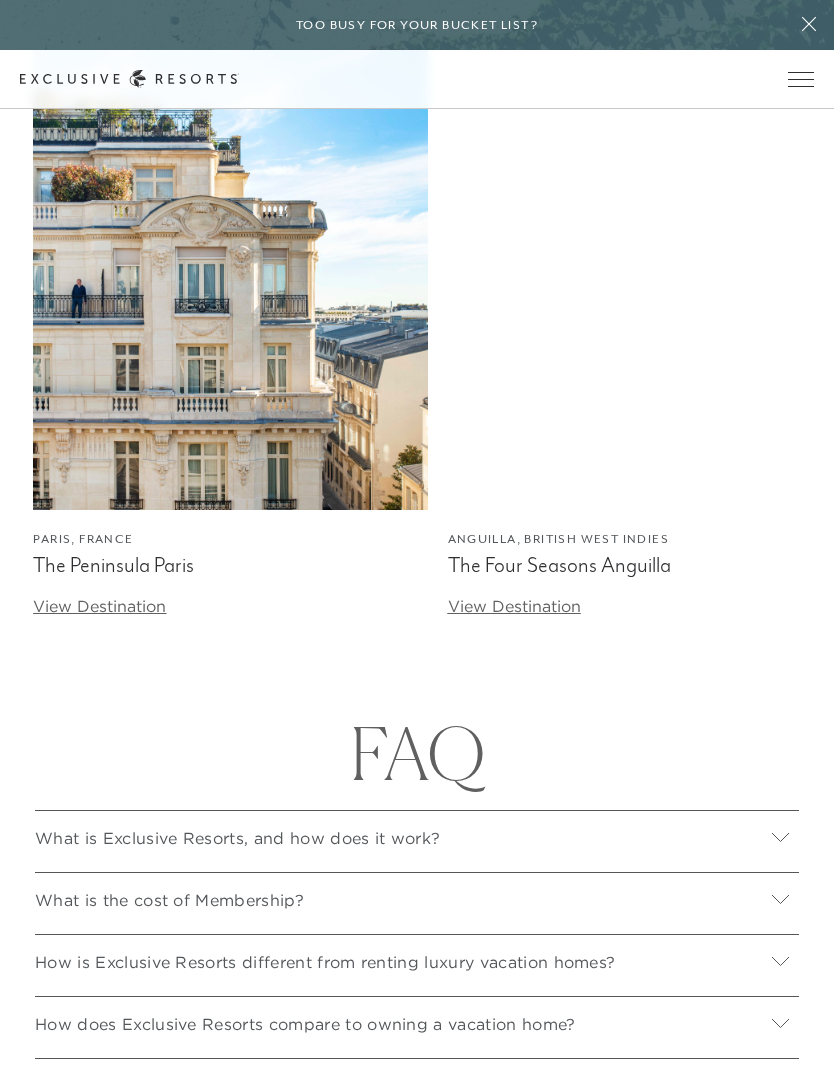 scroll, scrollTop: 6408, scrollLeft: 0, axis: vertical 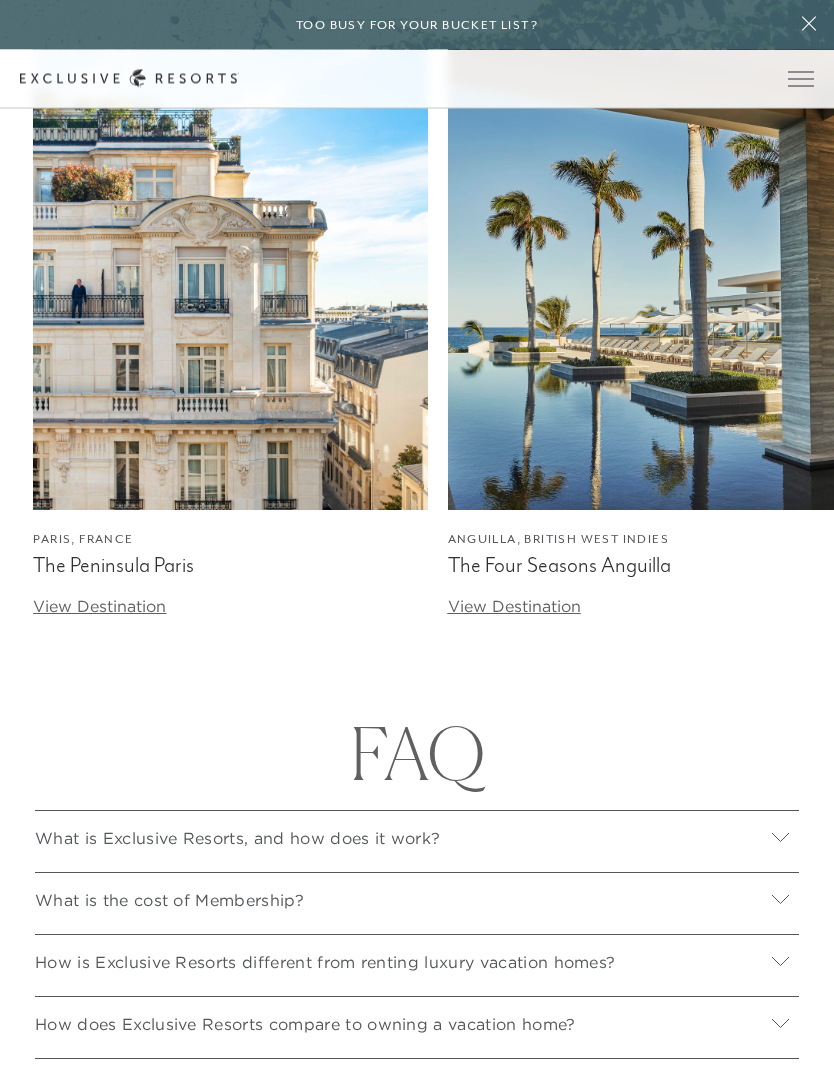 click on "View Destination" at bounding box center (99, 607) 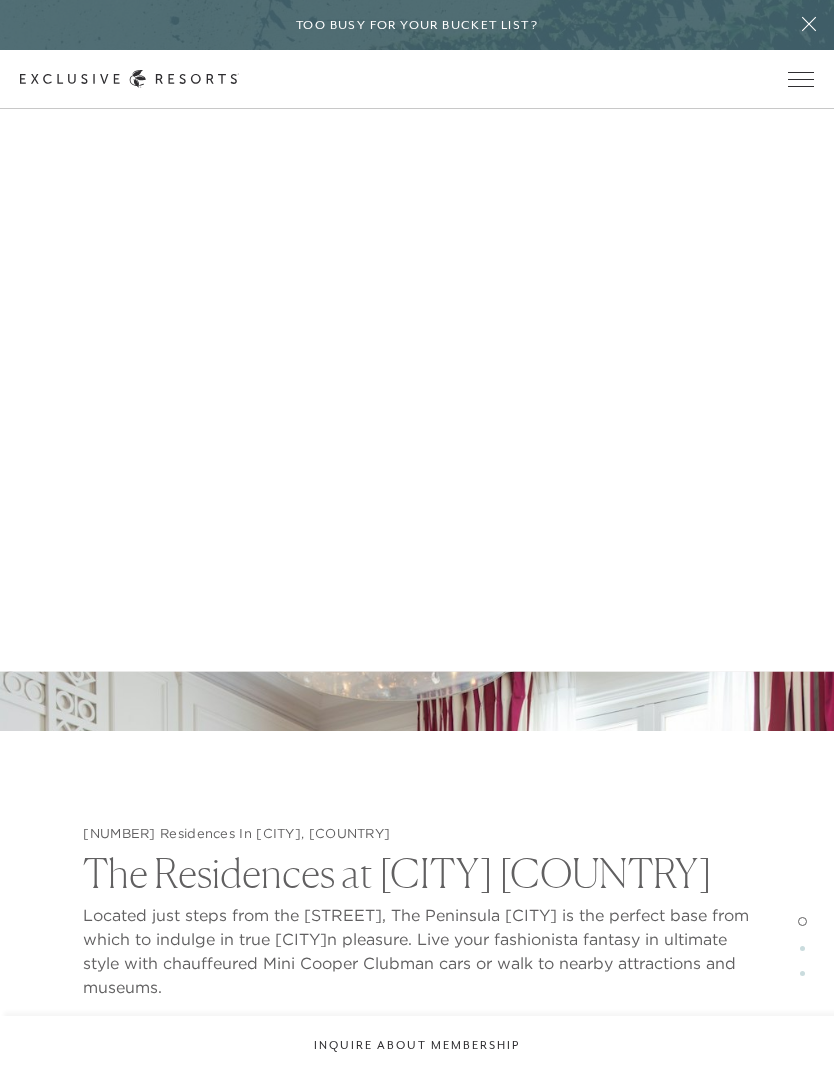 scroll, scrollTop: 1951, scrollLeft: 0, axis: vertical 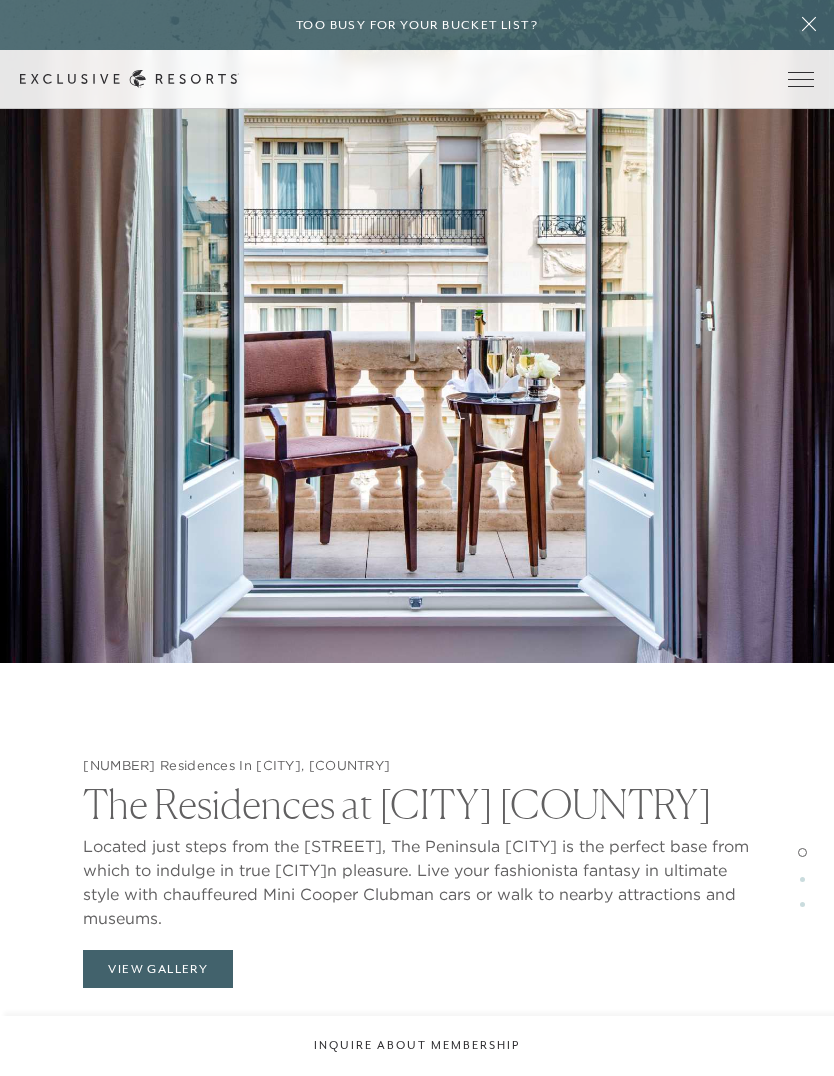 click at bounding box center [417, 364] 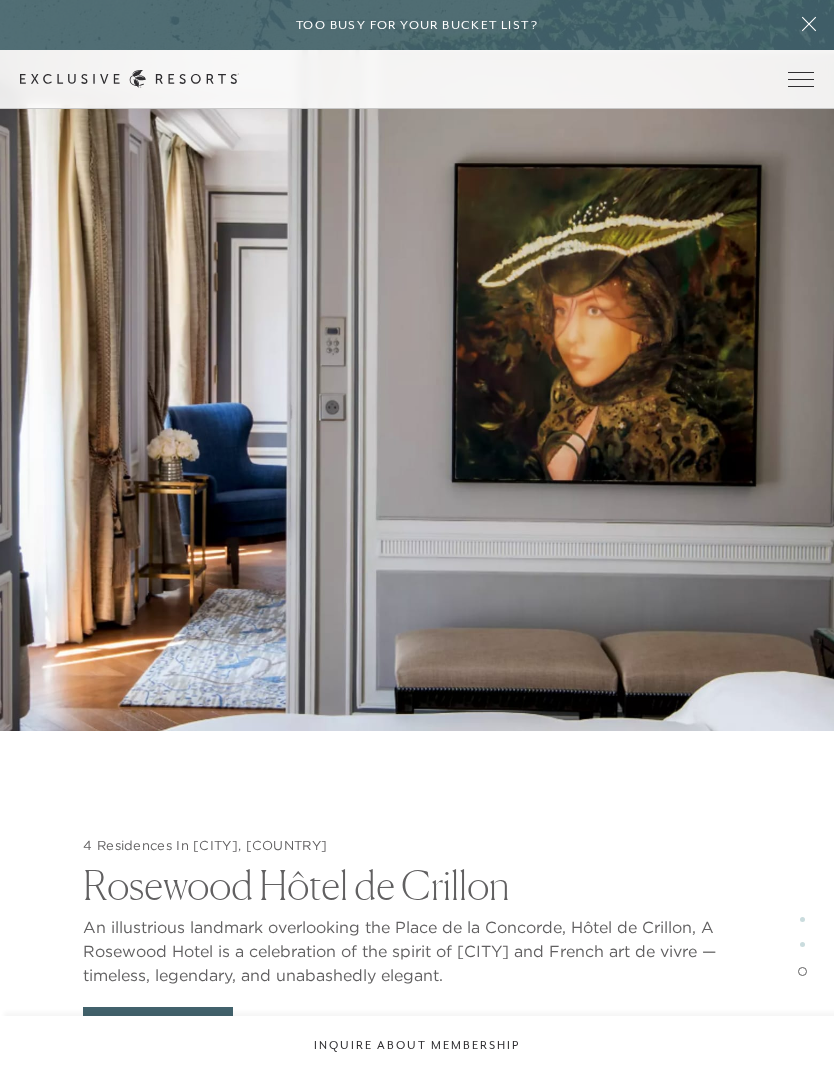 scroll, scrollTop: 4518, scrollLeft: 0, axis: vertical 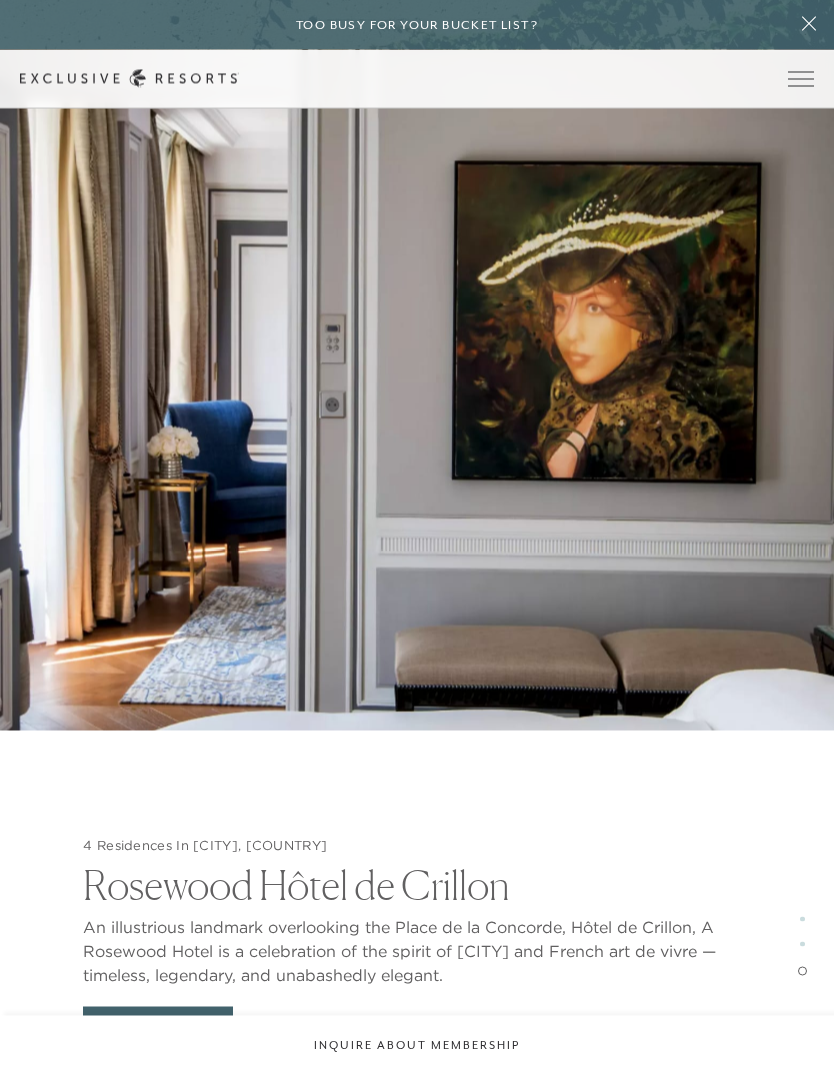 click on "4 Residences In [CITY], [COUNTRY] [BRAND] An illustrious landmark overlooking the [LANDMARK], [BRAND] is a celebration of the spirit of [CITY] and [NATIONALITY] art de vivre — timeless, legendary, and unabashedly elegant. View Gallery" 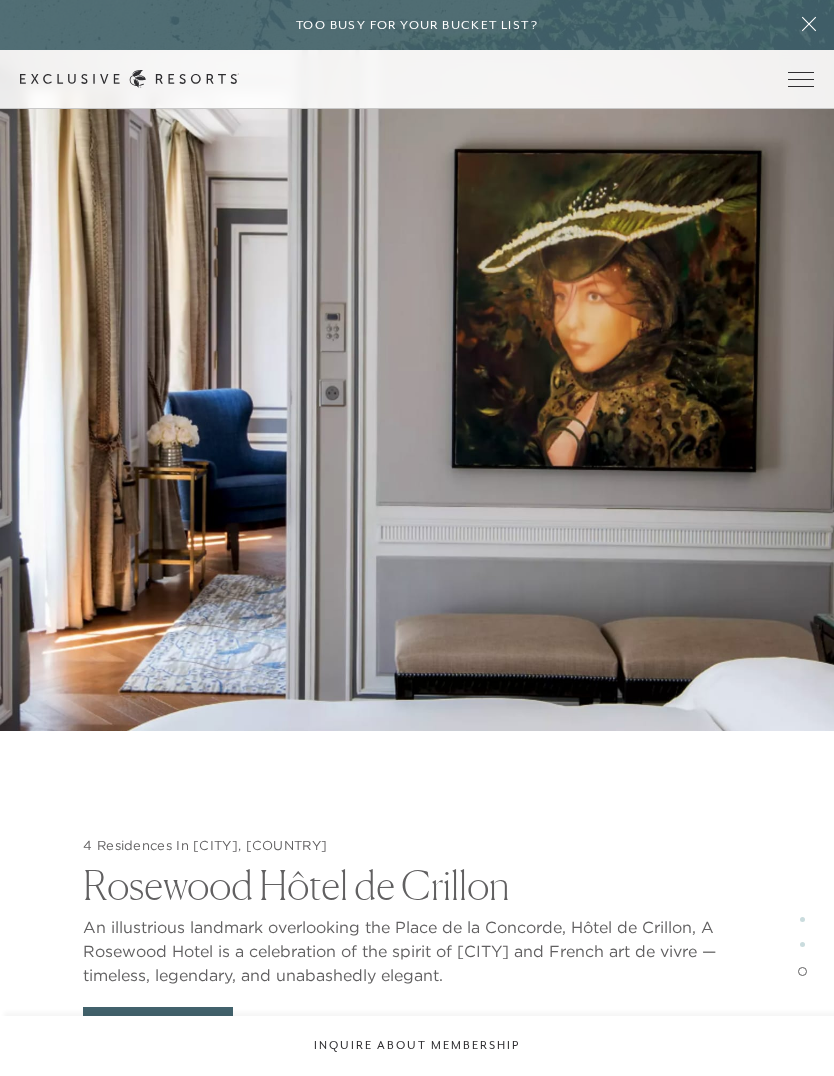 scroll, scrollTop: 4679, scrollLeft: 0, axis: vertical 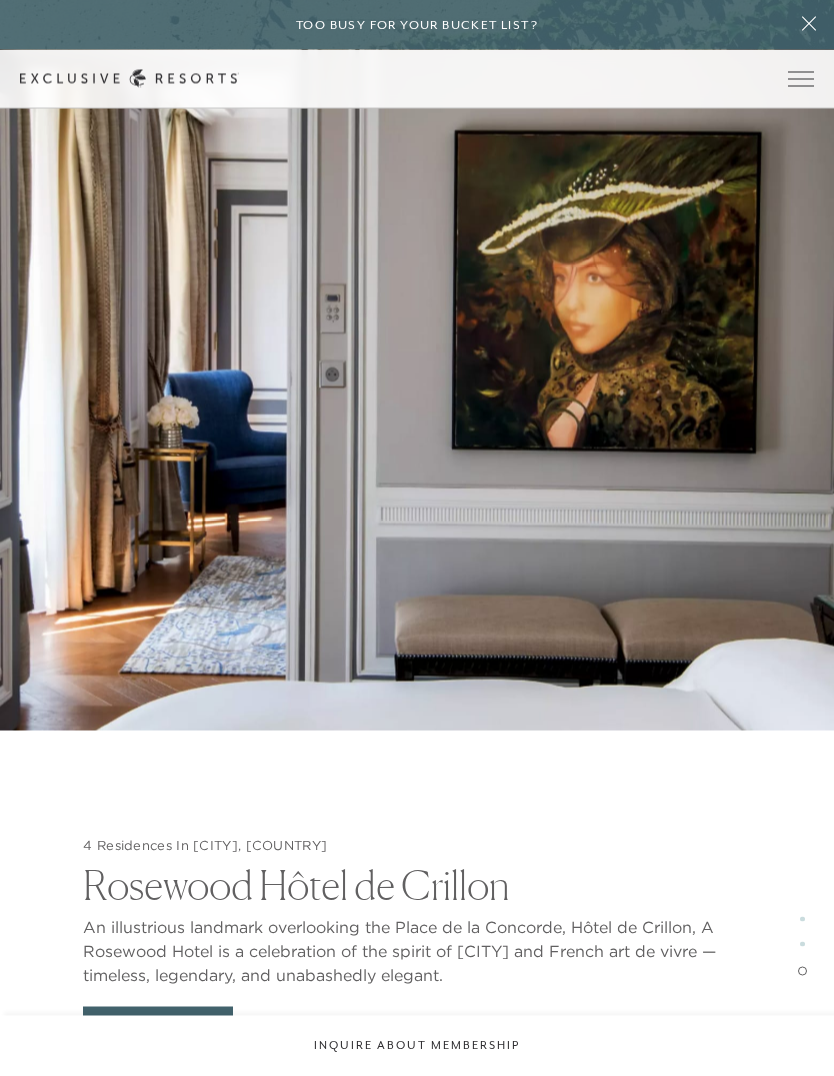 click on "View Gallery" at bounding box center [158, 1026] 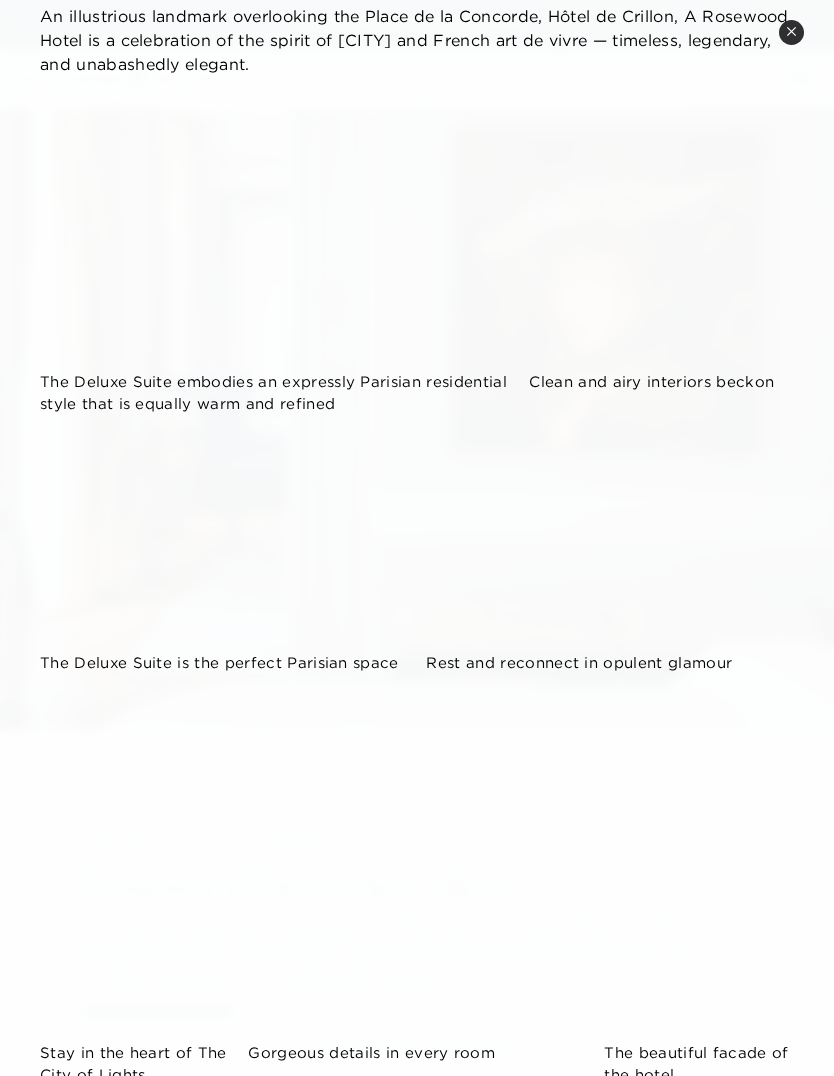 scroll, scrollTop: 121, scrollLeft: 0, axis: vertical 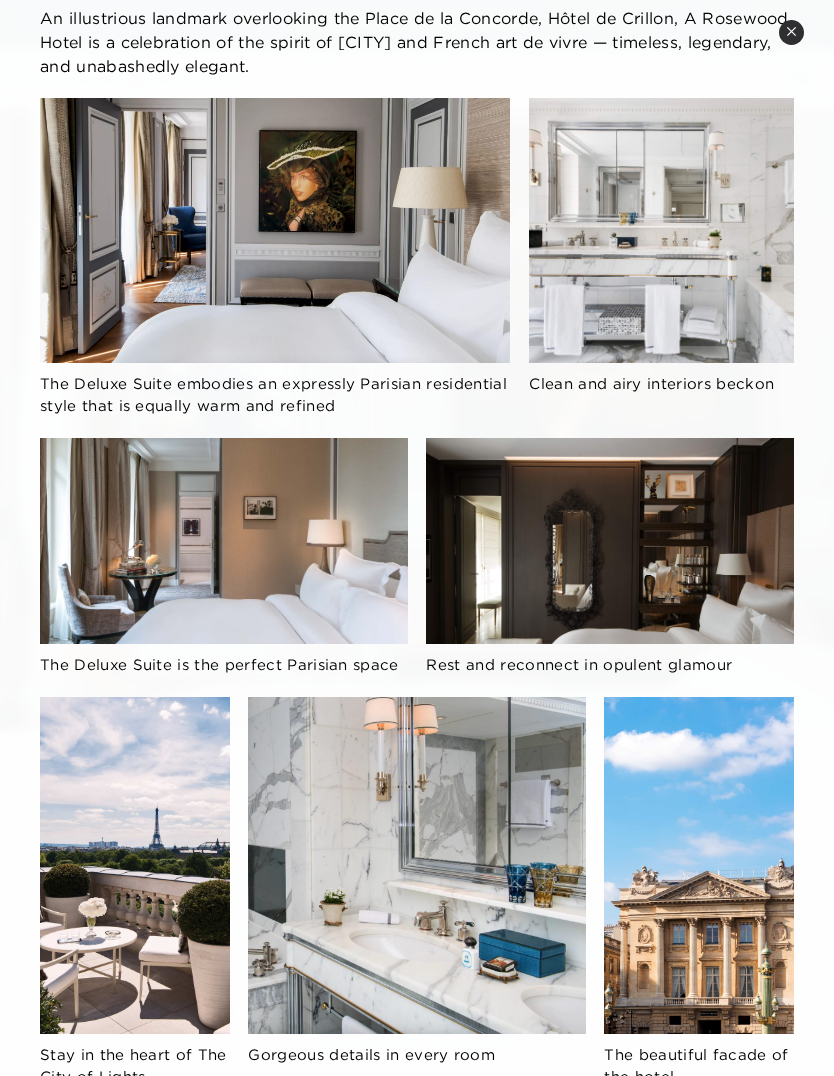 click 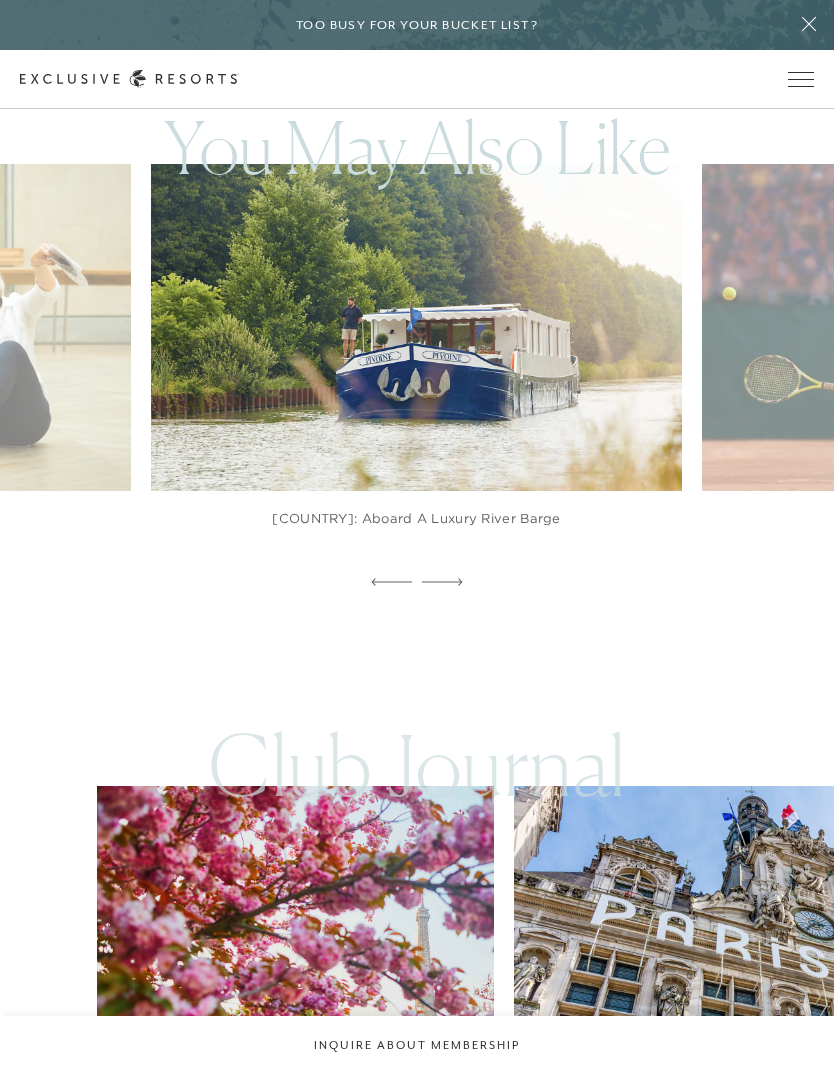 scroll, scrollTop: 7230, scrollLeft: 0, axis: vertical 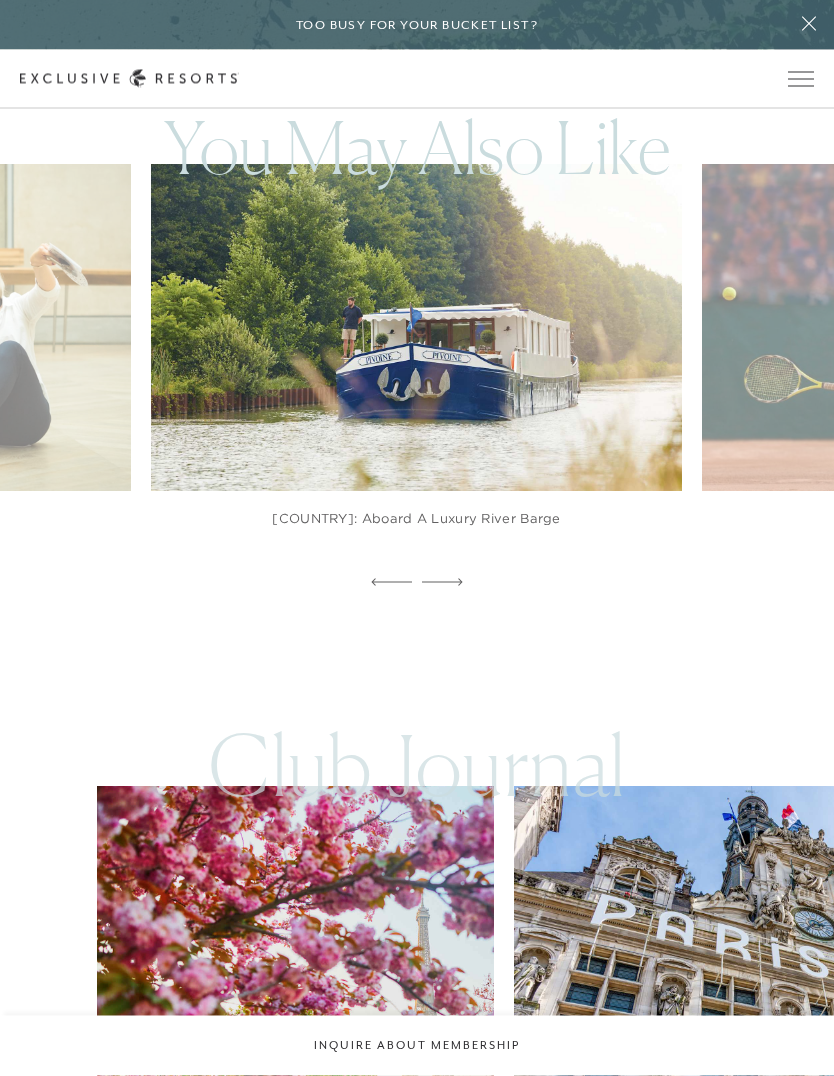 click on "[COUNTRY]: Aboard a Luxury River Barge" at bounding box center [417, 530] 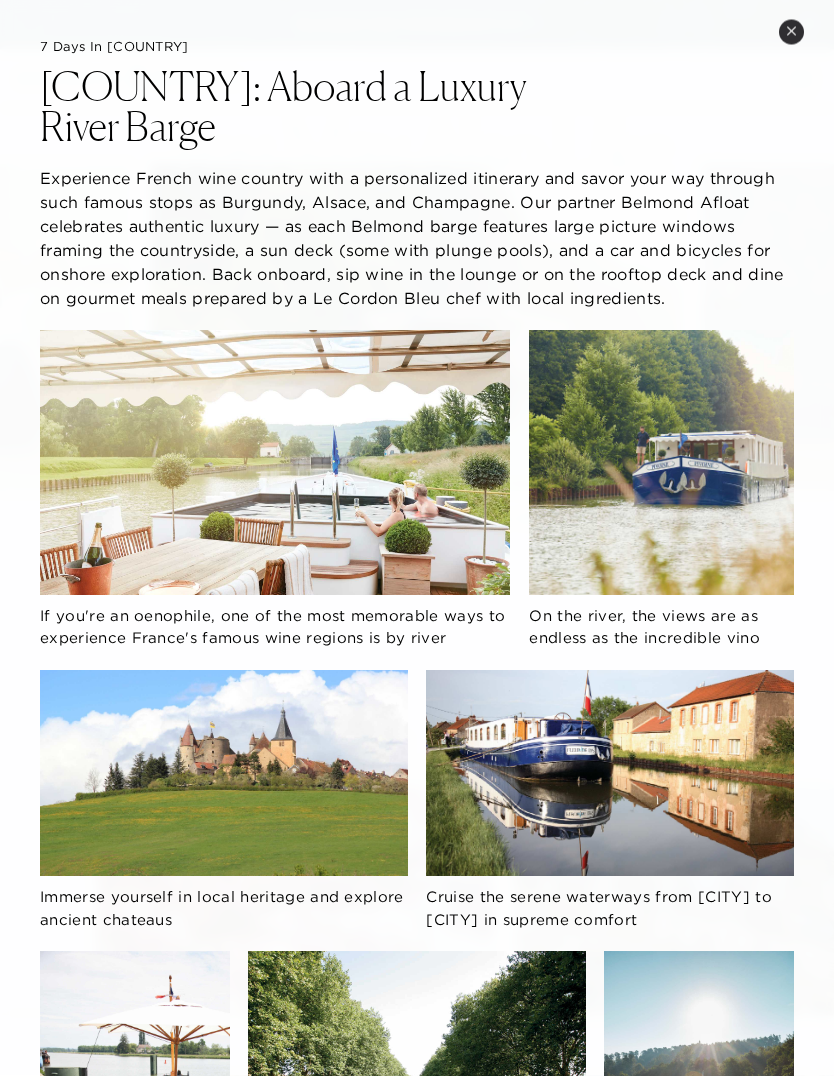 scroll, scrollTop: 7231, scrollLeft: 0, axis: vertical 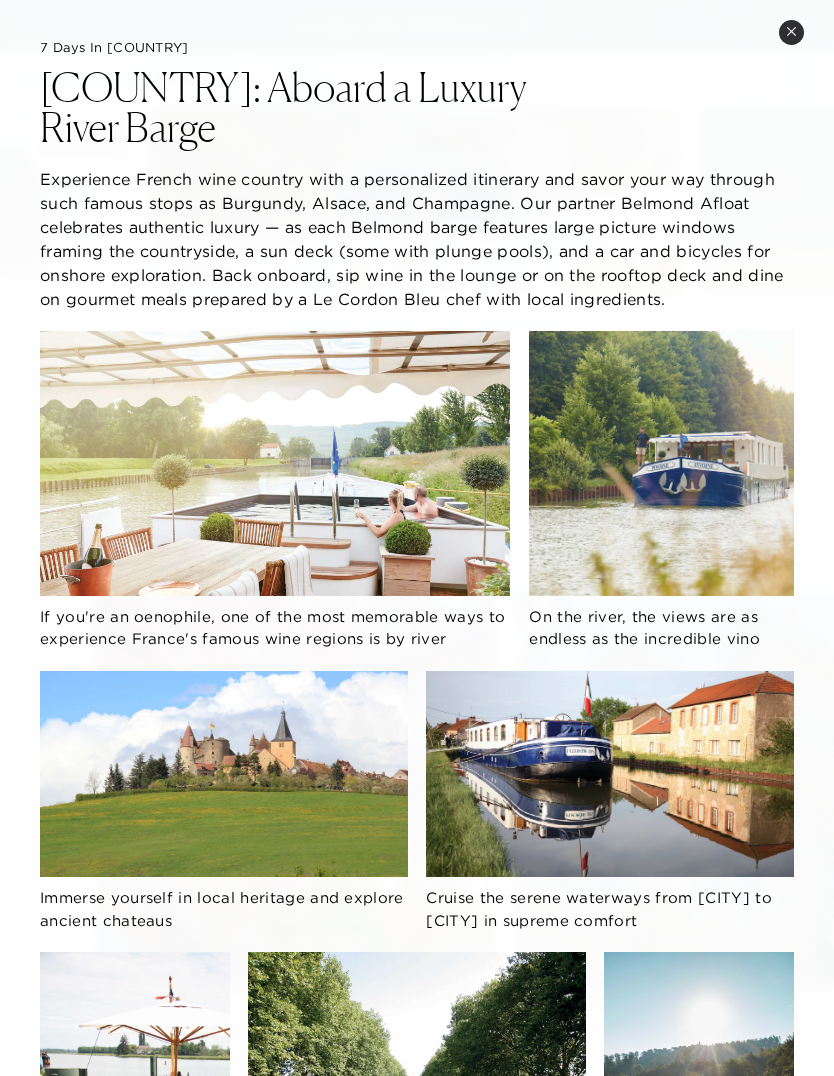 click 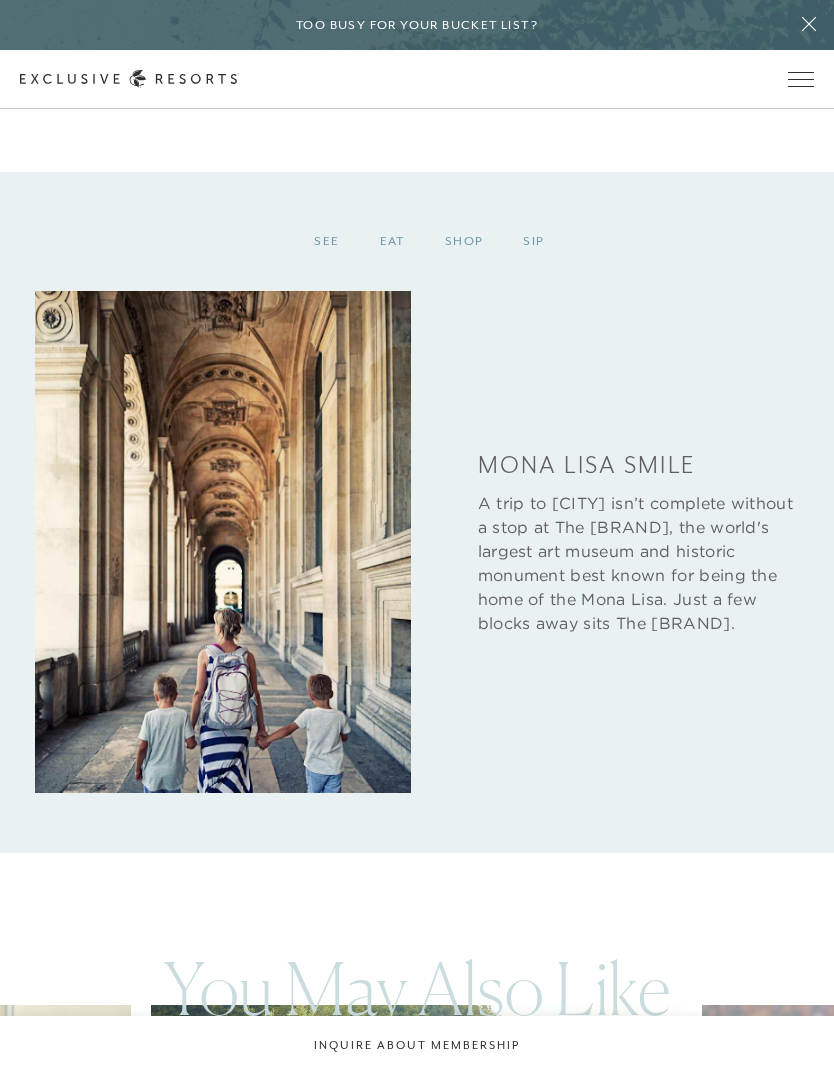 scroll, scrollTop: 6343, scrollLeft: 0, axis: vertical 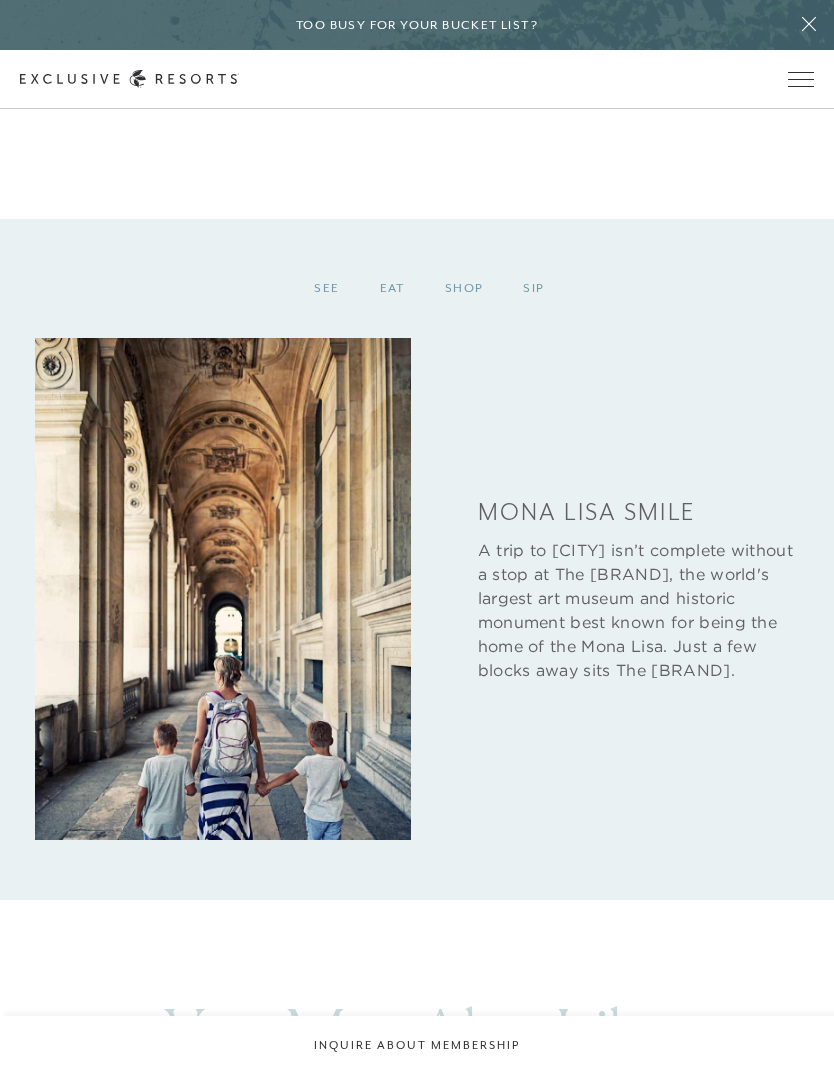 click at bounding box center (801, 79) 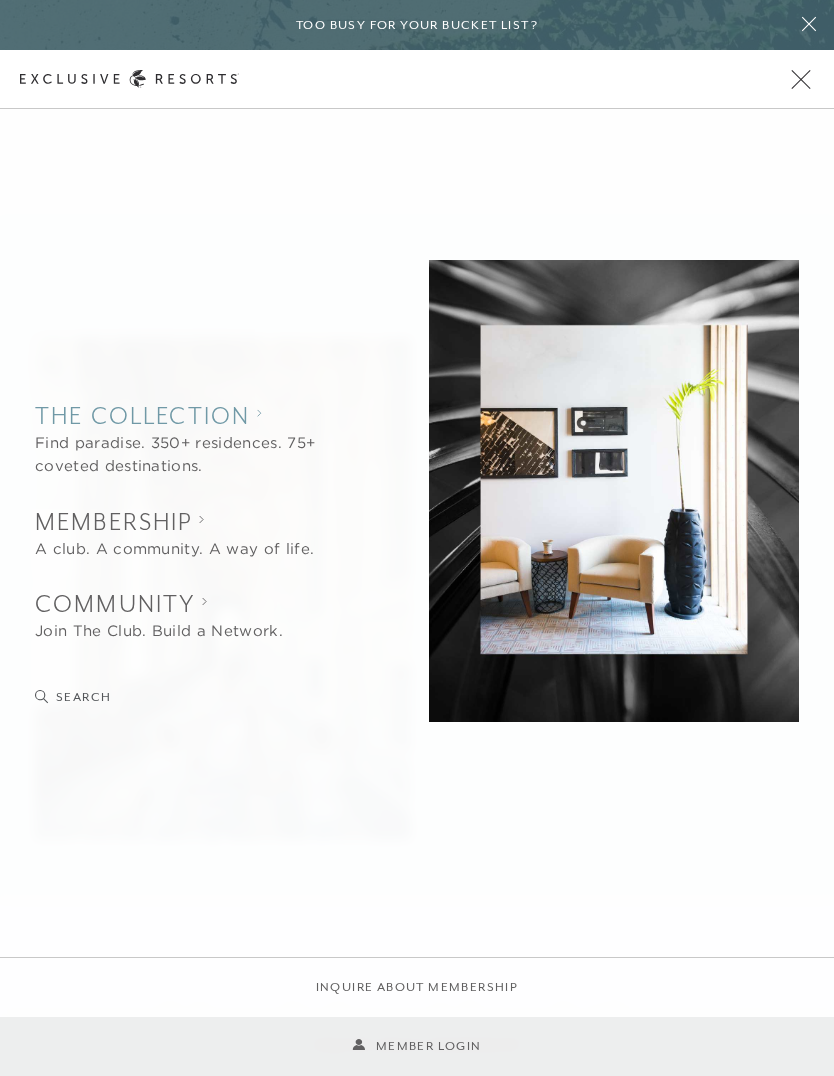 click on "The Collection" at bounding box center (193, 415) 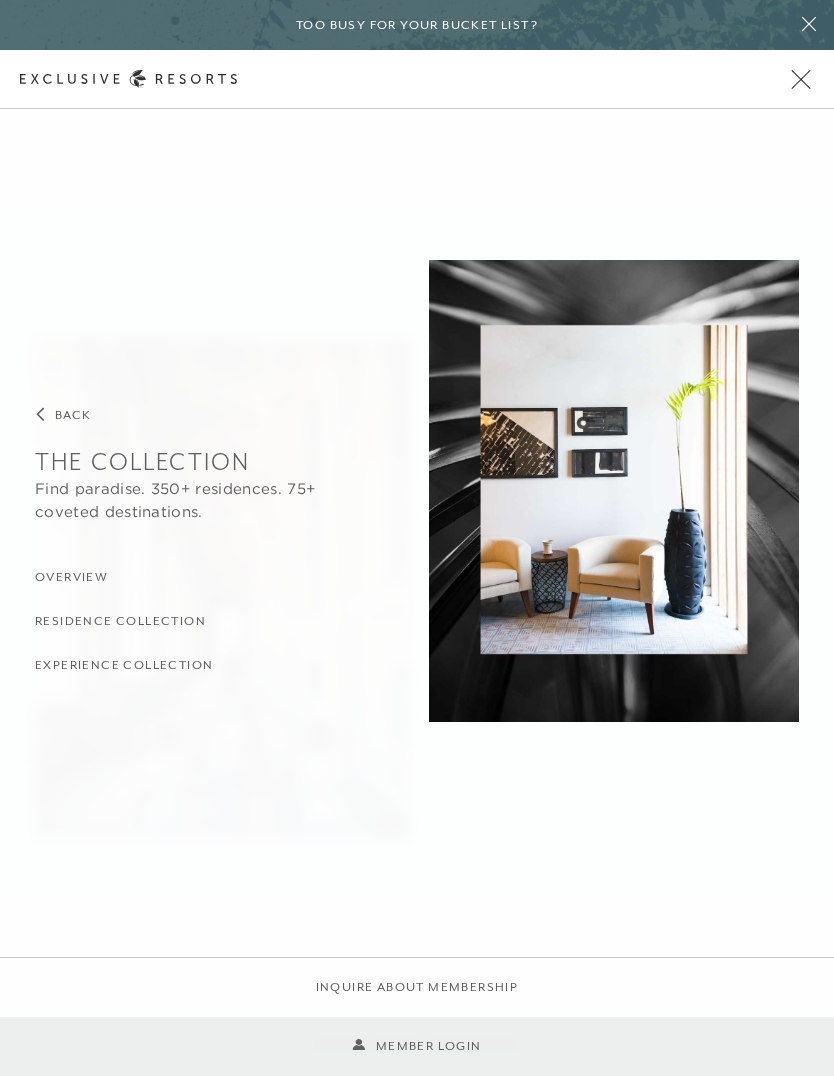 click on "Residence Collection" at bounding box center [120, 621] 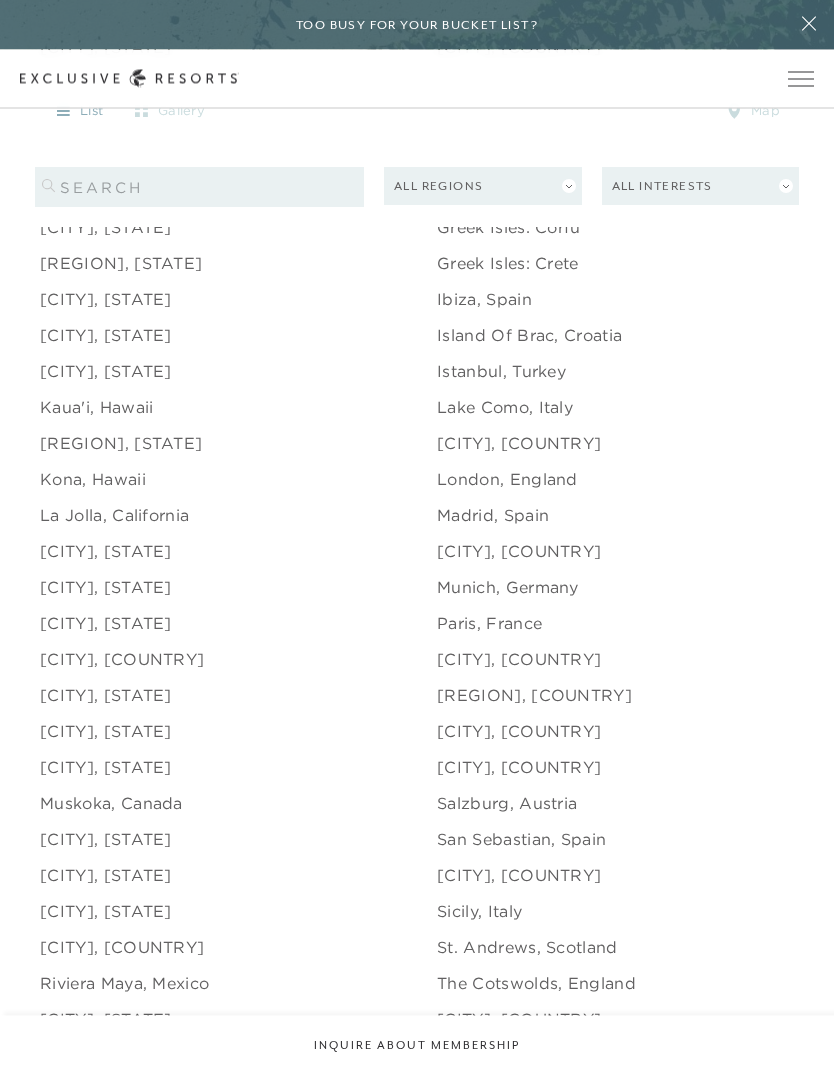 scroll, scrollTop: 2388, scrollLeft: 0, axis: vertical 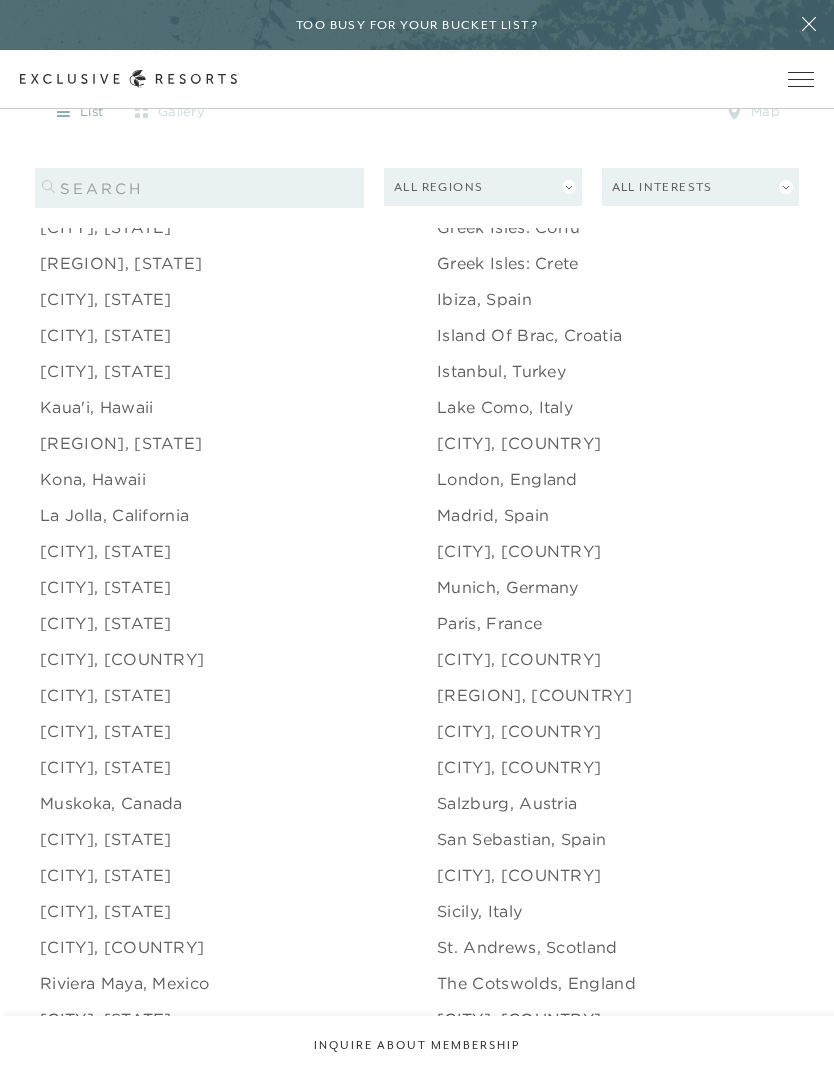 click on "Kona, Hawaii" at bounding box center (93, 479) 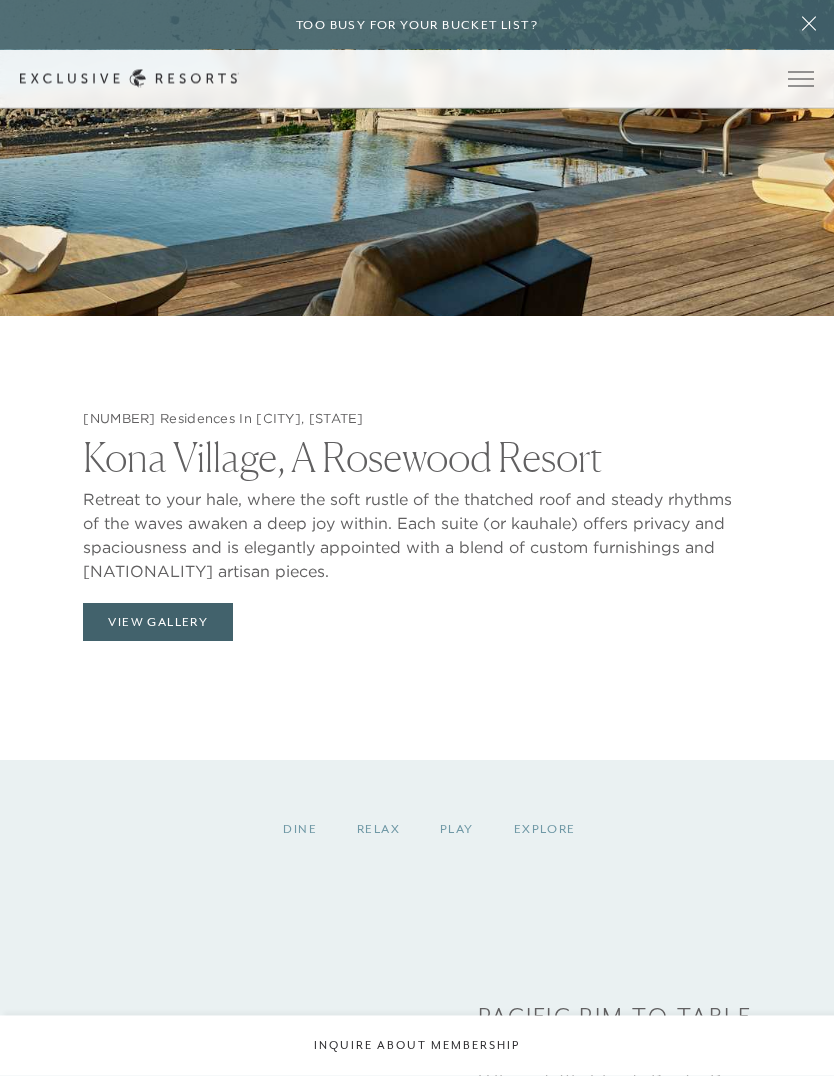 scroll, scrollTop: 2298, scrollLeft: 0, axis: vertical 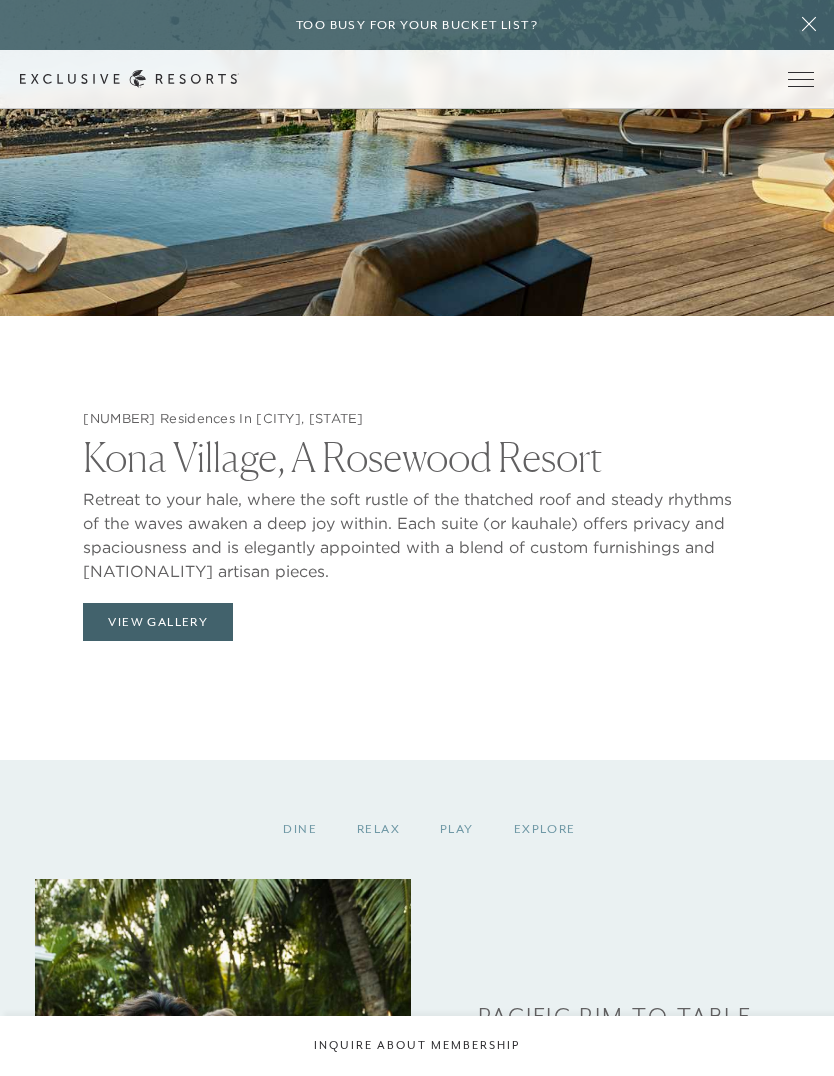click on "View Gallery" at bounding box center [158, 622] 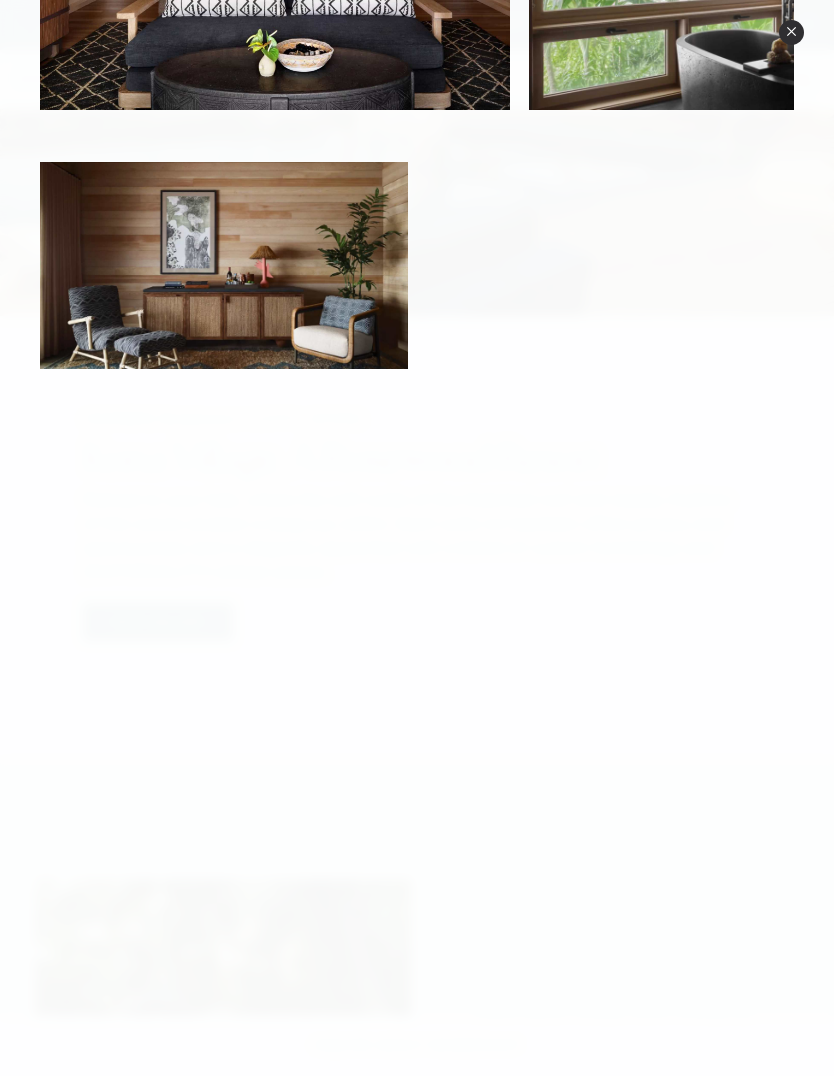scroll, scrollTop: 394, scrollLeft: 0, axis: vertical 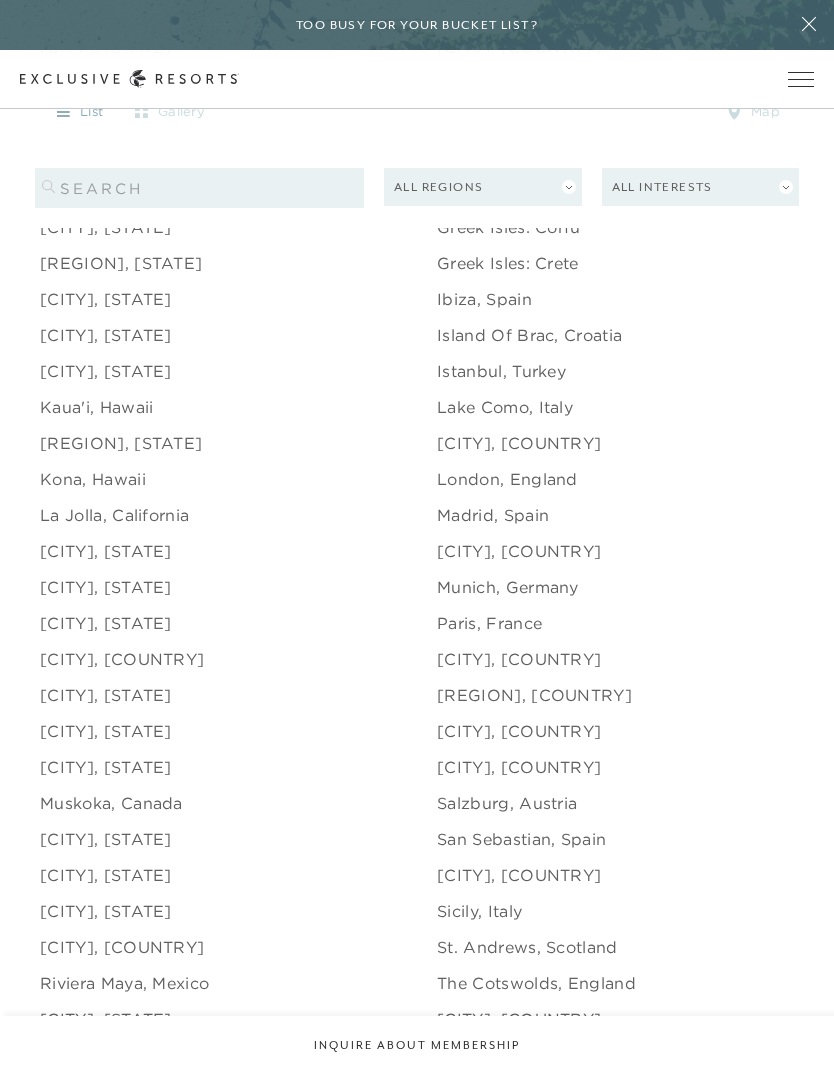 click on "[REGION], [STATE]" at bounding box center [121, 443] 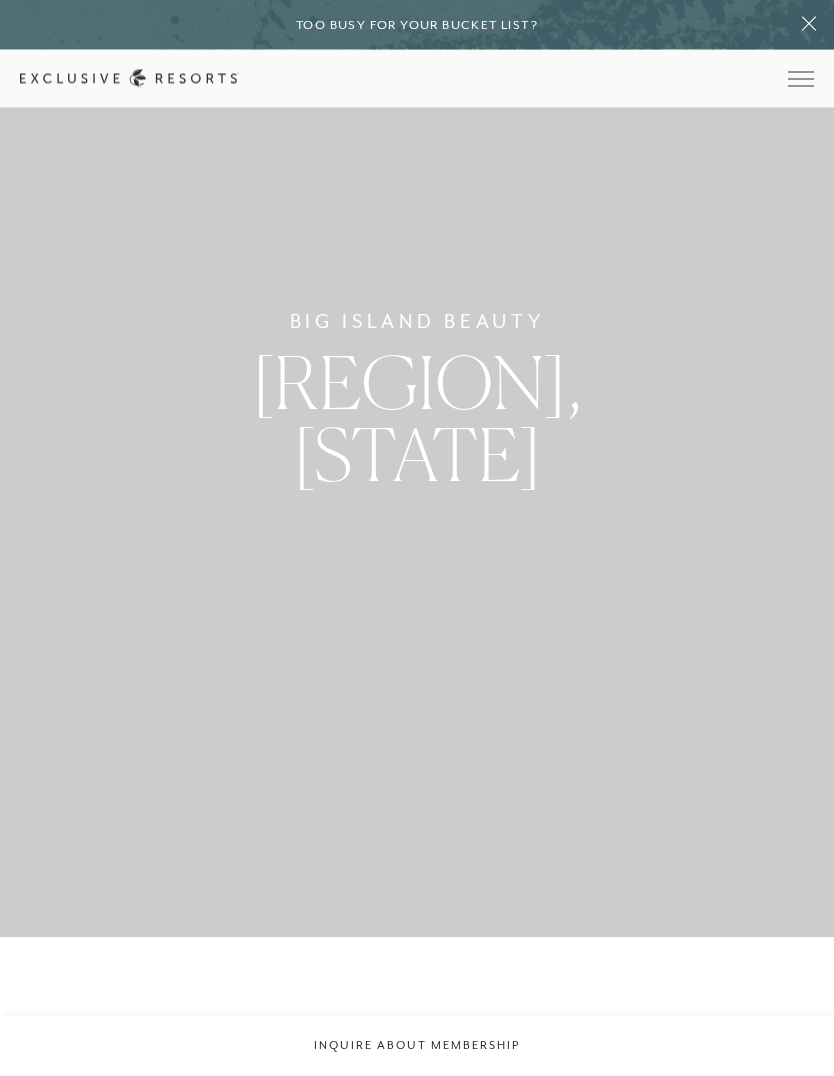 scroll, scrollTop: 0, scrollLeft: 0, axis: both 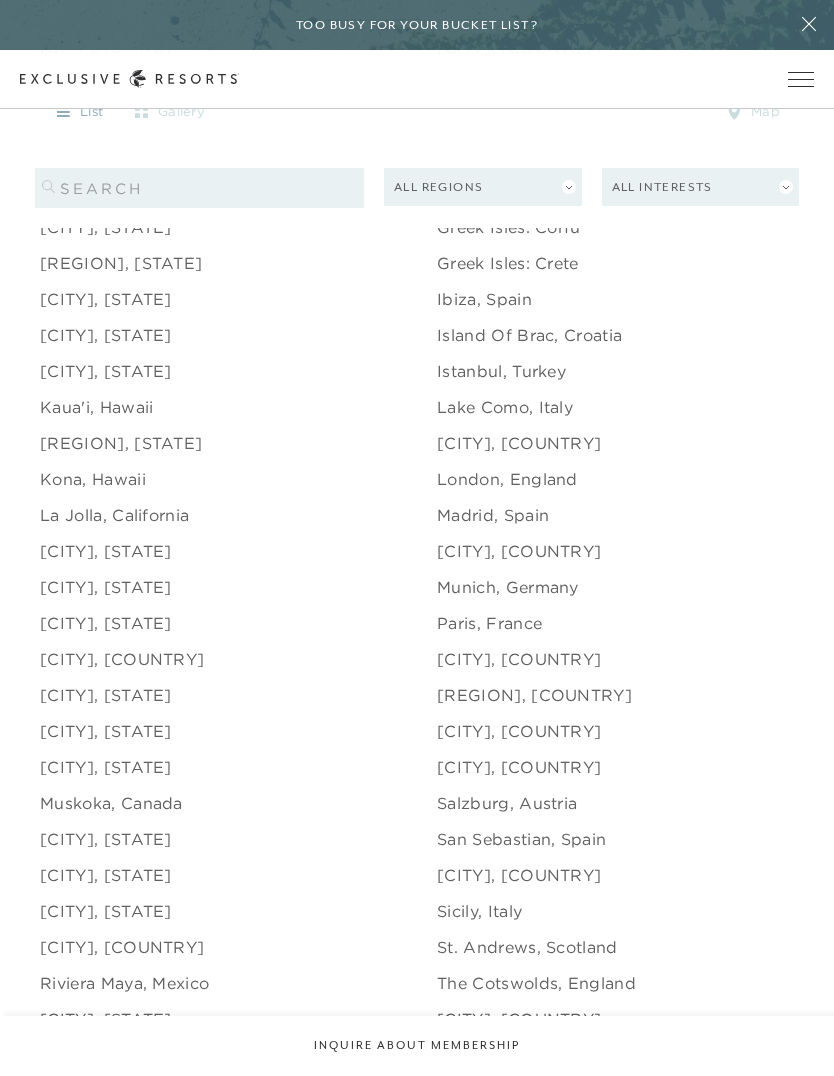 click on "Kona, Hawaii" at bounding box center (93, 479) 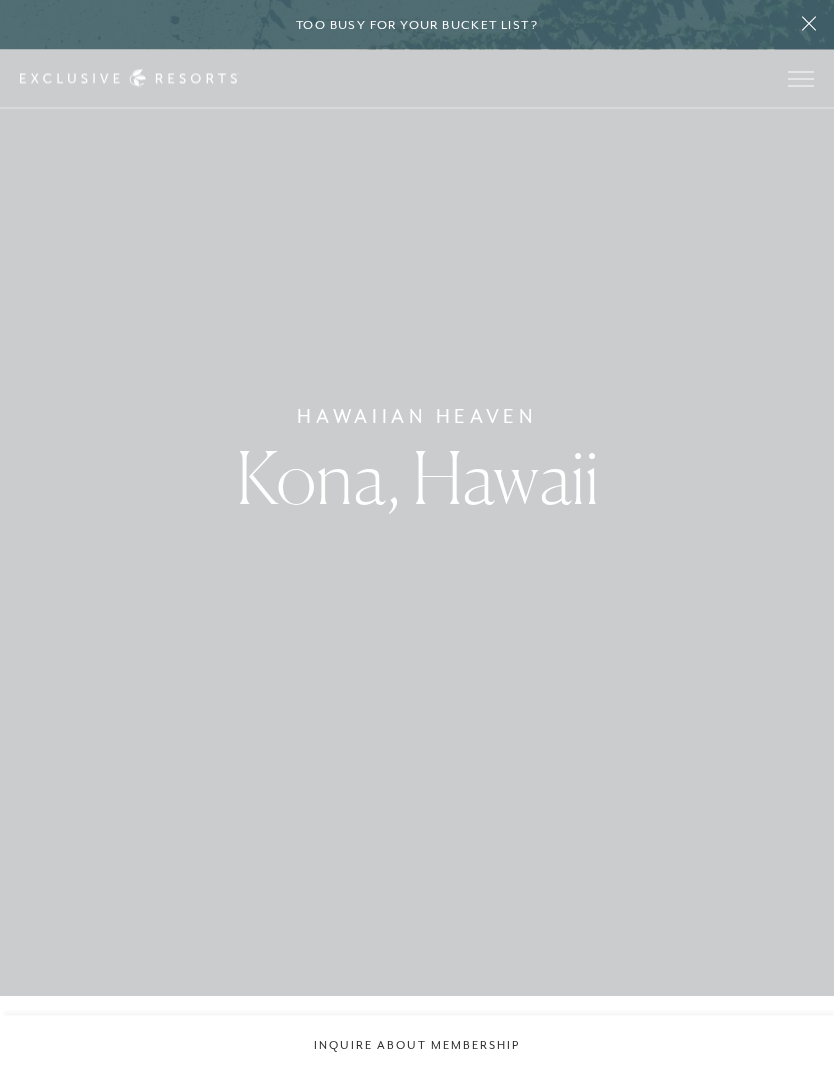 scroll, scrollTop: 0, scrollLeft: 0, axis: both 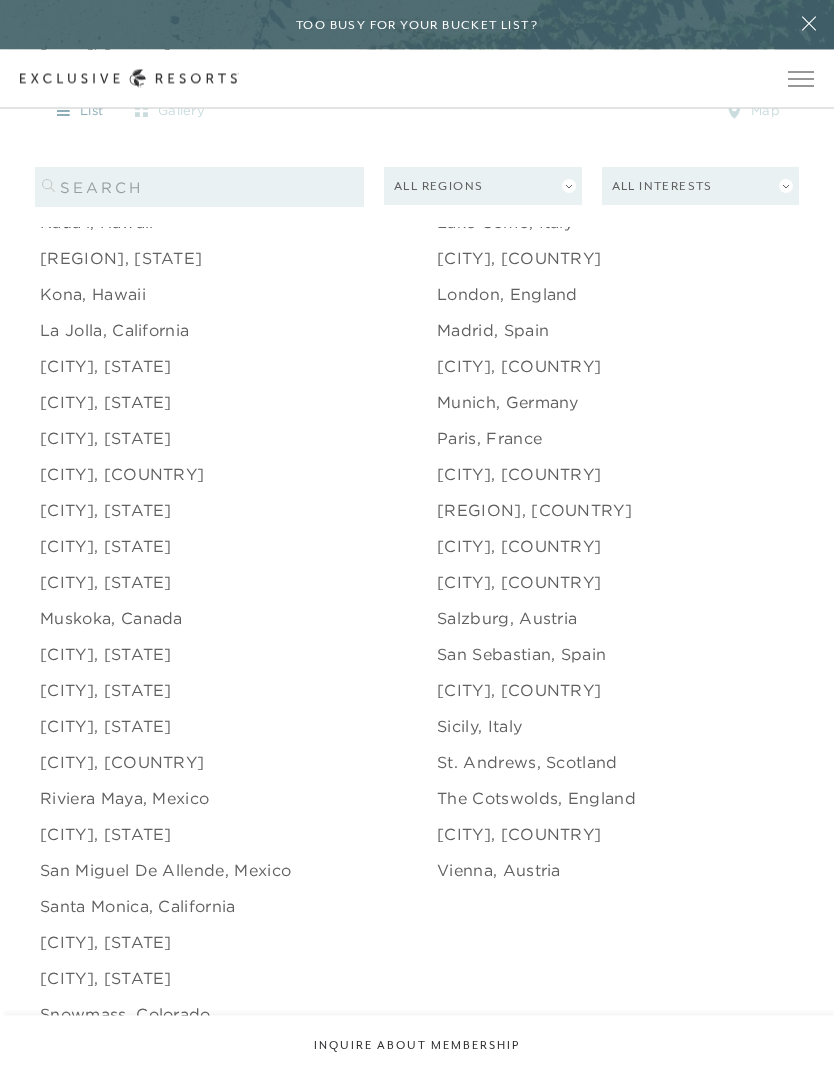 click on "[CITY], [STATE]" at bounding box center [106, 691] 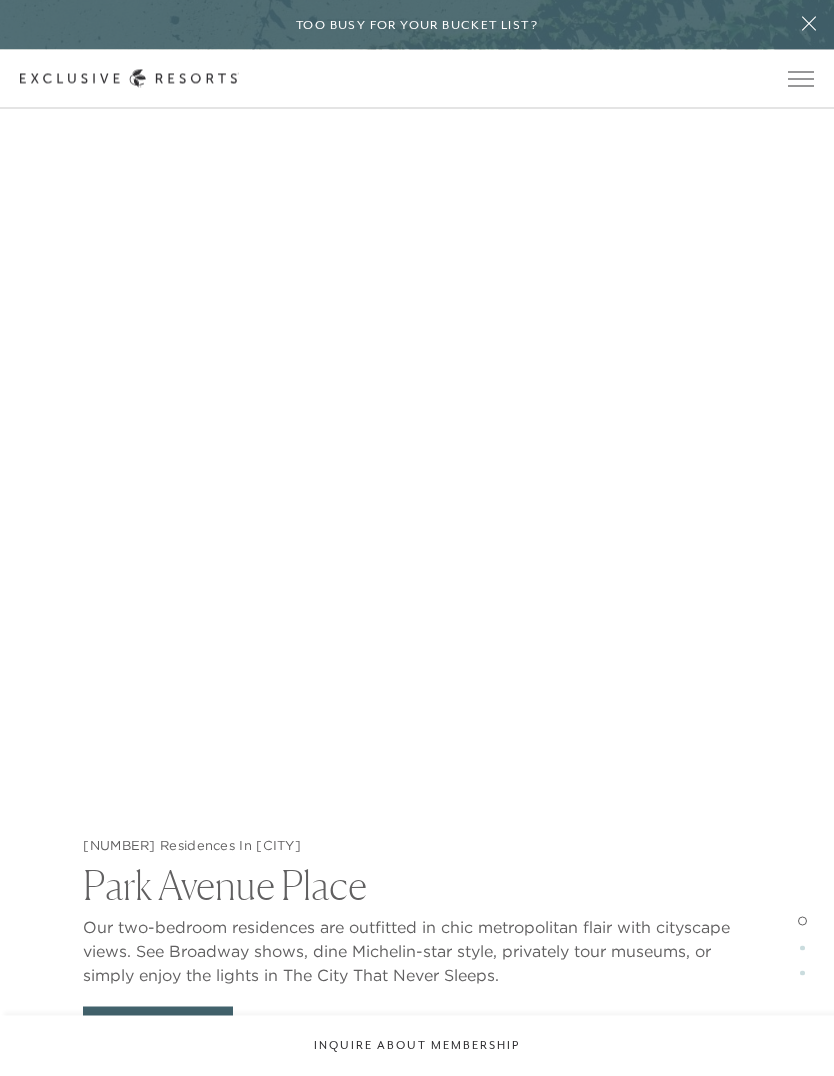 scroll, scrollTop: 2855, scrollLeft: 0, axis: vertical 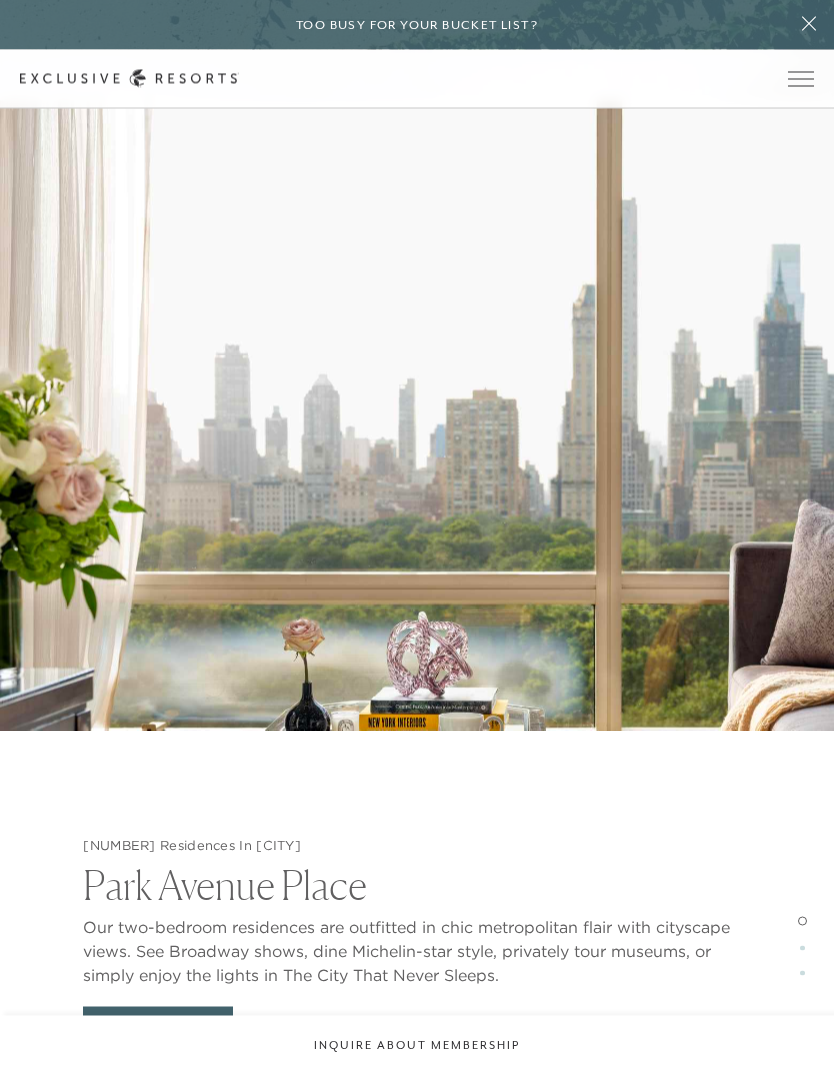 click on "View Gallery" at bounding box center [158, 1026] 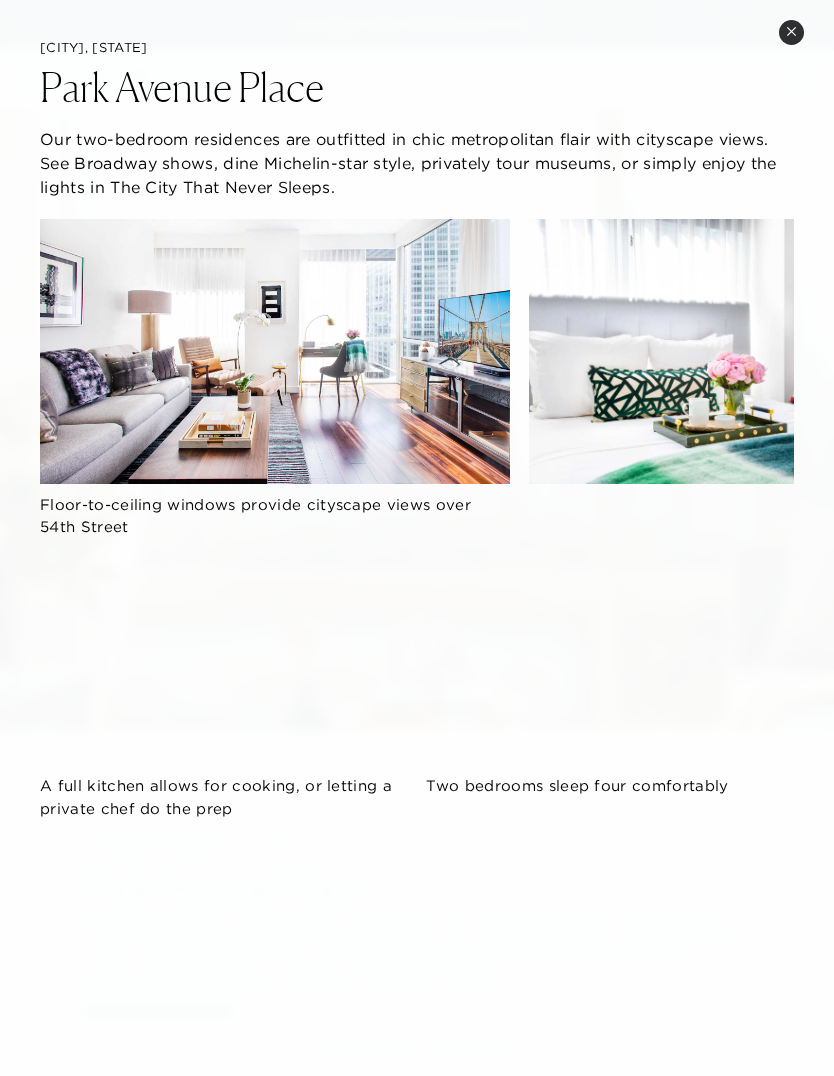 scroll, scrollTop: 0, scrollLeft: 0, axis: both 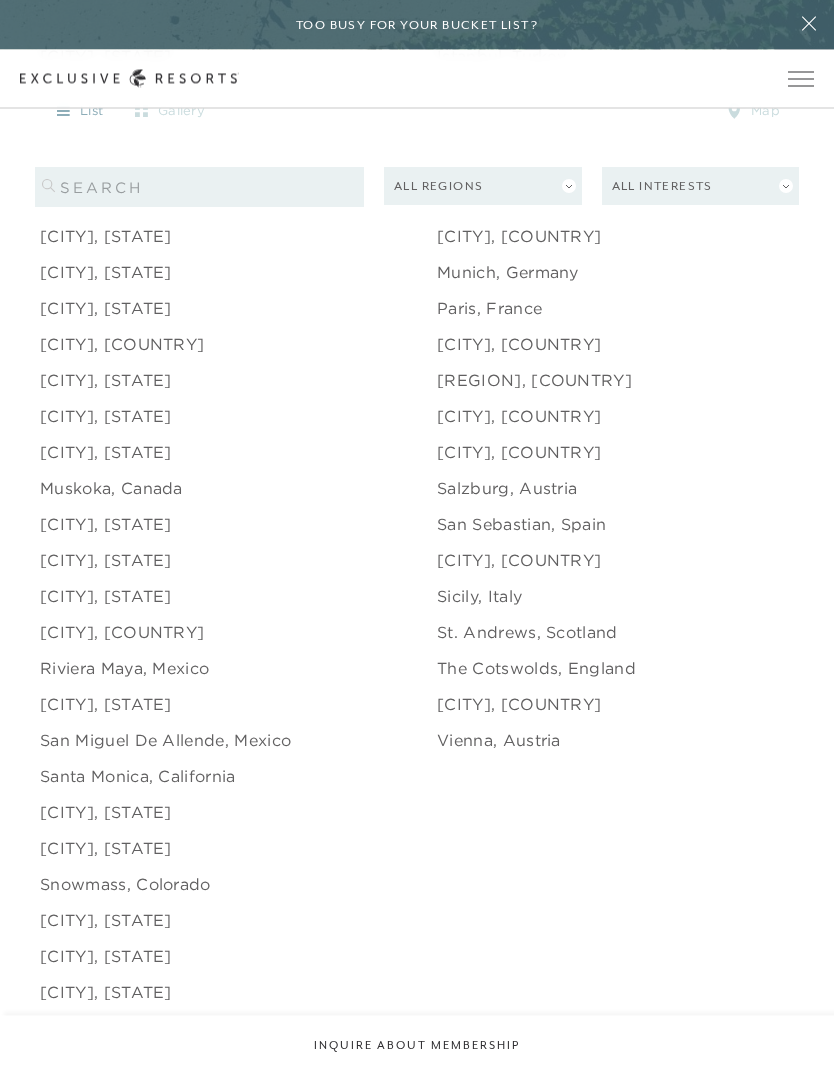 click on "[CITY], [STATE]" at bounding box center (106, 561) 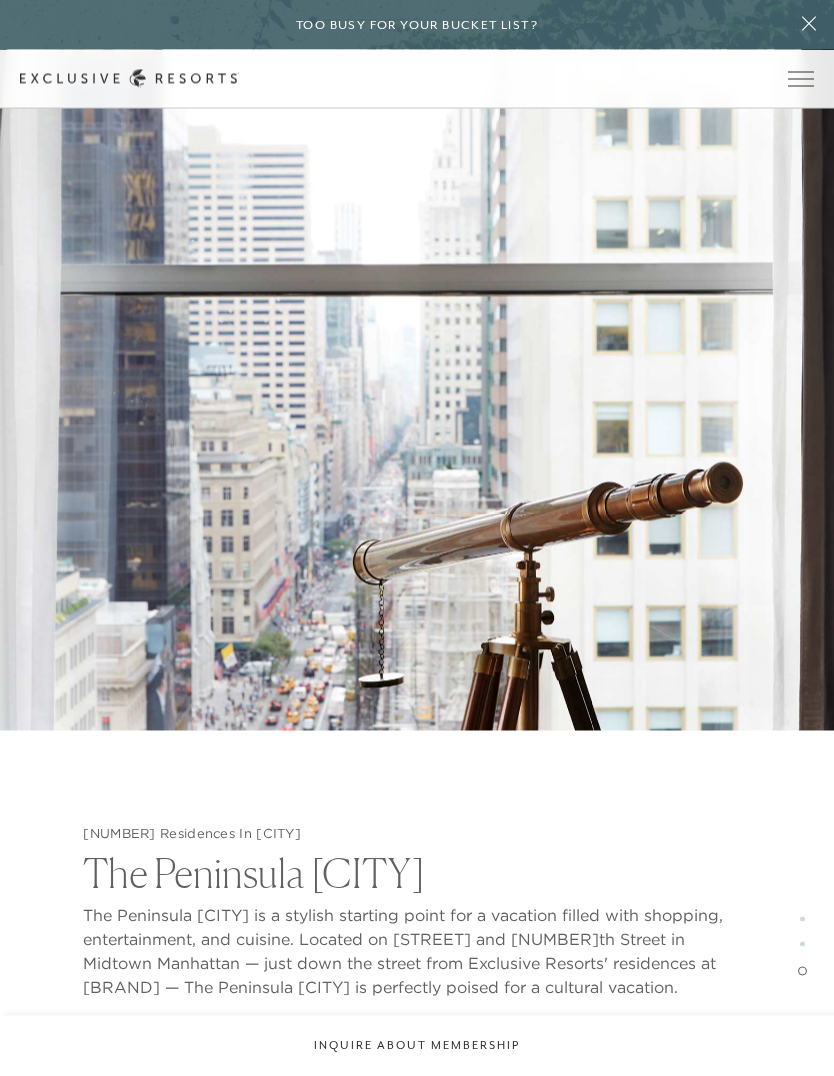 scroll, scrollTop: 4827, scrollLeft: 0, axis: vertical 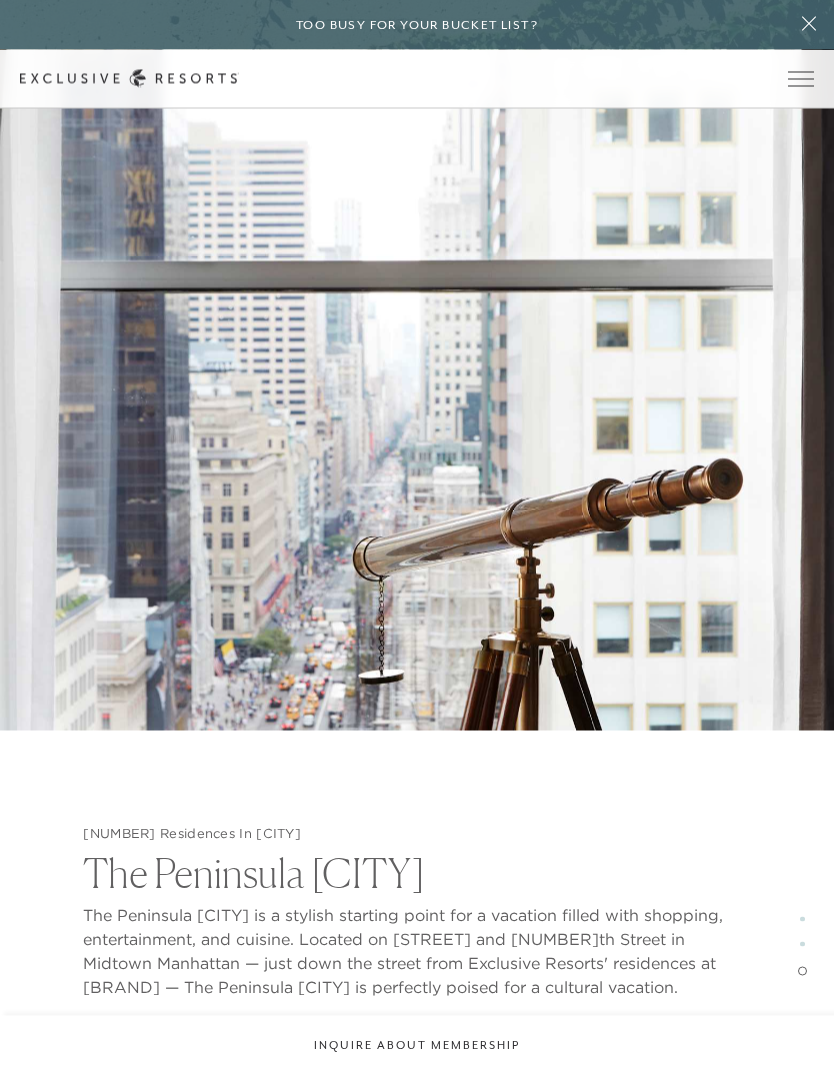 click on "The Peninsula [CITY]" at bounding box center [416, 868] 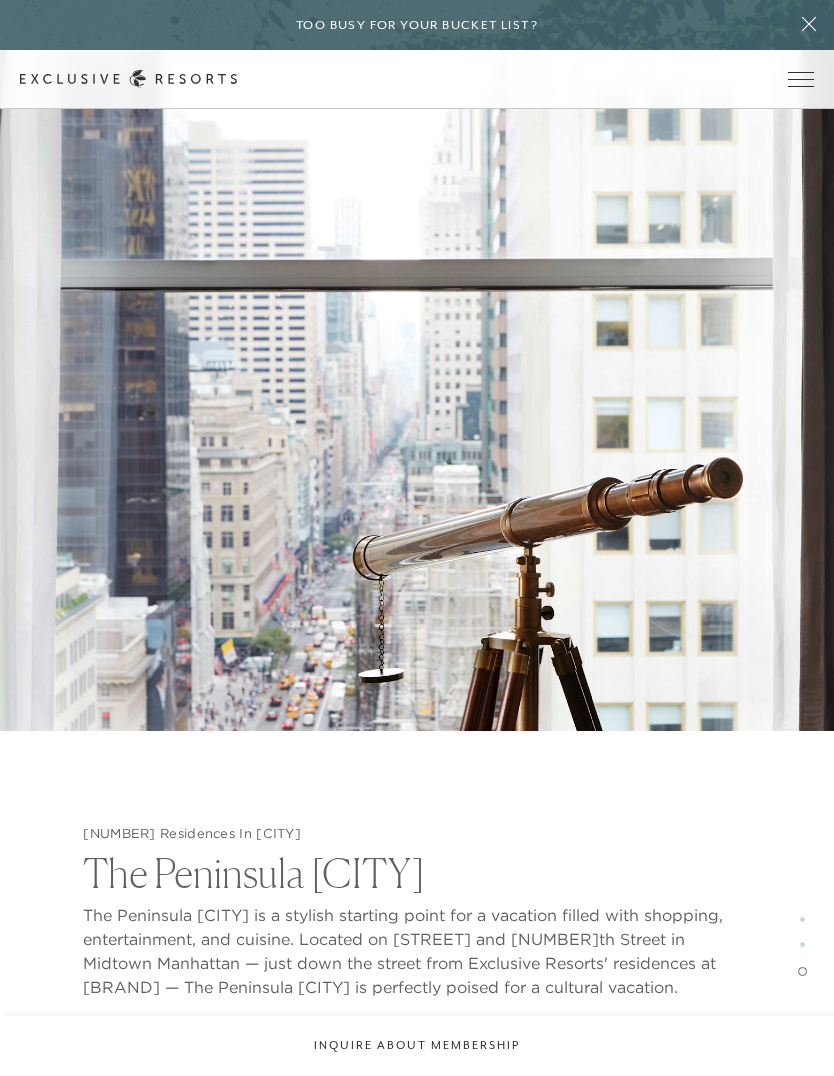 scroll, scrollTop: 5006, scrollLeft: 0, axis: vertical 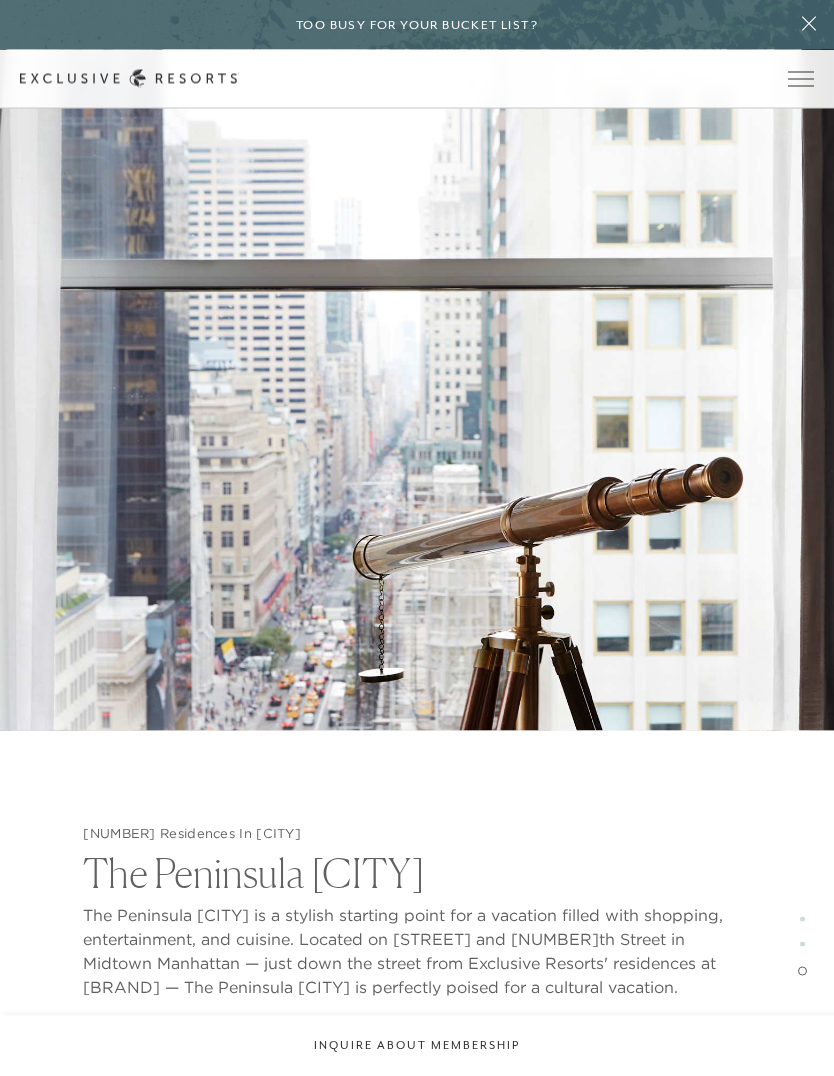 click on "View Gallery" at bounding box center [158, 1038] 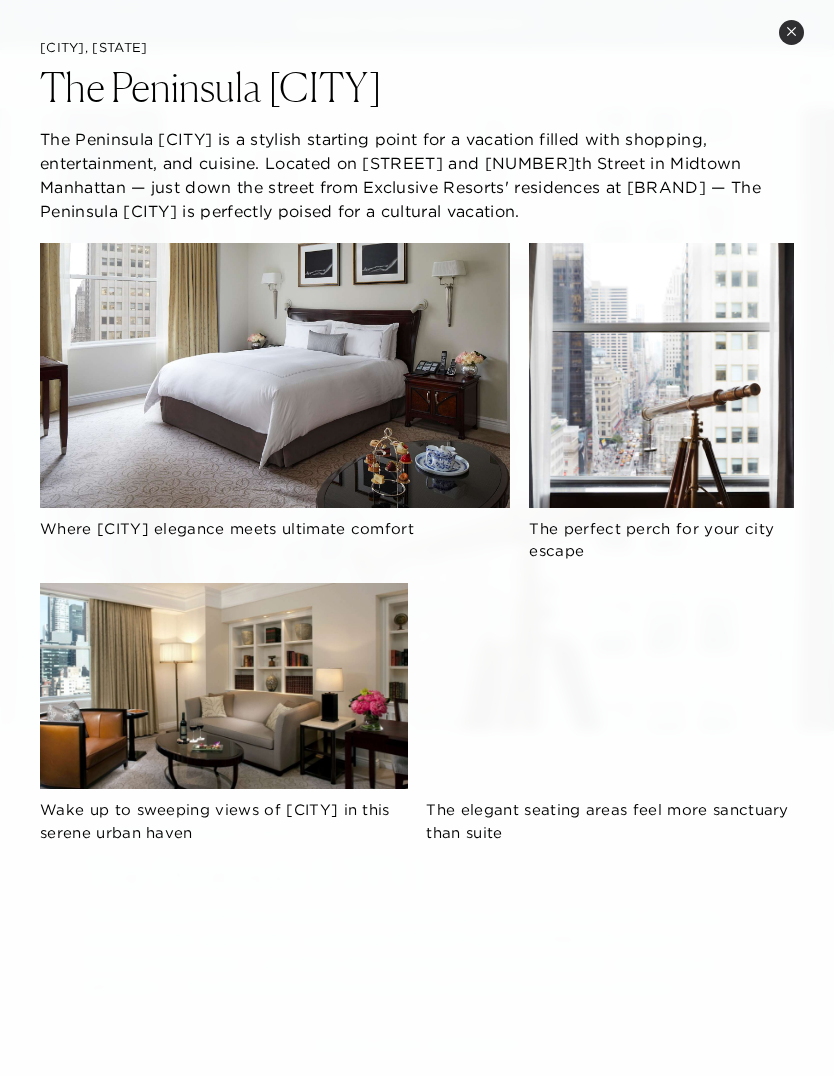 scroll, scrollTop: 0, scrollLeft: 0, axis: both 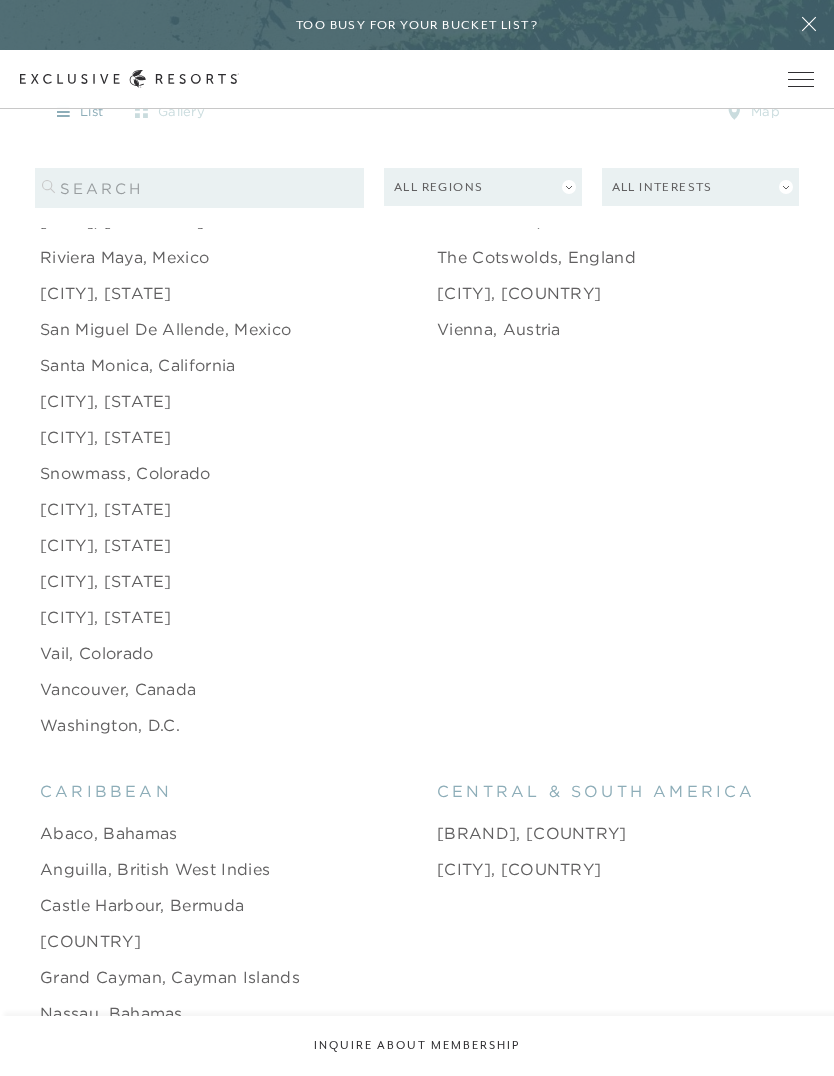 click on "[CITY], [STATE]" at bounding box center (106, 545) 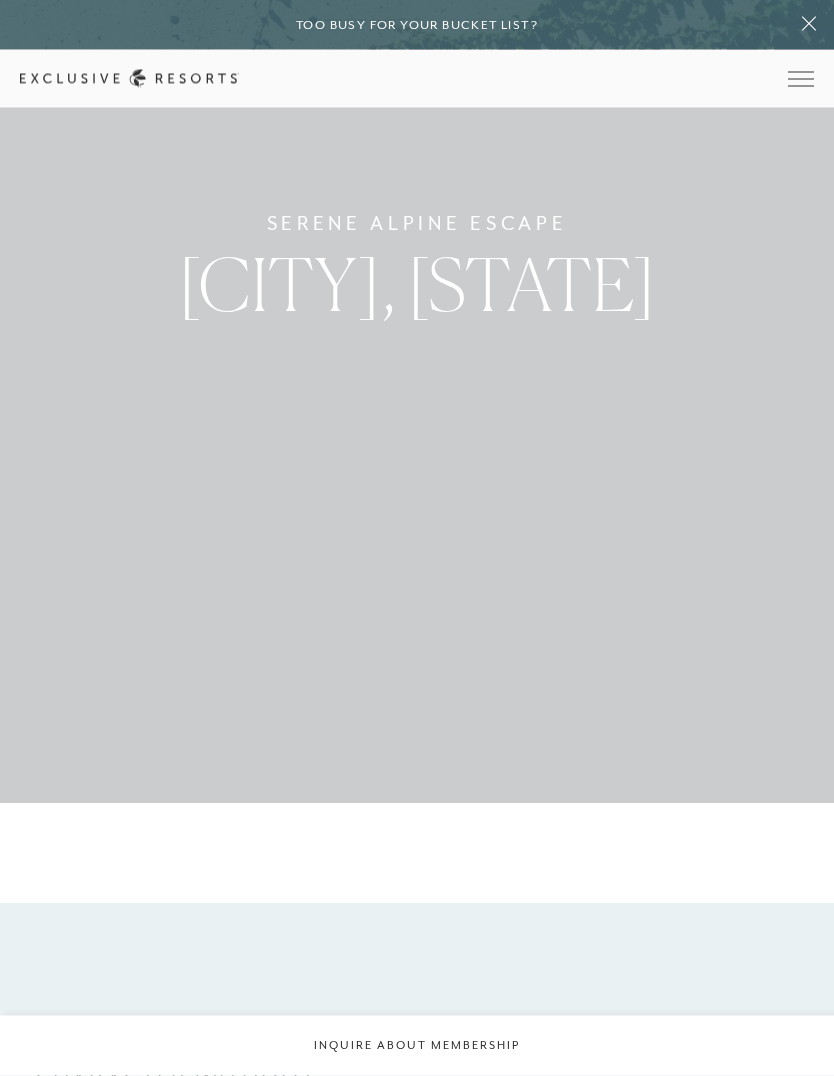 scroll, scrollTop: 0, scrollLeft: 0, axis: both 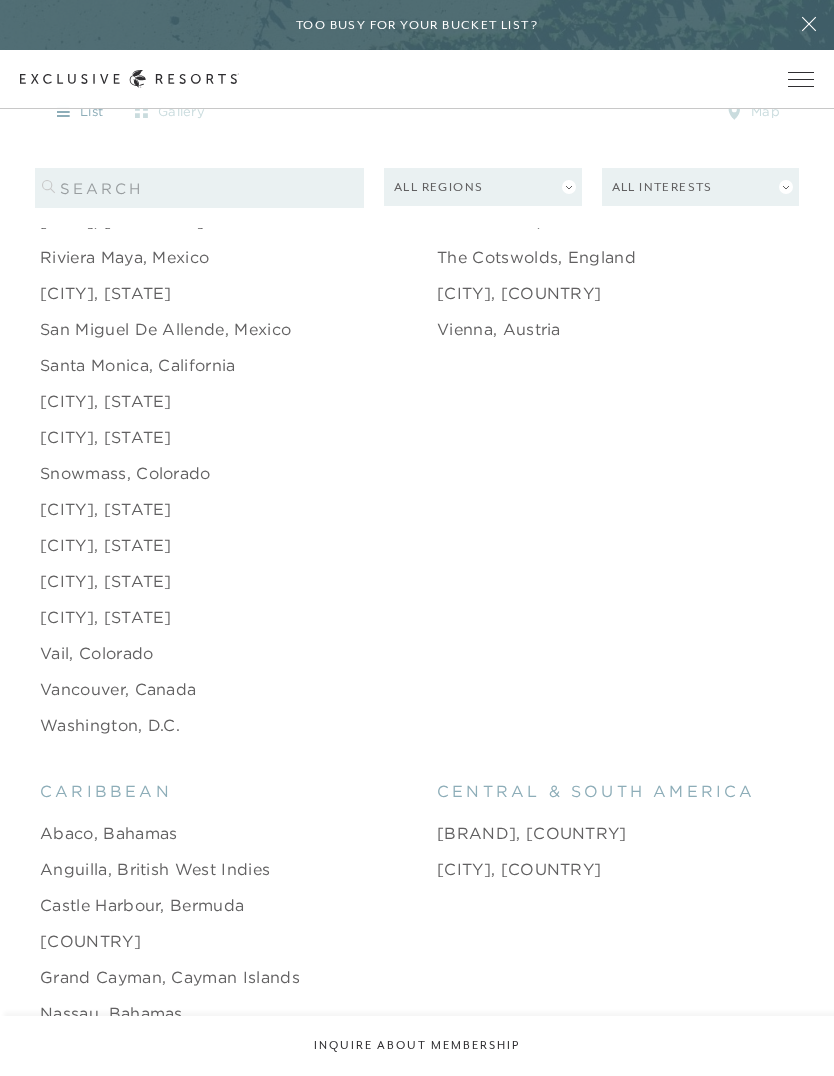 click on "[CITY], [STATE]" at bounding box center (106, 401) 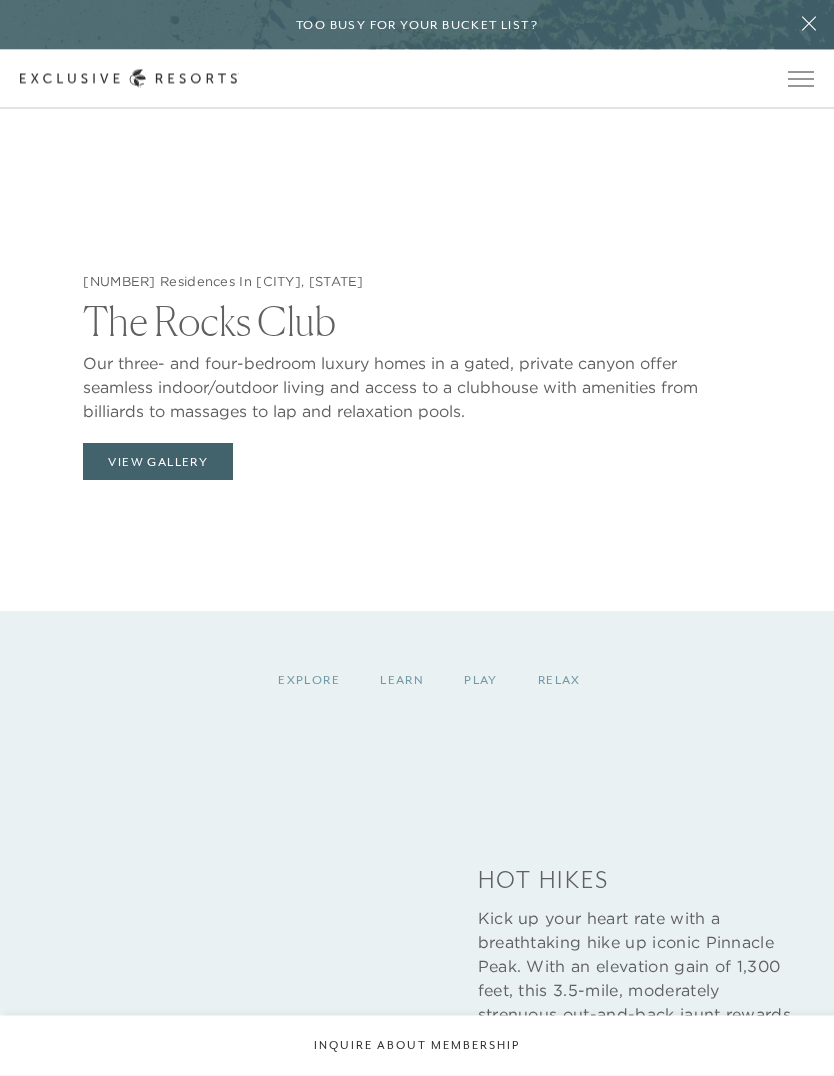 scroll, scrollTop: 2504, scrollLeft: 0, axis: vertical 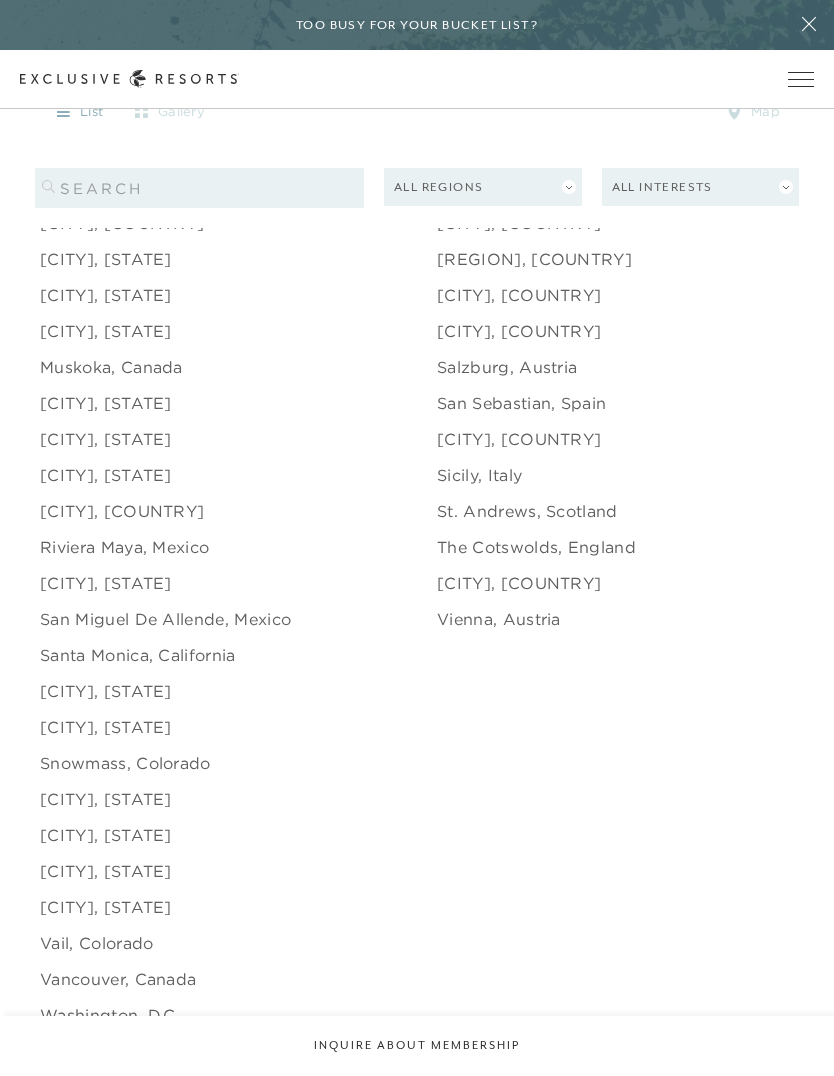 click on "[CITY], [STATE]" at bounding box center [106, 583] 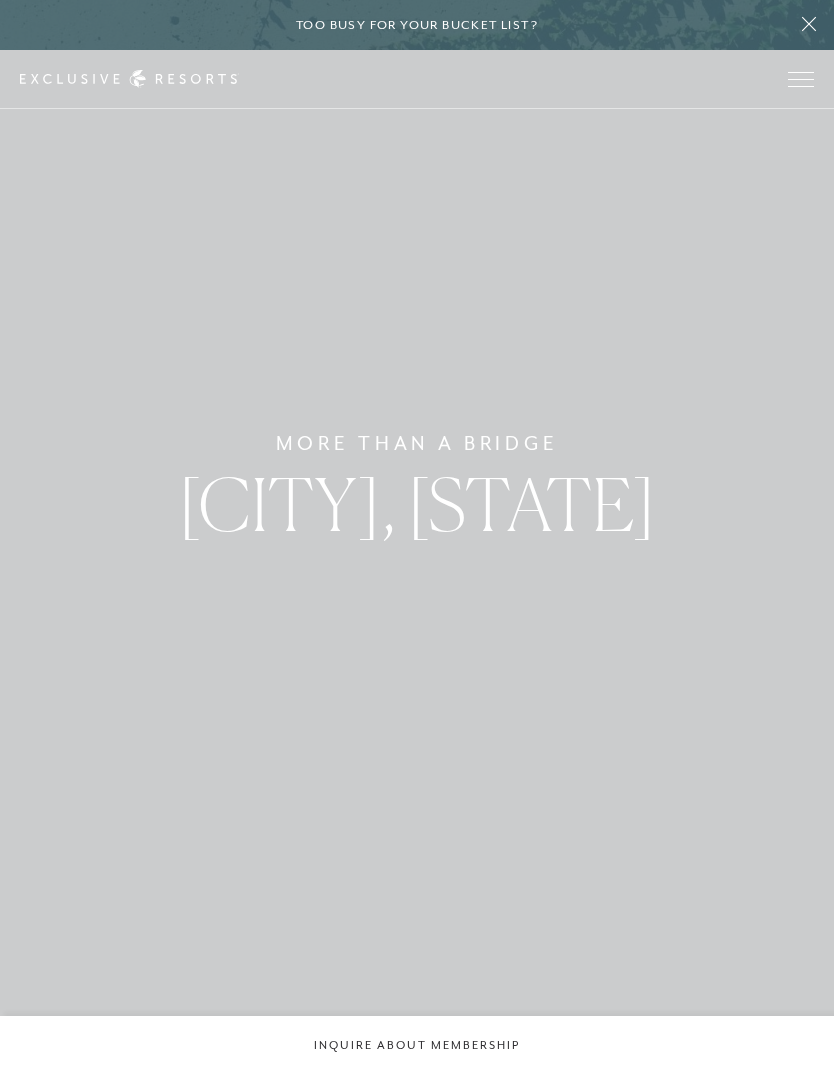 scroll, scrollTop: 0, scrollLeft: 0, axis: both 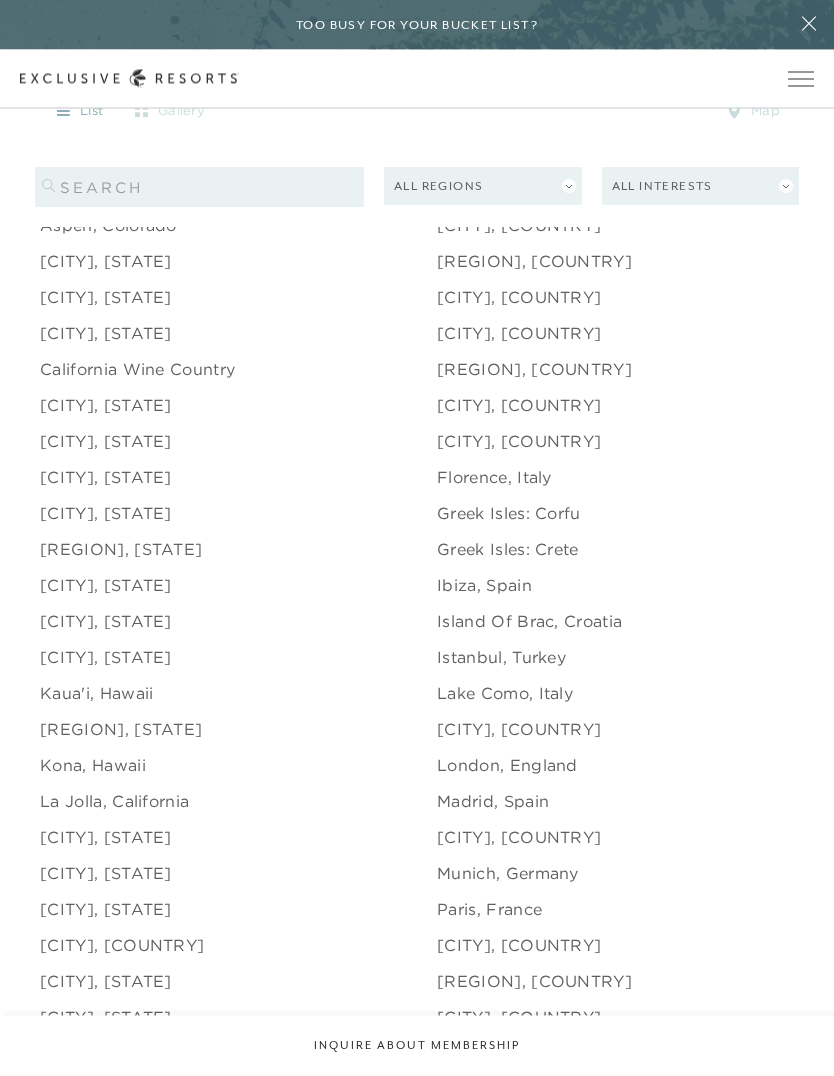 click on "California Wine Country" at bounding box center (137, 370) 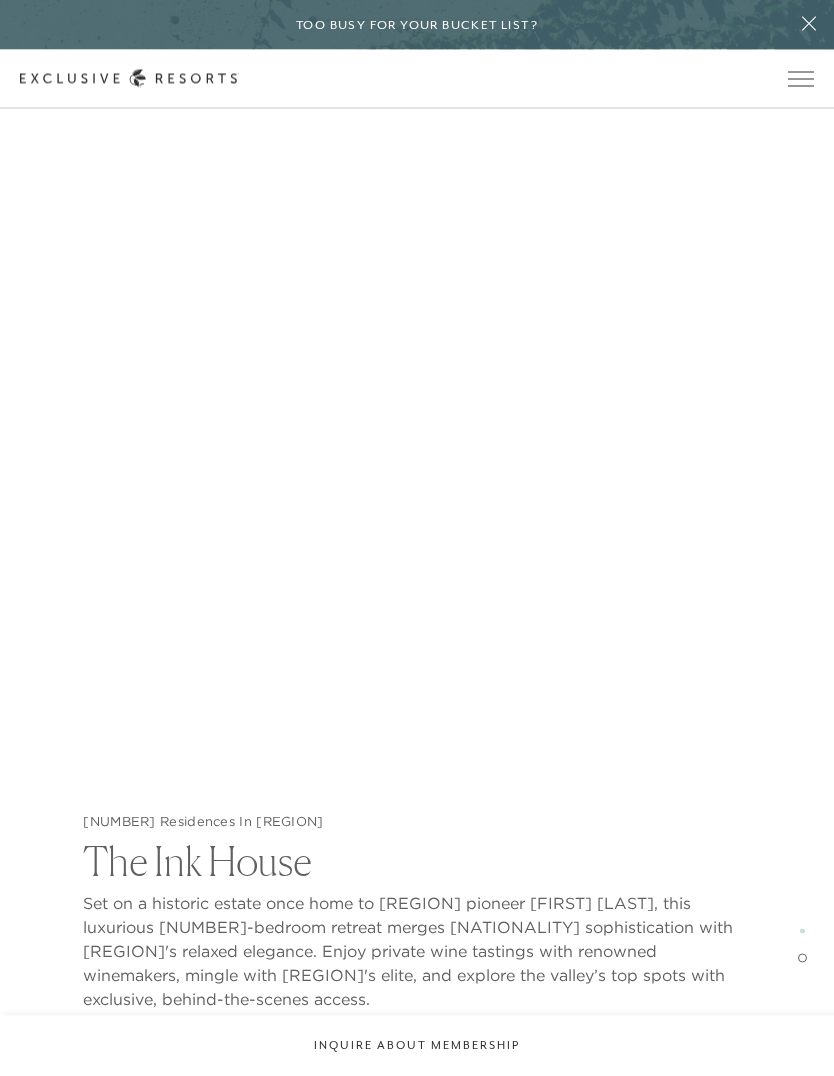 scroll, scrollTop: 4033, scrollLeft: 0, axis: vertical 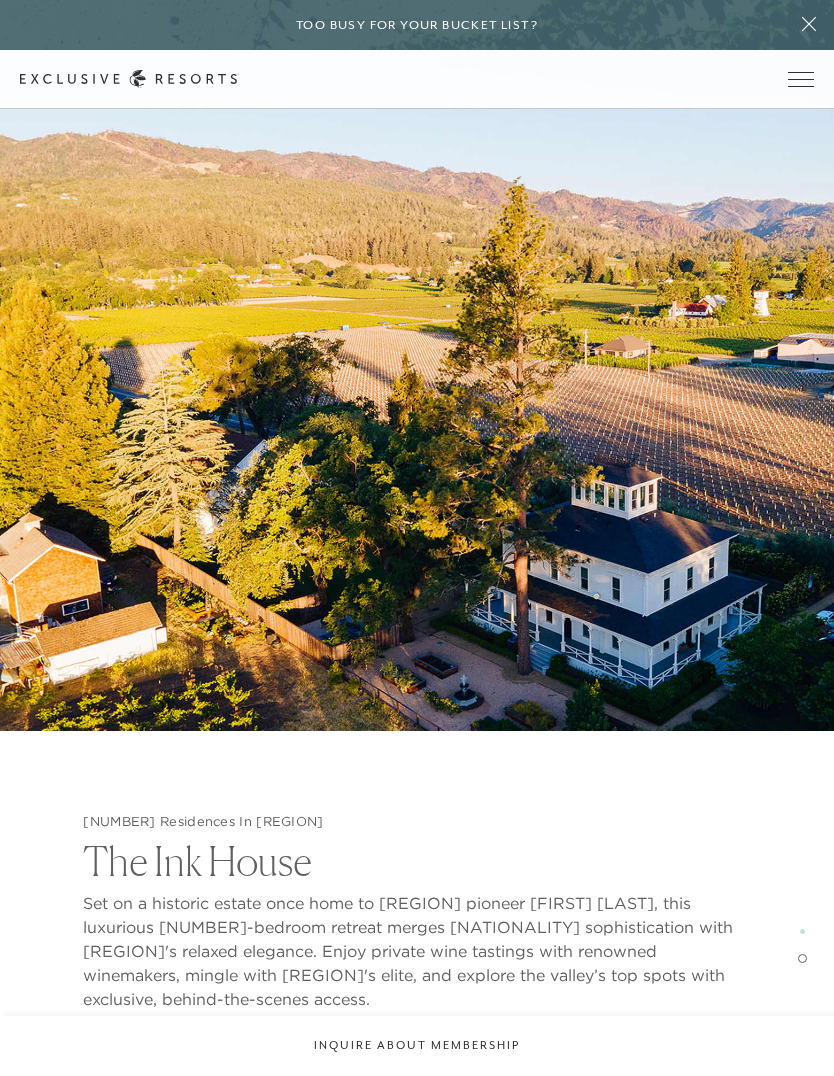 click on "The Ink House" at bounding box center (416, 856) 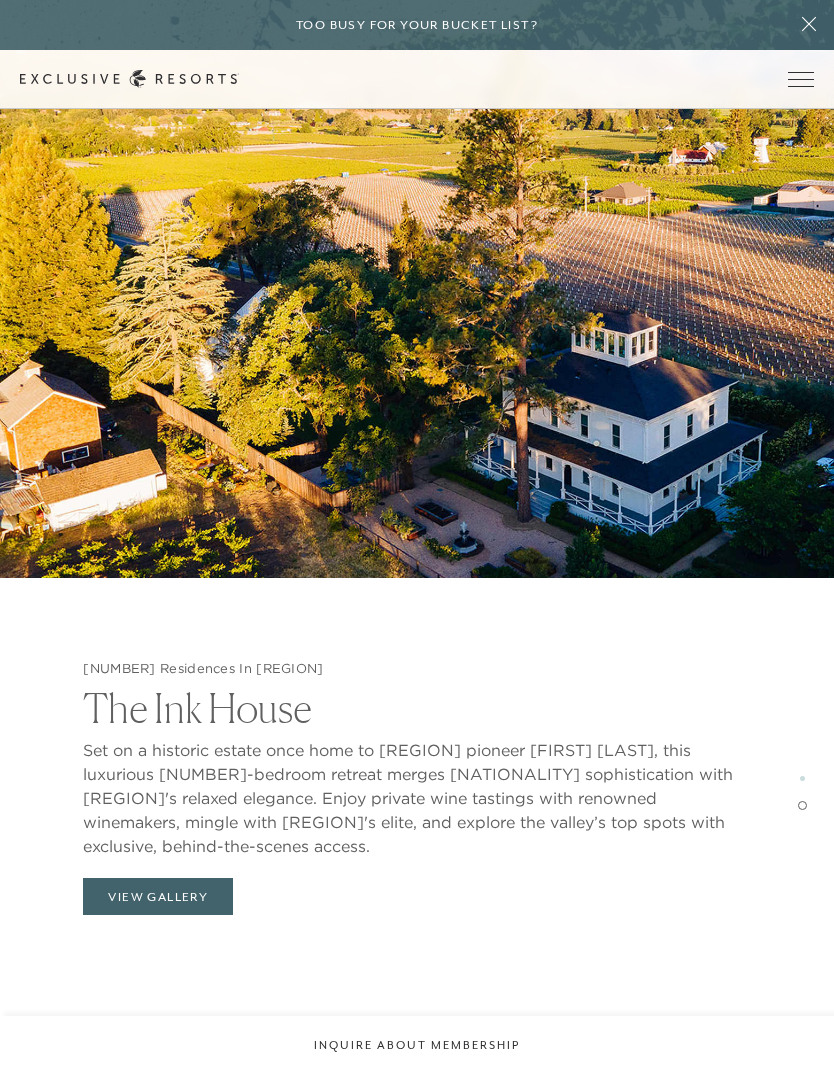 scroll, scrollTop: 4376, scrollLeft: 0, axis: vertical 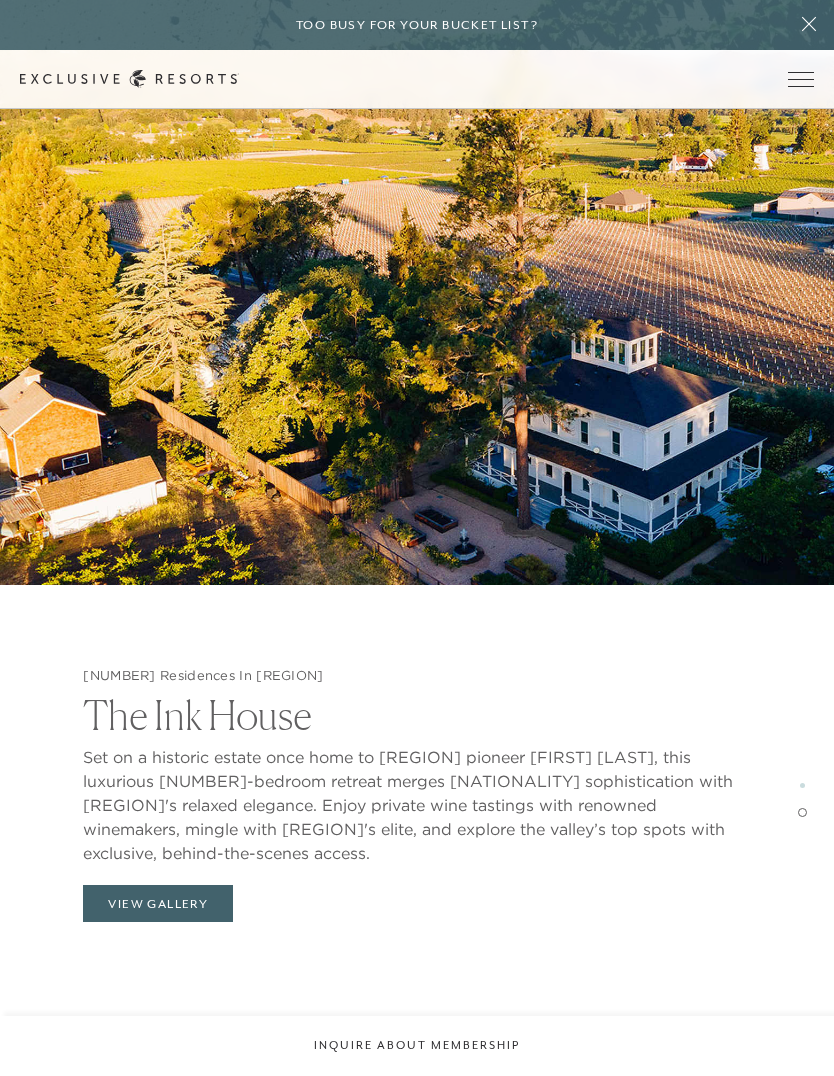 click on "View Gallery" at bounding box center (158, 904) 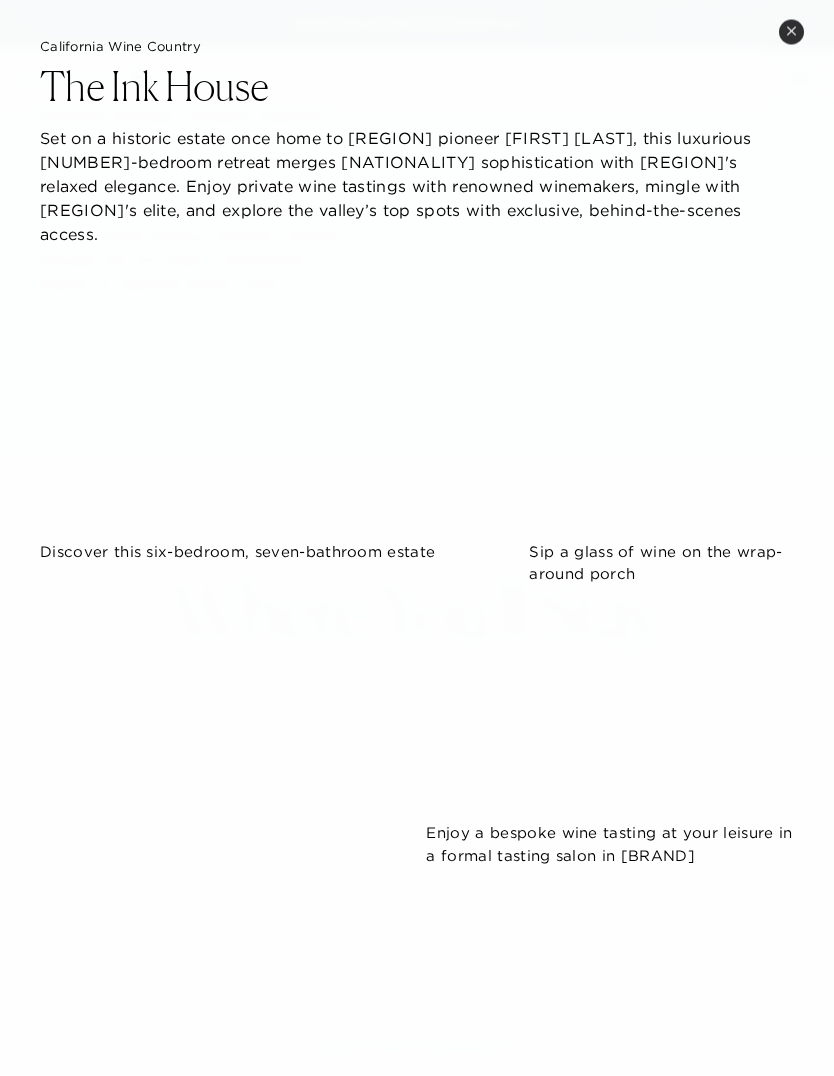 scroll, scrollTop: 1242, scrollLeft: 0, axis: vertical 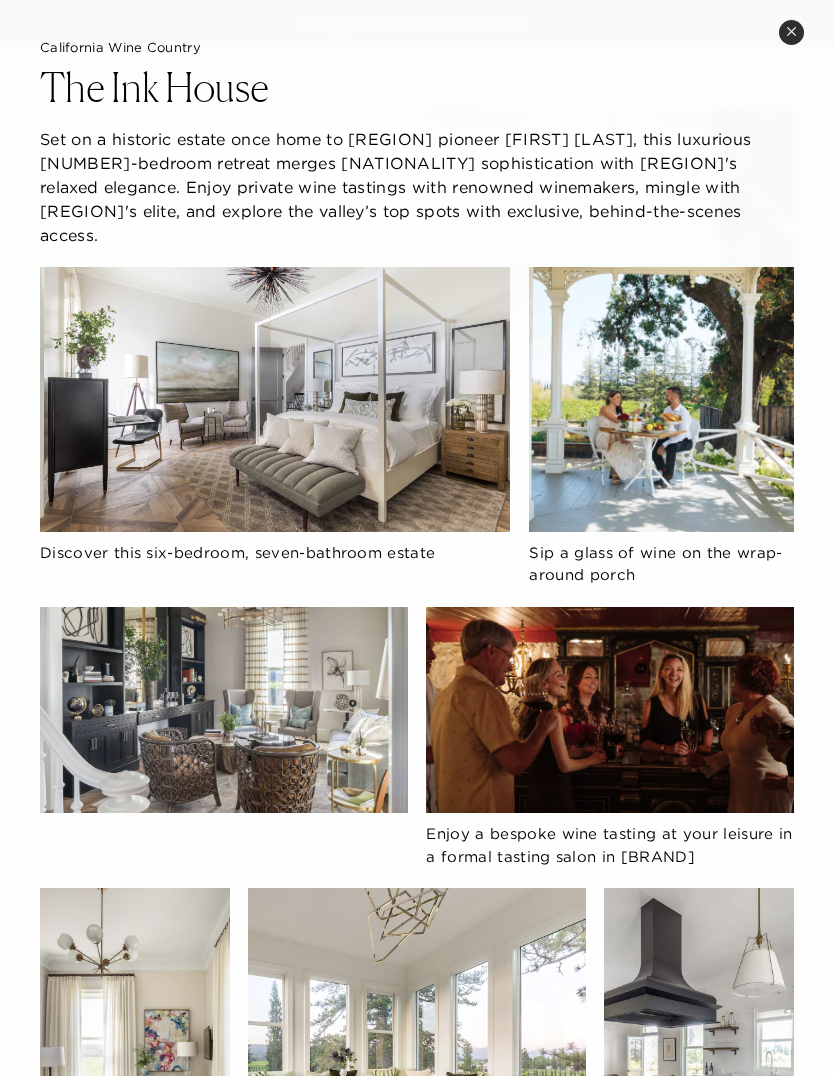 click on "Close quickview" at bounding box center [791, 32] 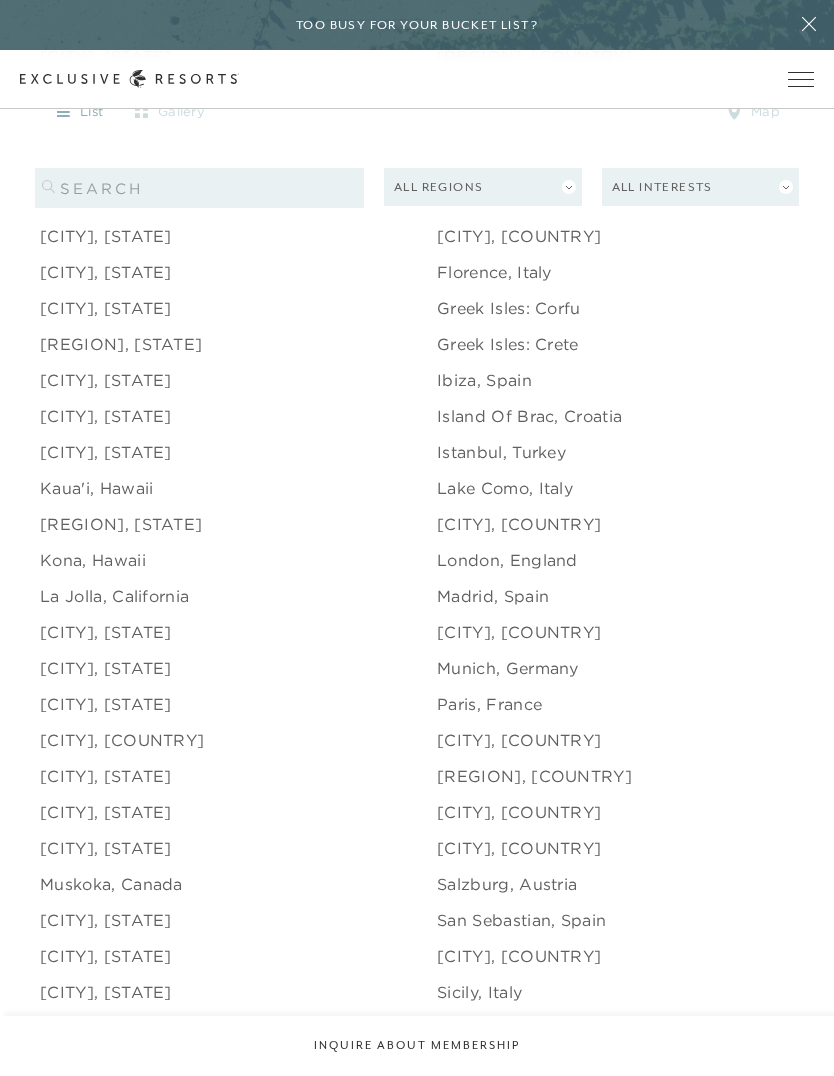 scroll, scrollTop: 2312, scrollLeft: 0, axis: vertical 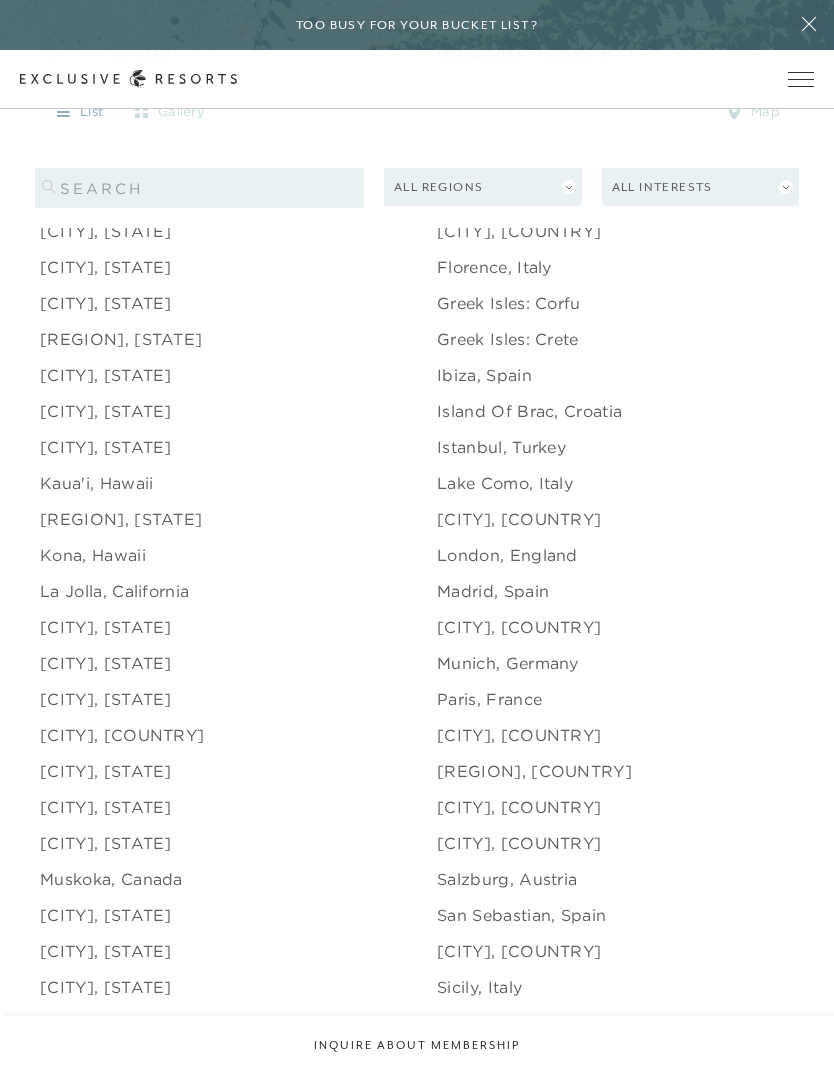 click on "London, England" at bounding box center (507, 555) 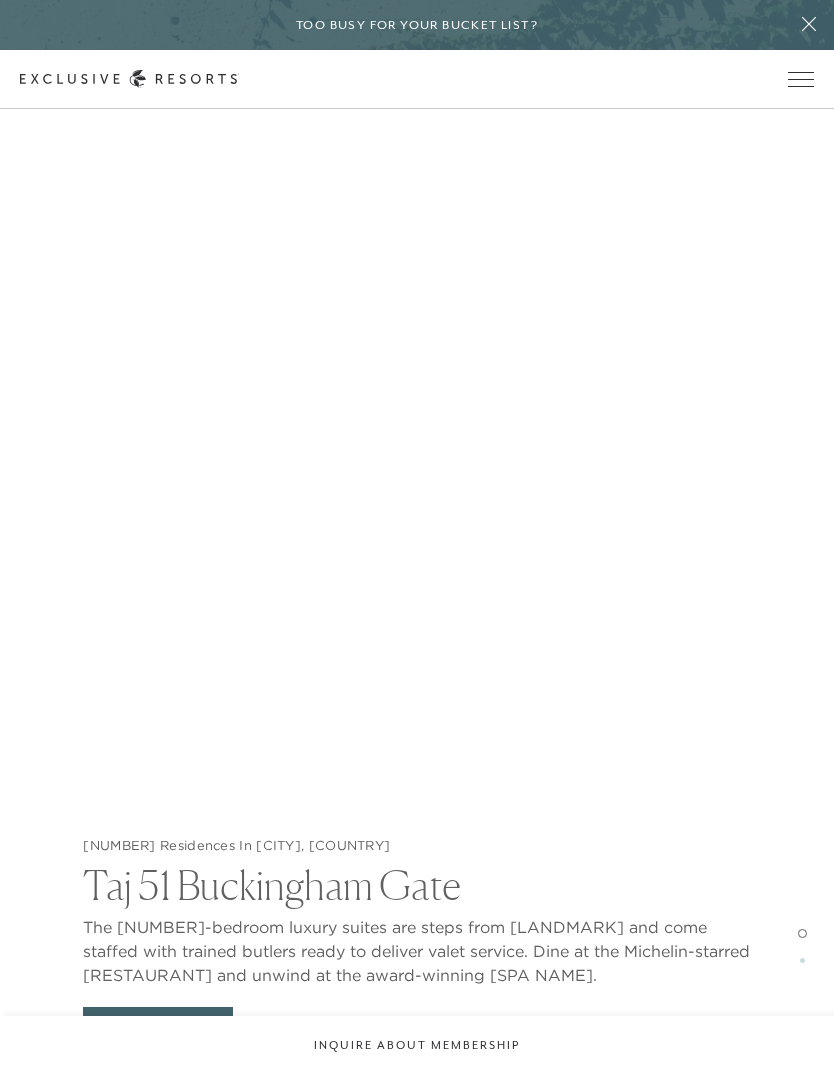 scroll, scrollTop: 2853, scrollLeft: 0, axis: vertical 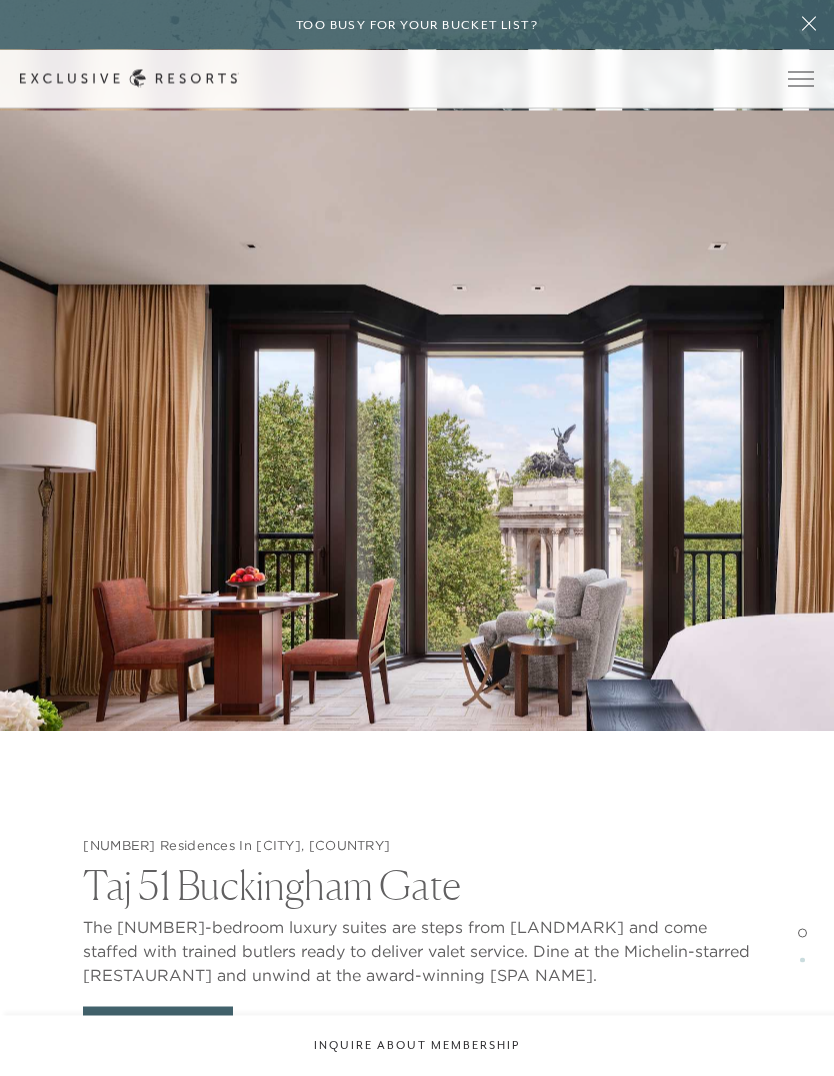 click on "Inquire about membership" at bounding box center [417, 1046] 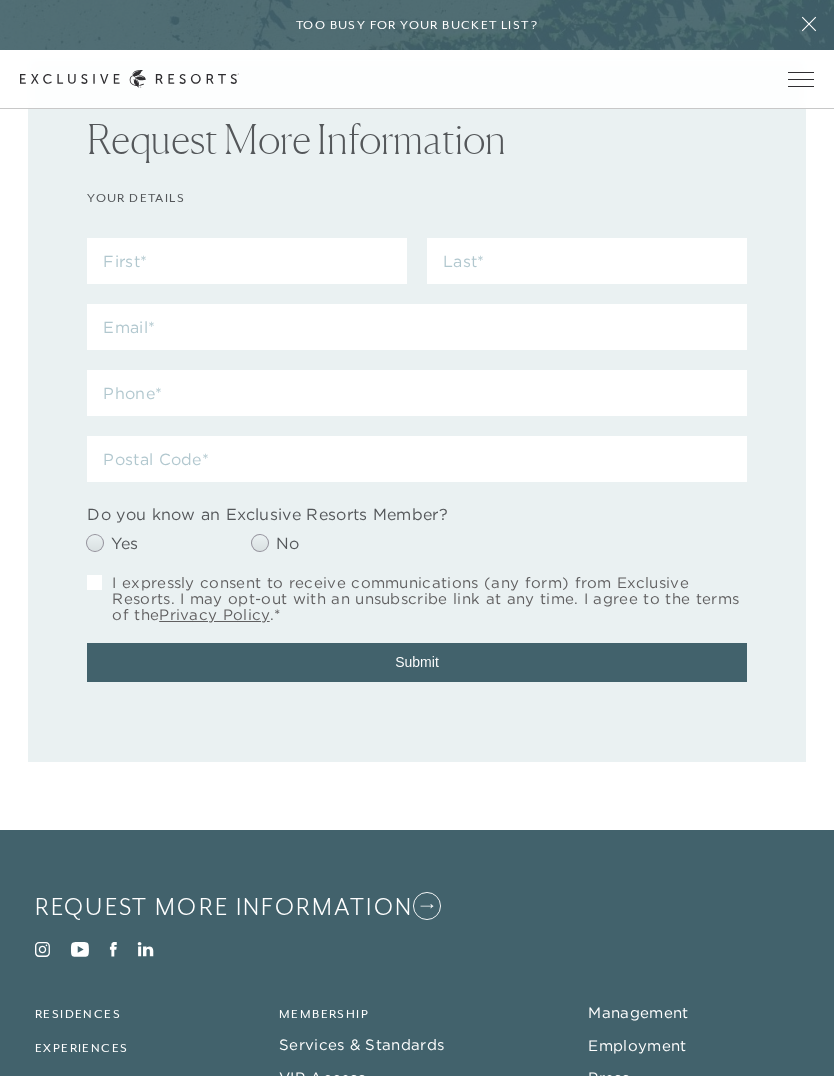 click 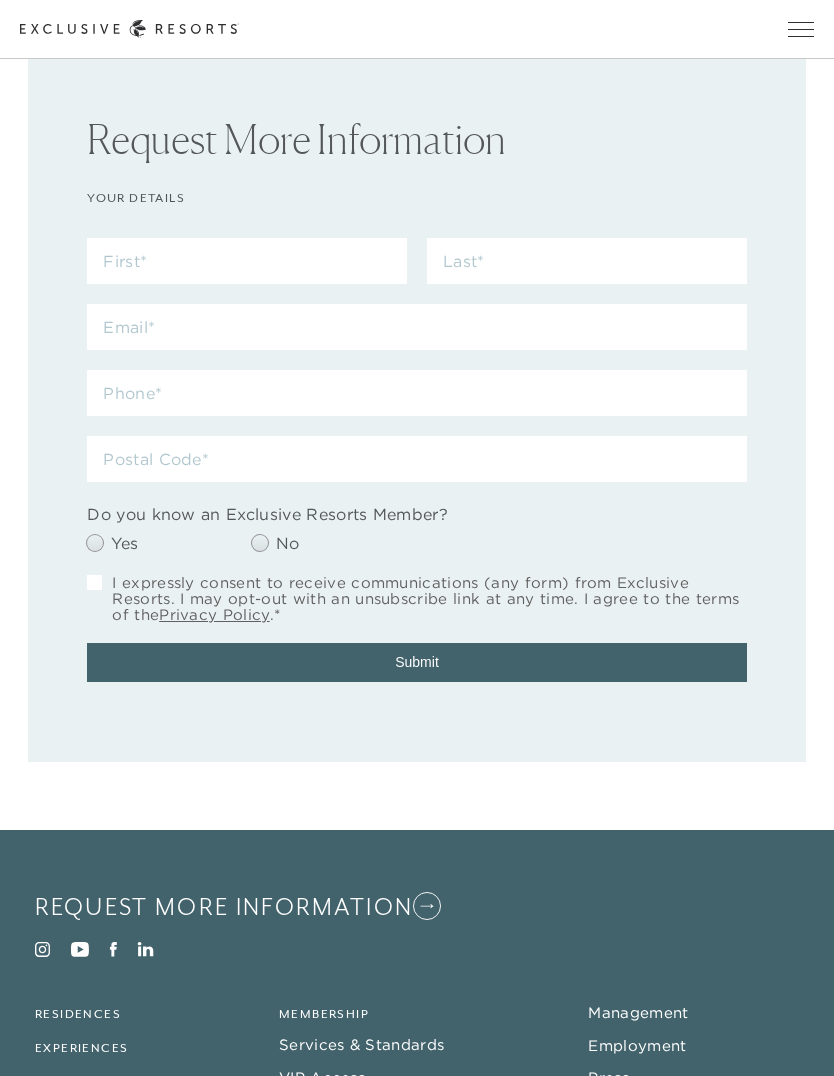 scroll, scrollTop: 0, scrollLeft: 0, axis: both 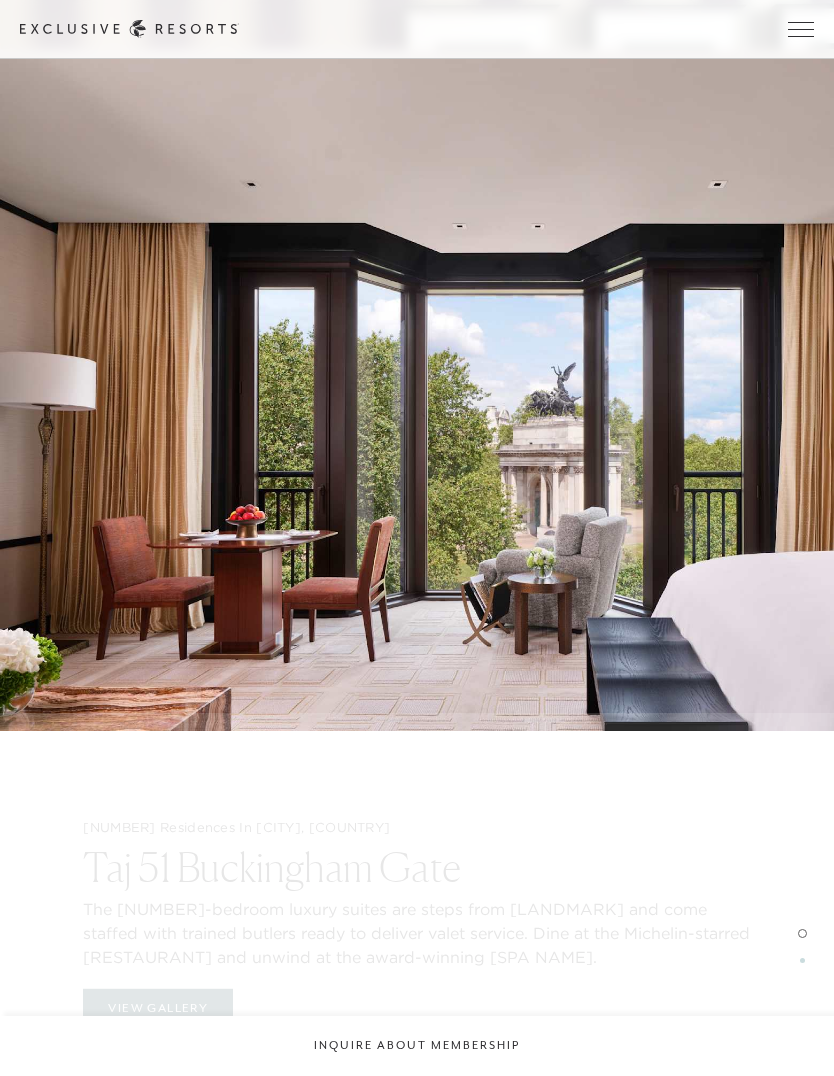 click on "[NUMBER] Residences In [CITY], [COUNTRY] [BRAND] The [NUMBER]-bedroom luxury suites are steps from [LANDMARK] and come staffed with trained butlers ready to deliver valet service. Dine at the Michelin-starred [RESTAURANT] and unwind at the award-winning [SPA NAME]. [NUMBER] Residences In [CITY], [COUNTRY] [BRAND] The [NUMBER]-bedroom luxury suites are steps from [LANDMARK] and come staffed with trained butlers ready to deliver valet service. Dine at the Michelin-starred [RESTAURANT] and unwind at the award-winning [SPA NAME]. View Gallery [NUMBER] Residences In [CITY], [COUNTRY] The [BRAND] The [BRAND] features [NUMBER] beautifully designed guest rooms and suites by Architect and Interior Designer [FIRST] [LAST]. Many rooms boast floor-to-ceiling windows, offering stunning views of [LANDMARK], [LANDMARK], and [REGION]'s historic architecture. [NUMBER] Residences In [CITY], [COUNTRY] The [BRAND] View Gallery" at bounding box center (417, 946) 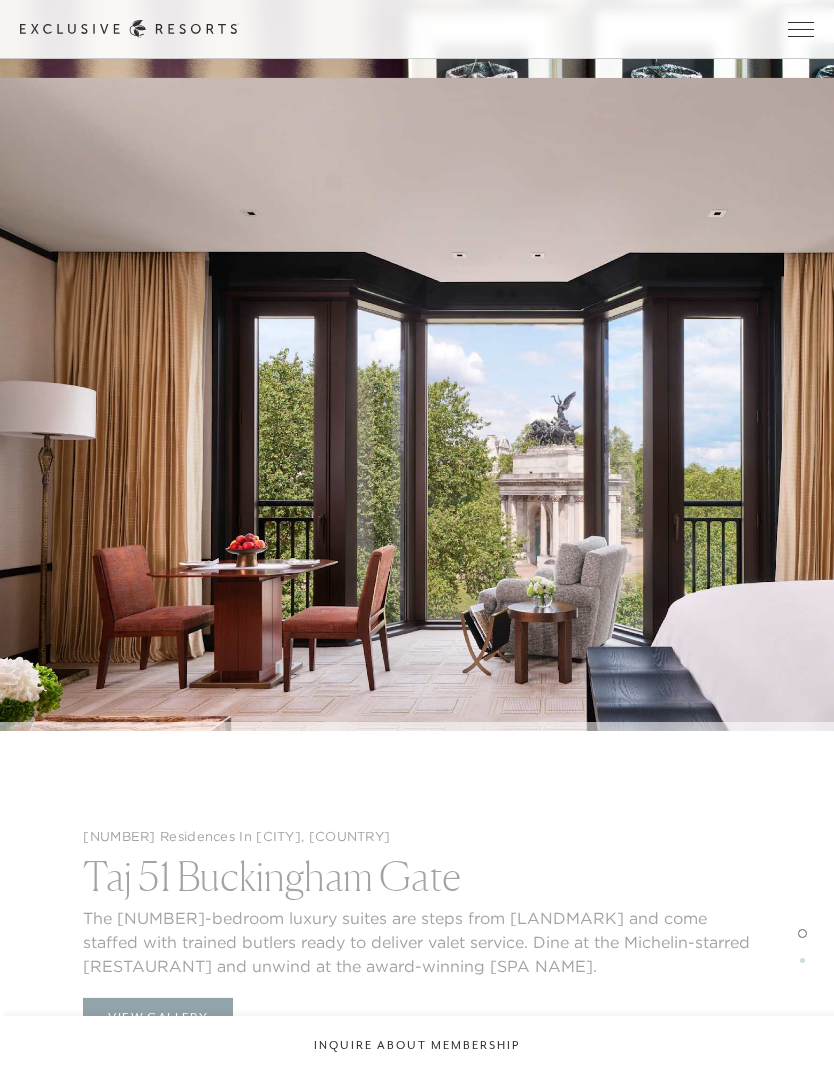 scroll, scrollTop: 2929, scrollLeft: 0, axis: vertical 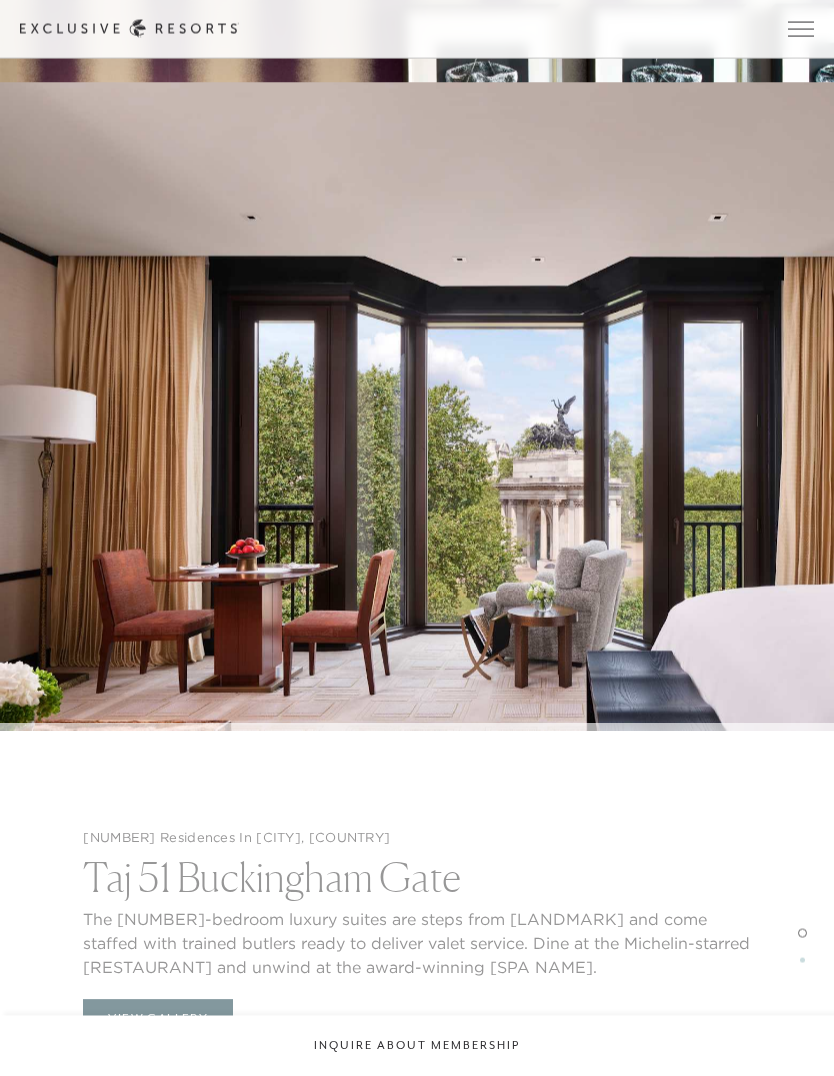click on "[NUMBER] Residences In [CITY], [COUNTRY] [BRAND] The [NUMBER]-bedroom luxury suites are steps from [LANDMARK] and come staffed with trained butlers ready to deliver valet service. Dine at the Michelin-starred [RESTAURANT] and unwind at the award-winning [SPA NAME]. [NUMBER] Residences In [CITY], [COUNTRY] [BRAND] The [NUMBER]-bedroom luxury suites are steps from [LANDMARK] and come staffed with trained butlers ready to deliver valet service. Dine at the Michelin-starred [RESTAURANT] and unwind at the award-winning [SPA NAME]. View Gallery [NUMBER] Residences In [CITY], [COUNTRY] The [BRAND] The [BRAND] features [NUMBER] beautifully designed guest rooms and suites by Architect and Interior Designer [FIRST] [LAST]. Many rooms boast floor-to-ceiling windows, offering stunning views of [LANDMARK], [LANDMARK], and [REGION]'s historic architecture. [NUMBER] Residences In [CITY], [COUNTRY] The [BRAND] View Gallery" at bounding box center [417, 946] 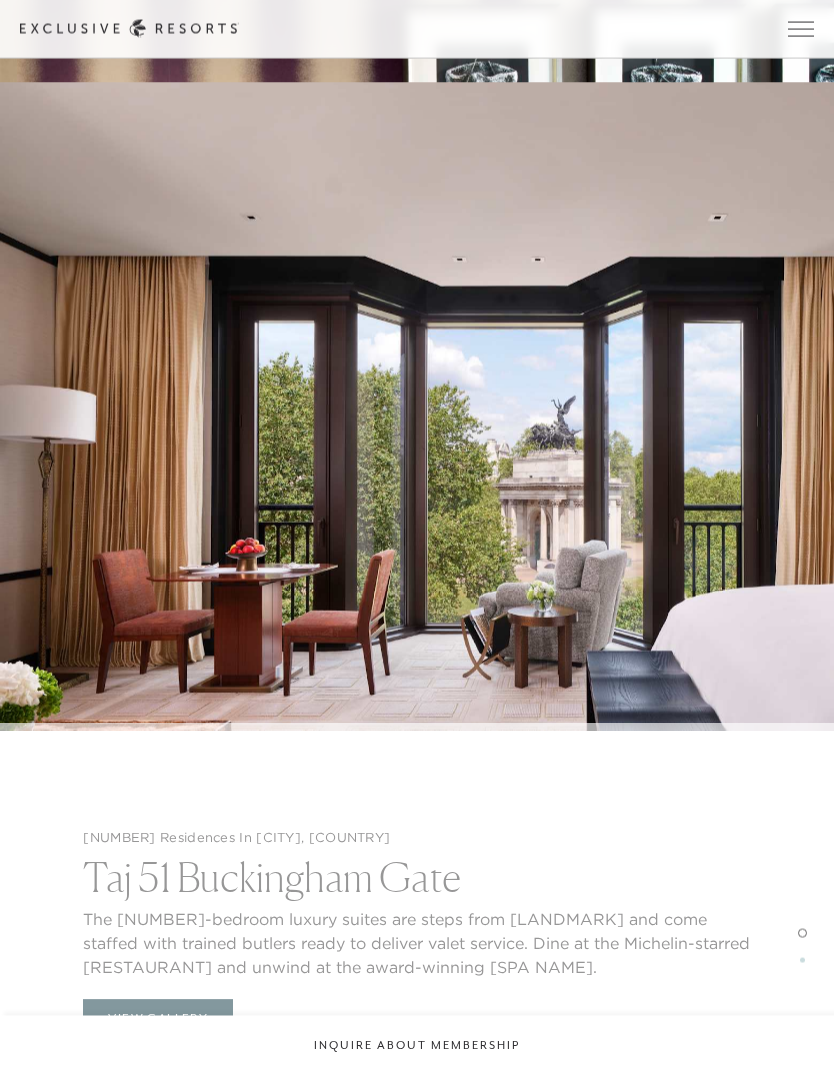 click on "[NUMBER] Residences In [CITY], [COUNTRY] [BRAND] The [NUMBER]-bedroom luxury suites are steps from [LANDMARK] and come staffed with trained butlers ready to deliver valet service. Dine at the Michelin-starred [RESTAURANT] and unwind at the award-winning [SPA NAME]. [NUMBER] Residences In [CITY], [COUNTRY] [BRAND] The [NUMBER]-bedroom luxury suites are steps from [LANDMARK] and come staffed with trained butlers ready to deliver valet service. Dine at the Michelin-starred [RESTAURANT] and unwind at the award-winning [SPA NAME]. View Gallery [NUMBER] Residences In [CITY], [COUNTRY] The [BRAND] The [BRAND] features [NUMBER] beautifully designed guest rooms and suites by Architect and Interior Designer [FIRST] [LAST]. Many rooms boast floor-to-ceiling windows, offering stunning views of [LANDMARK], [LANDMARK], and [REGION]'s historic architecture. [NUMBER] Residences In [CITY], [COUNTRY] The [BRAND] View Gallery" at bounding box center (417, 946) 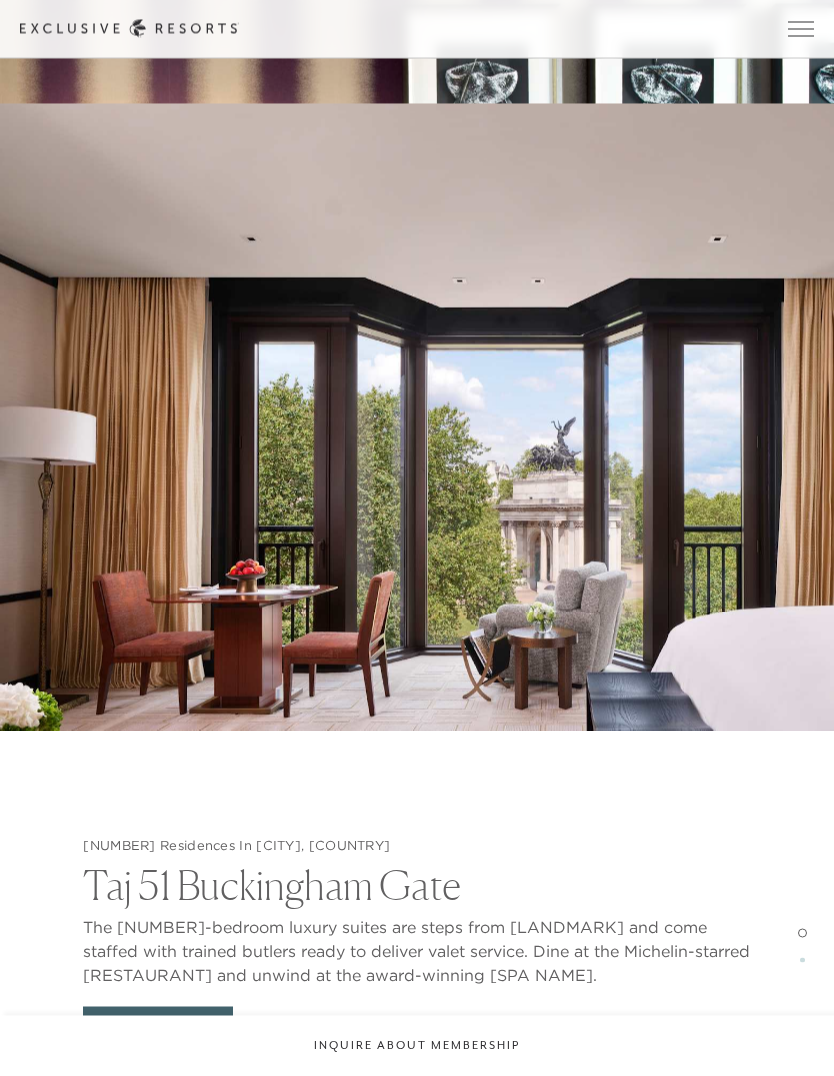 click on "View Gallery" at bounding box center [158, 1026] 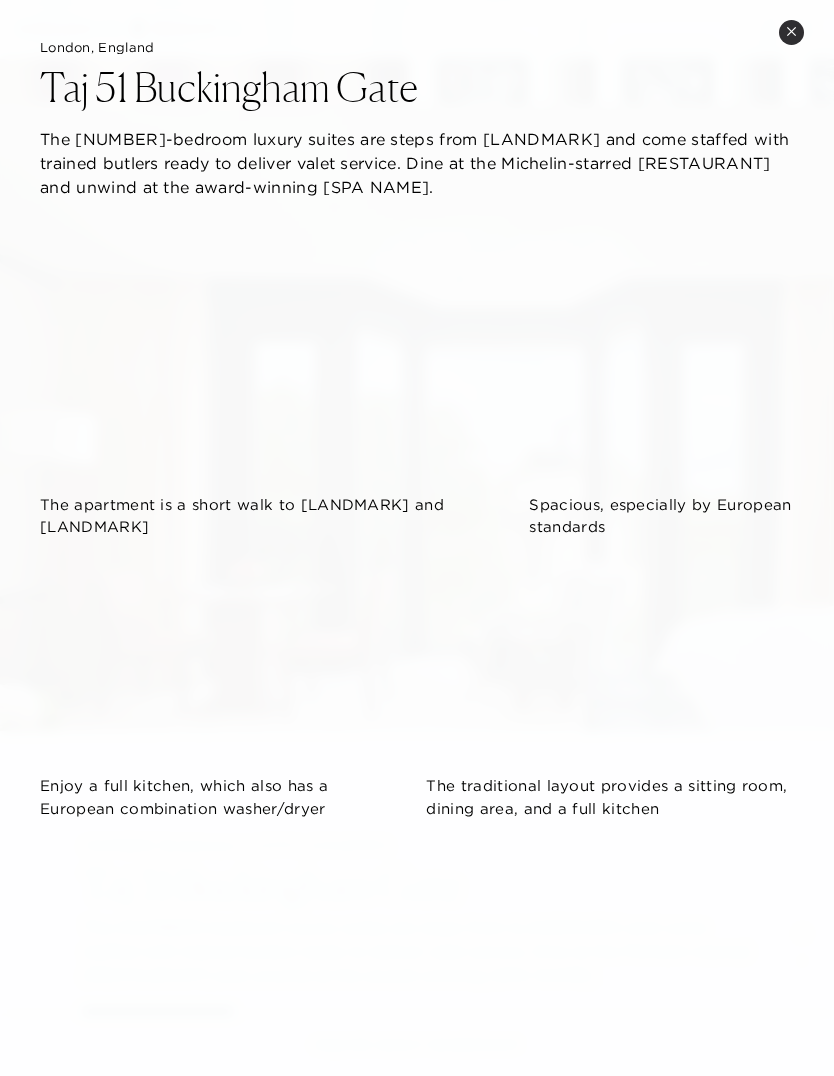scroll, scrollTop: 0, scrollLeft: 0, axis: both 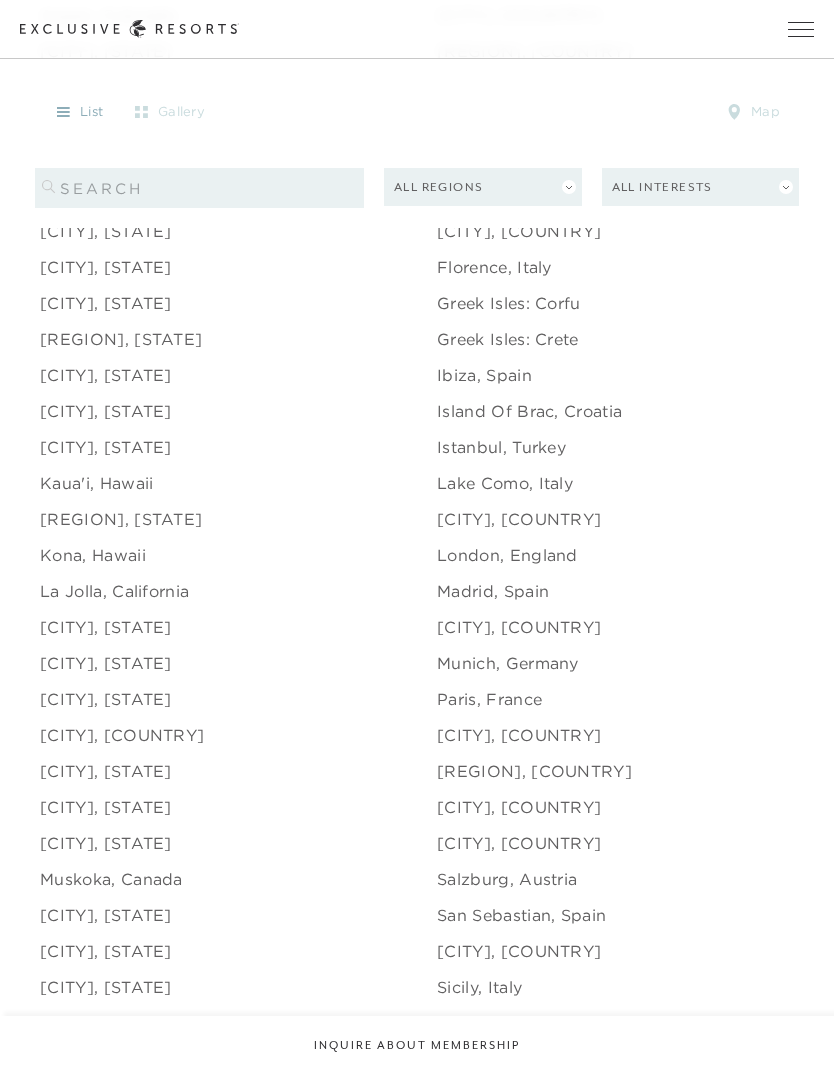 click on "London, England" at bounding box center [507, 555] 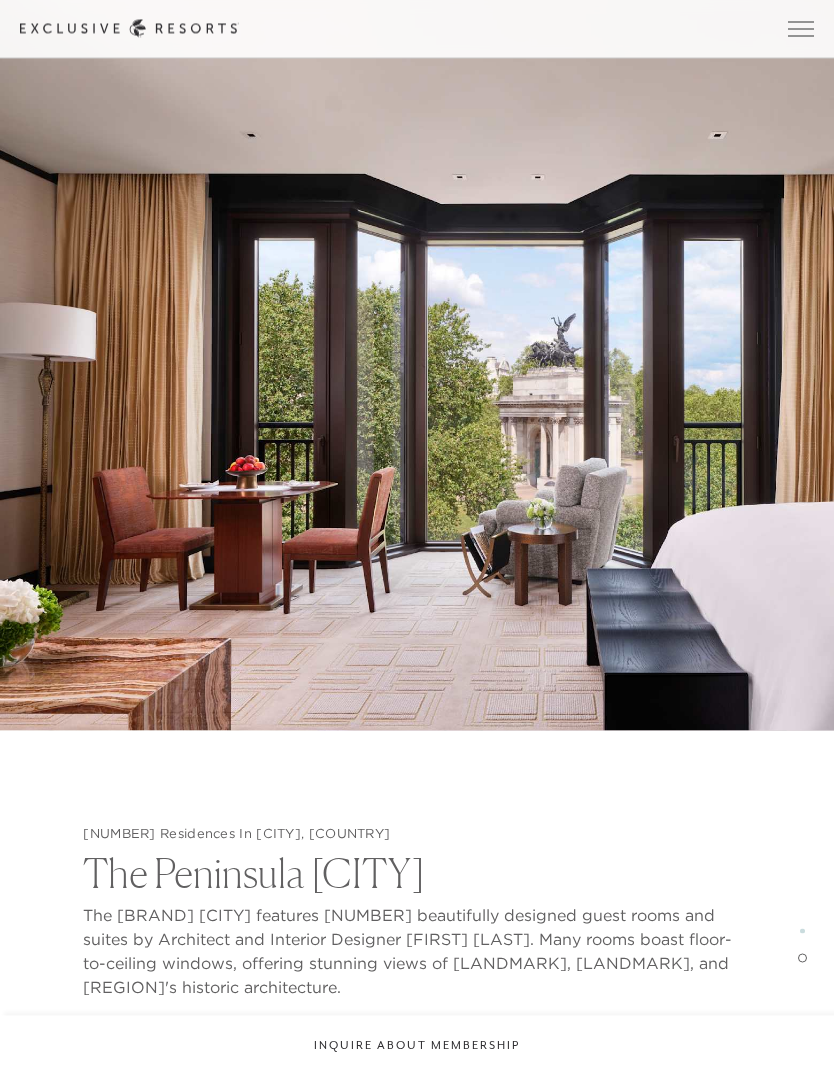 scroll, scrollTop: 3768, scrollLeft: 0, axis: vertical 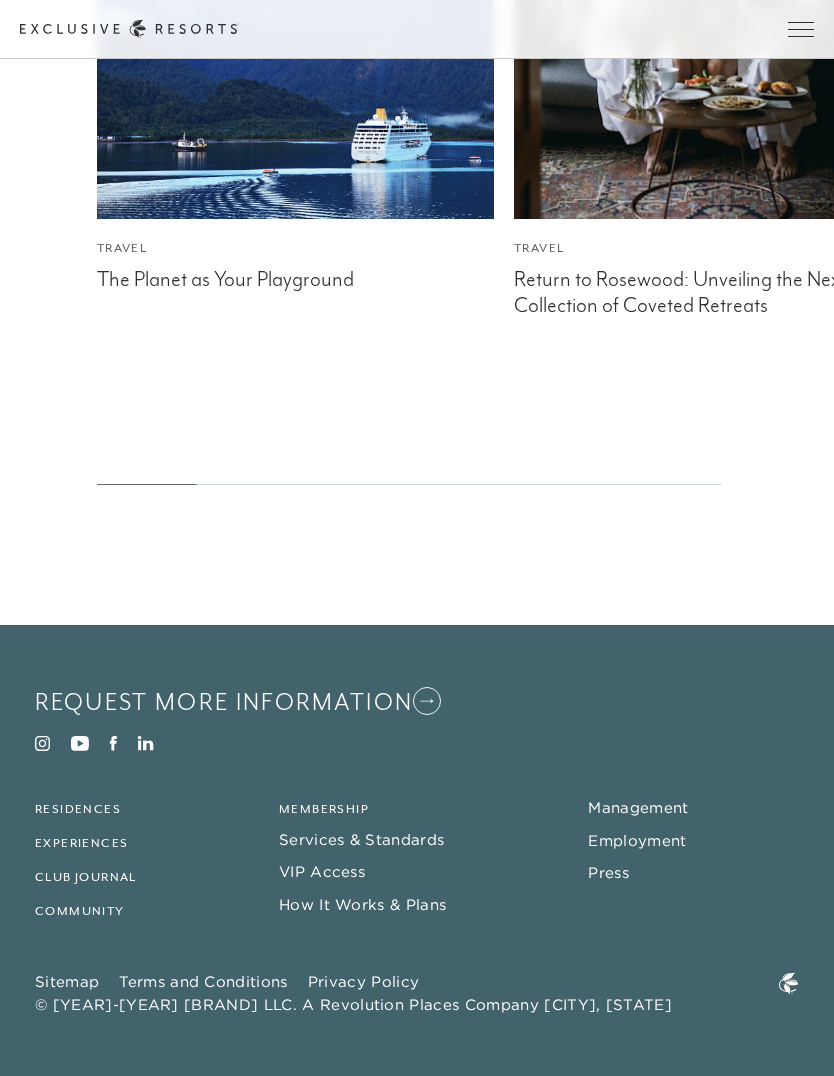 click on "Club Journal Travel The Planet as Your Playground Travel Return to [BRAND]: Unveiling the Next Collection of Coveted Retreats Travel Jet, Set, Go! Travel Top [NUMBER] U.S. Family Vacations Travel The Luxury of Time Travel The Haute List Travel The Peninsula Promise Travel Cultural Immersion Travel Paradise Found: [NUMBER] Top Beach Clubs Travel Hello, [BRAND] Resorts! Travel How This Dad Makes Bucket List Vacations a Reality Community A Smarter Alternative To Second Home Ownership" 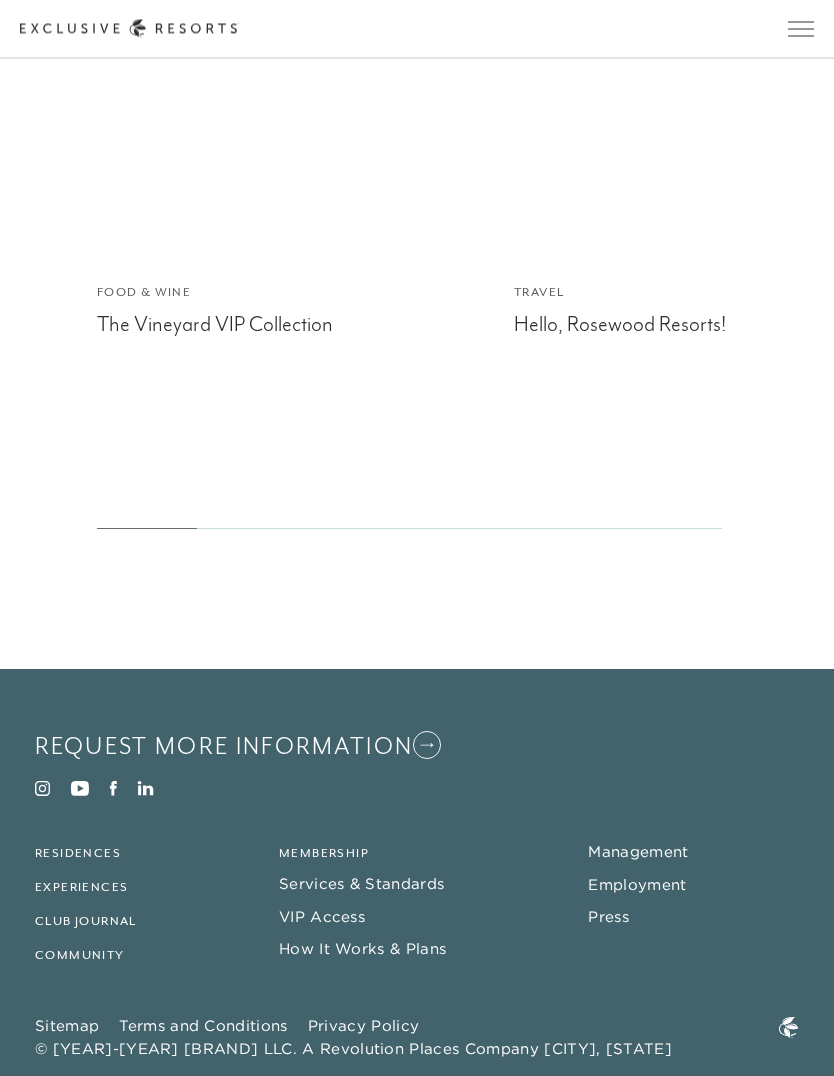 scroll, scrollTop: 4499, scrollLeft: 0, axis: vertical 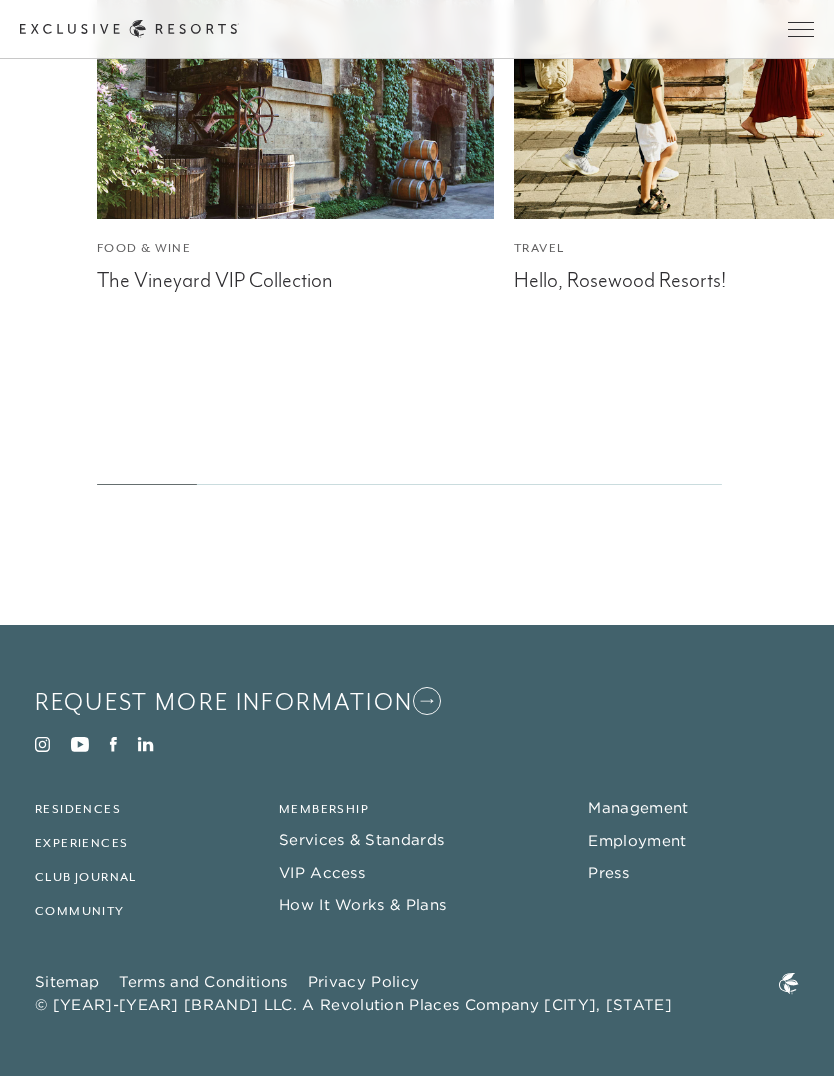 click on "Membership Services & Standards VIP Access How It Works & Plans" at bounding box center (418, 863) 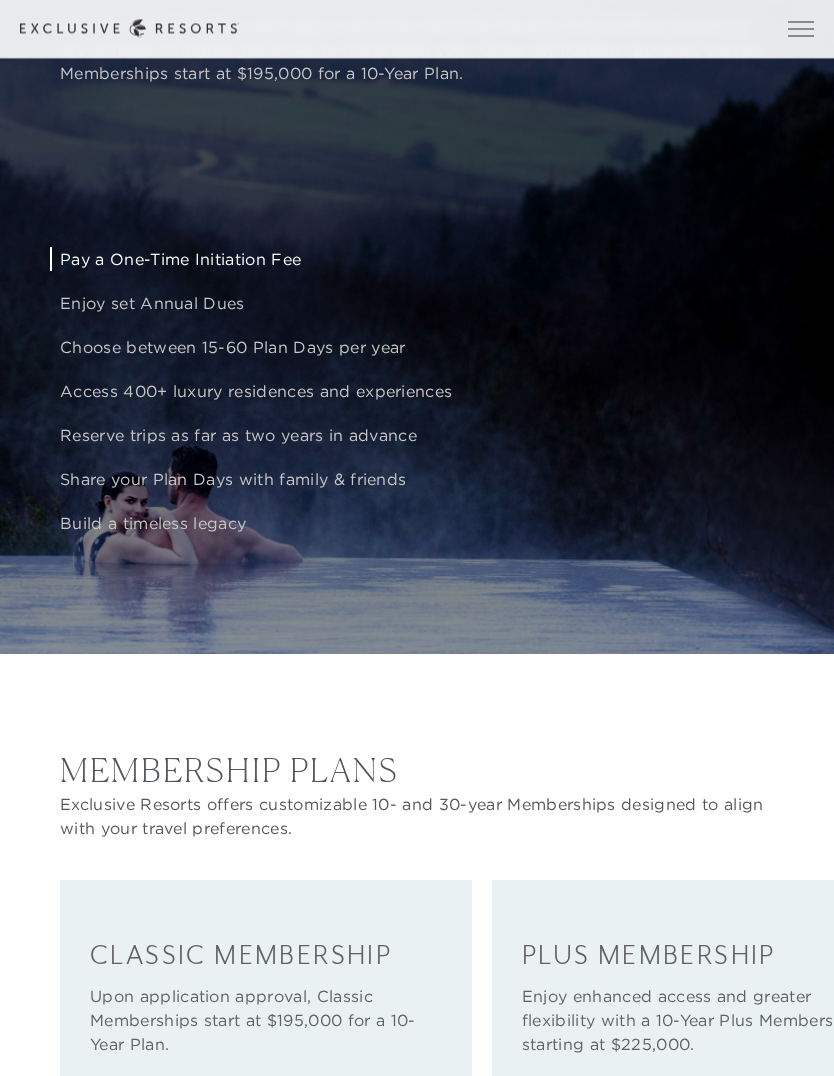 scroll, scrollTop: 1872, scrollLeft: 0, axis: vertical 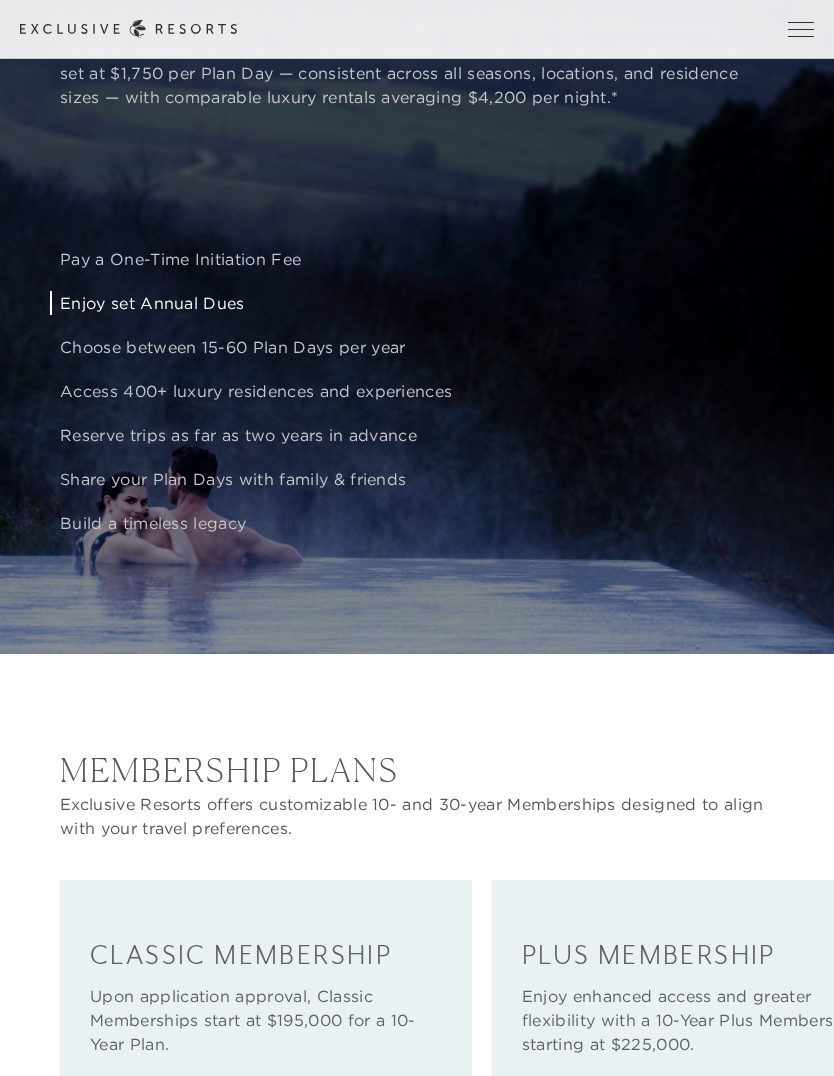 click on "Enjoy set Annual Dues" at bounding box center (447, 303) 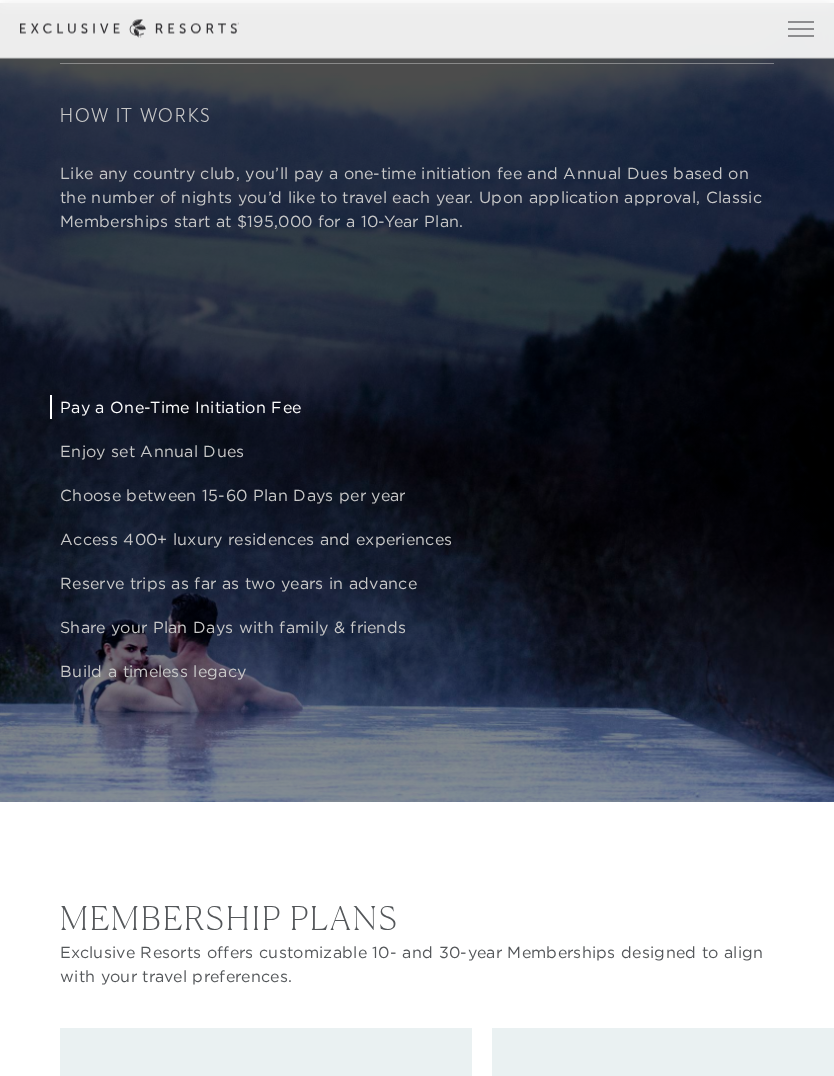 scroll, scrollTop: 1724, scrollLeft: 0, axis: vertical 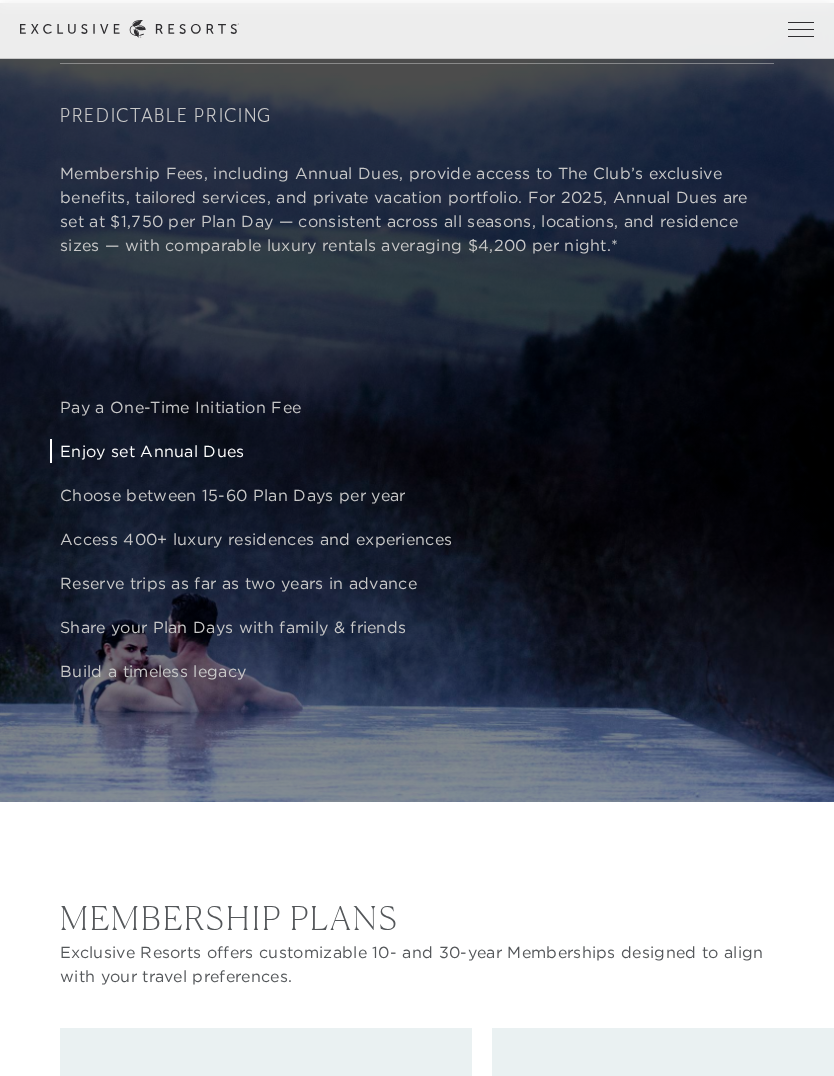 click on "Enjoy set Annual Dues" at bounding box center (447, 451) 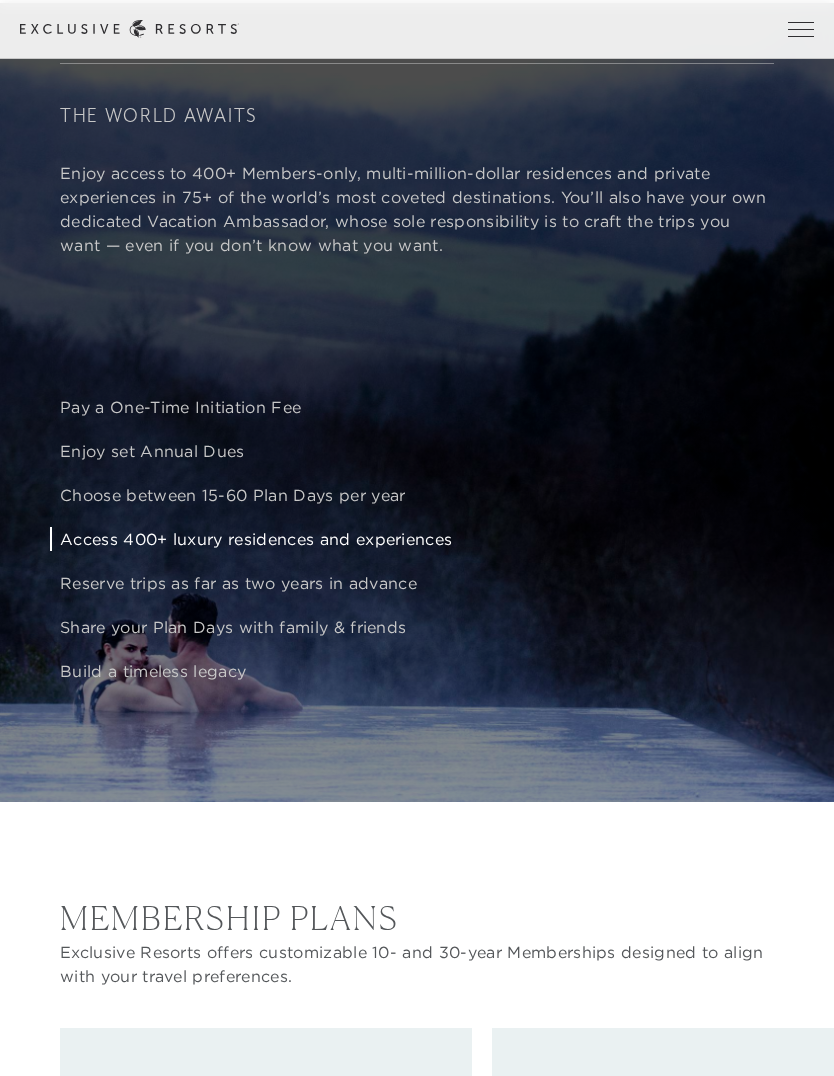 click on "Access 400+ luxury residences and experiences" at bounding box center [447, 539] 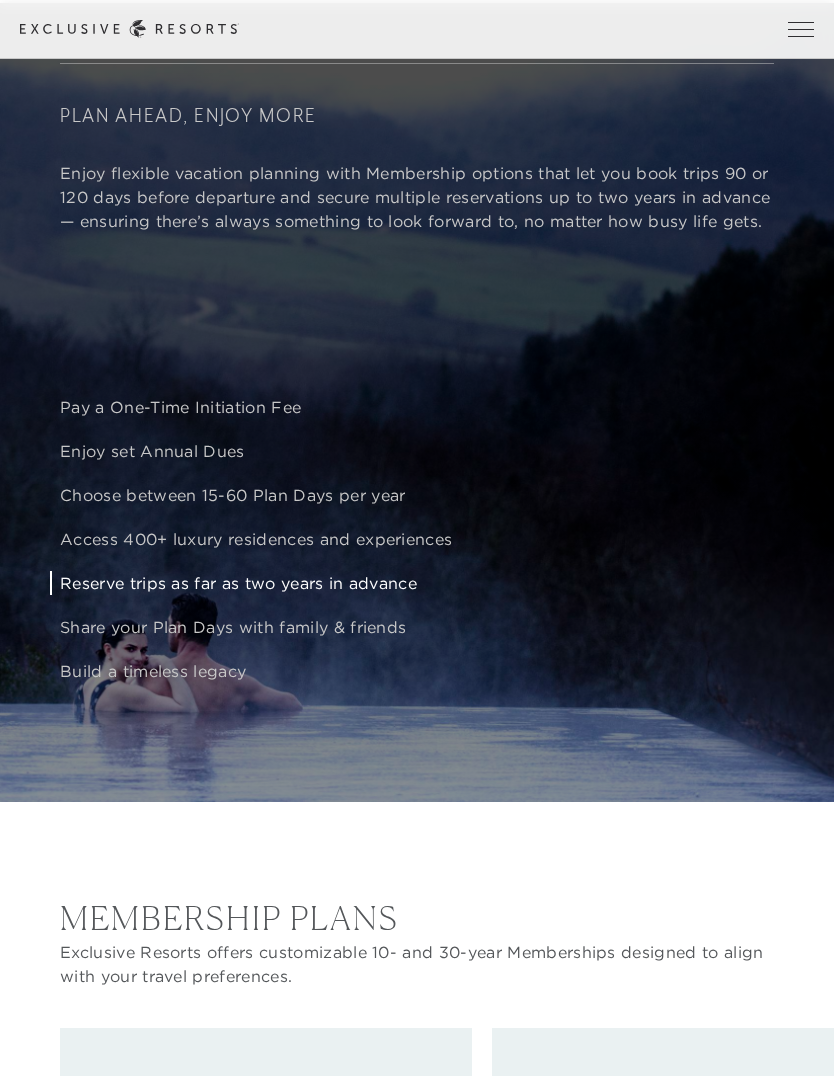 click on "Build a timeless legacy" at bounding box center (447, 671) 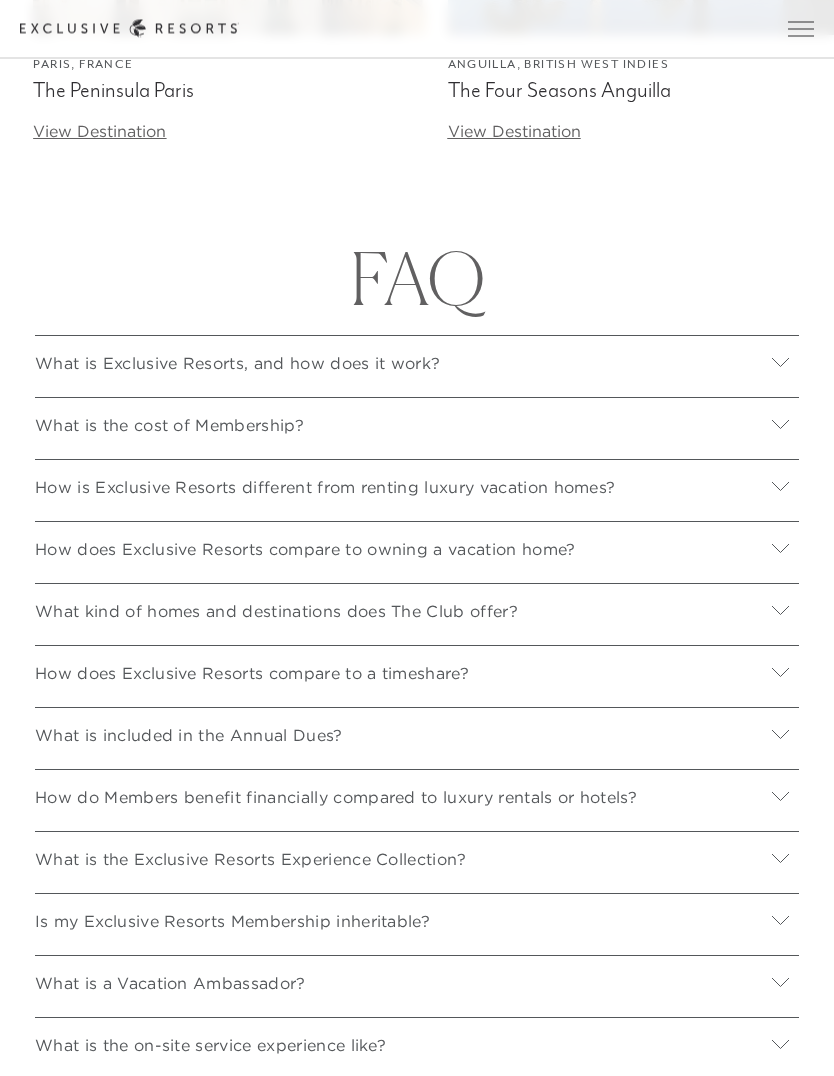 scroll, scrollTop: 6888, scrollLeft: 0, axis: vertical 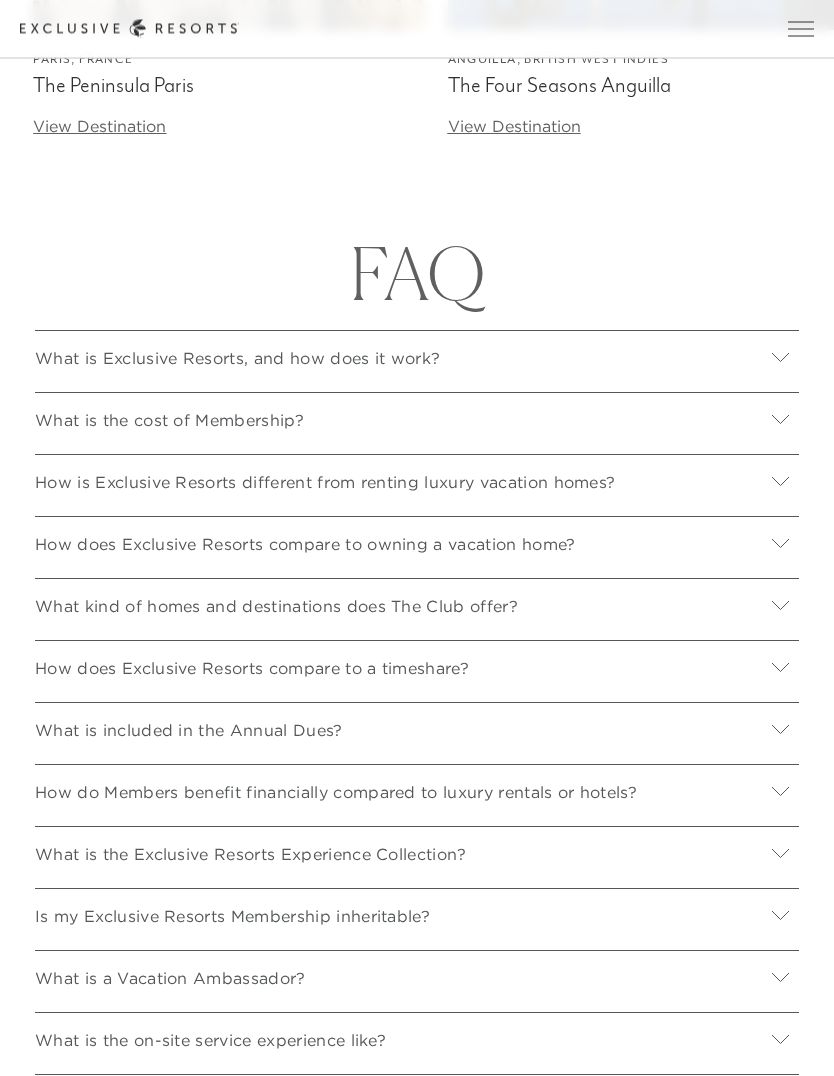 click 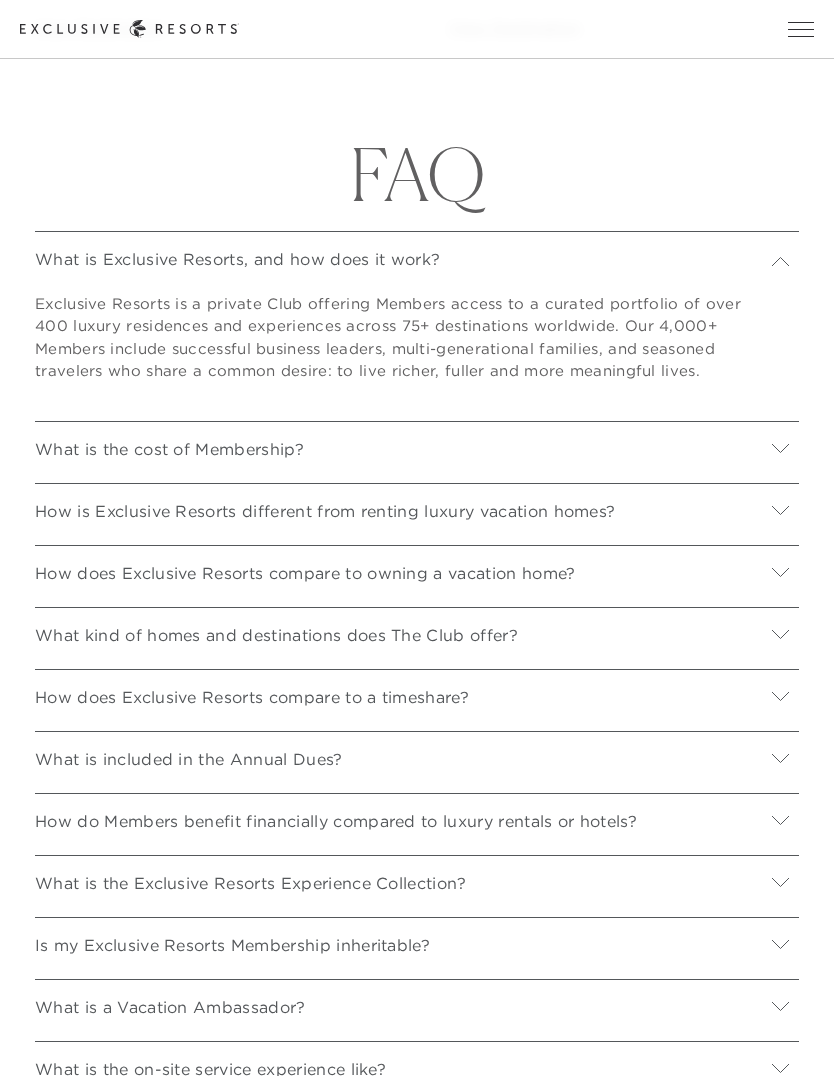 scroll, scrollTop: 7009, scrollLeft: 0, axis: vertical 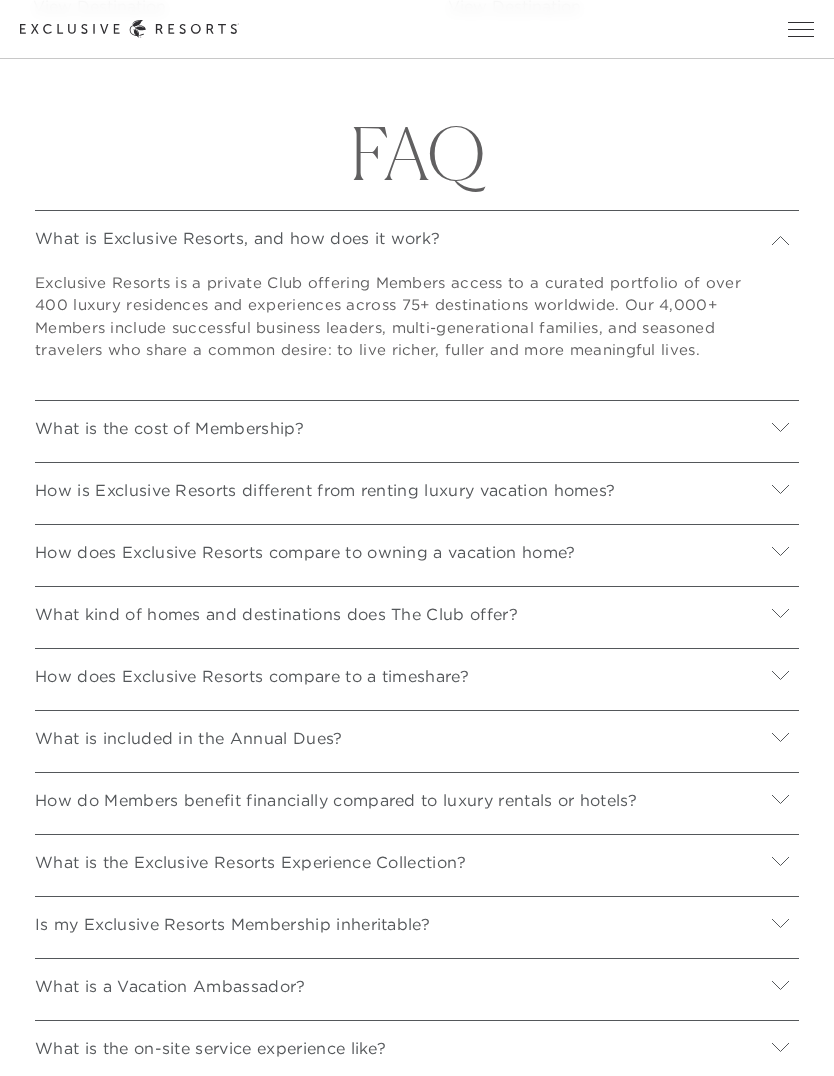 click at bounding box center (780, 429) 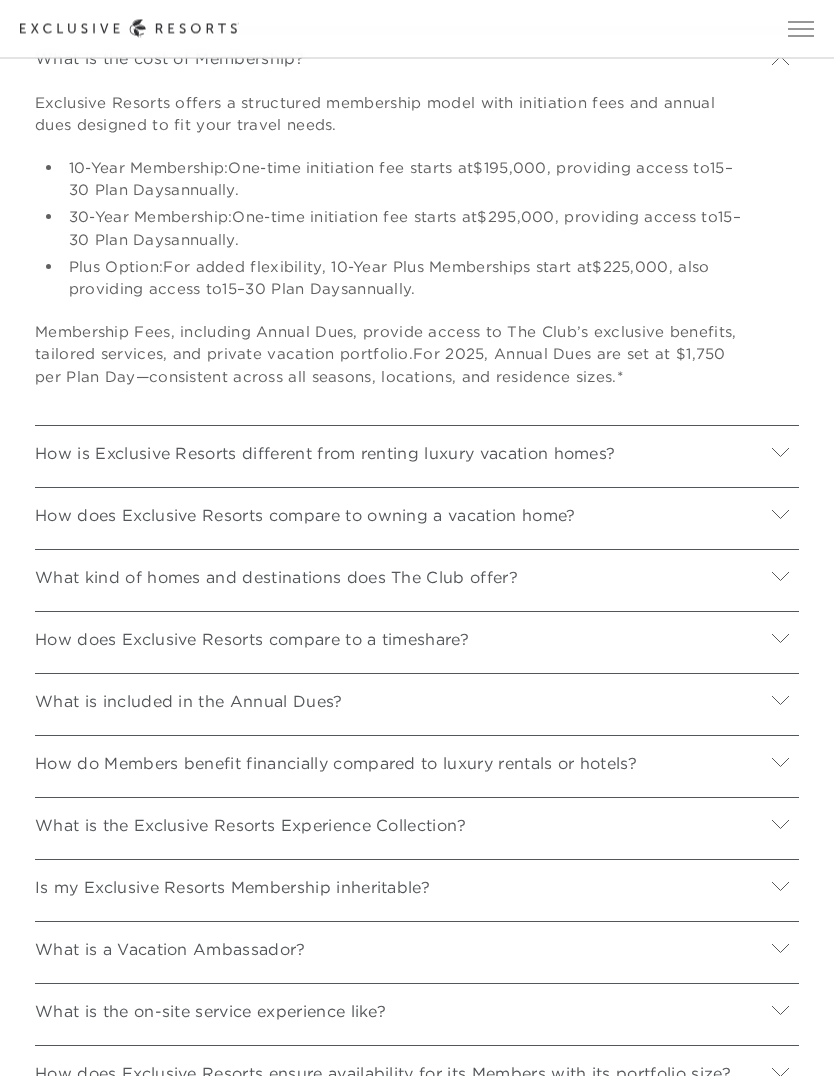 scroll, scrollTop: 7381, scrollLeft: 0, axis: vertical 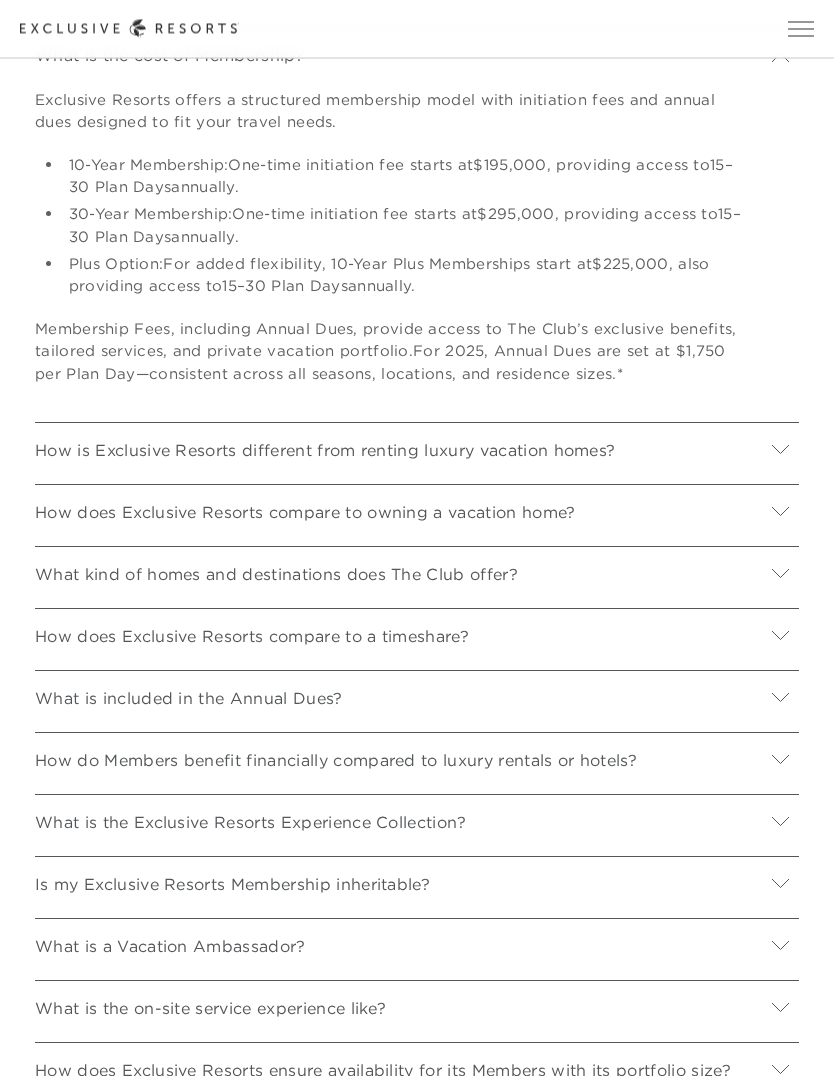 click on "How is Exclusive Resorts different from renting luxury vacation homes?" at bounding box center (417, 446) 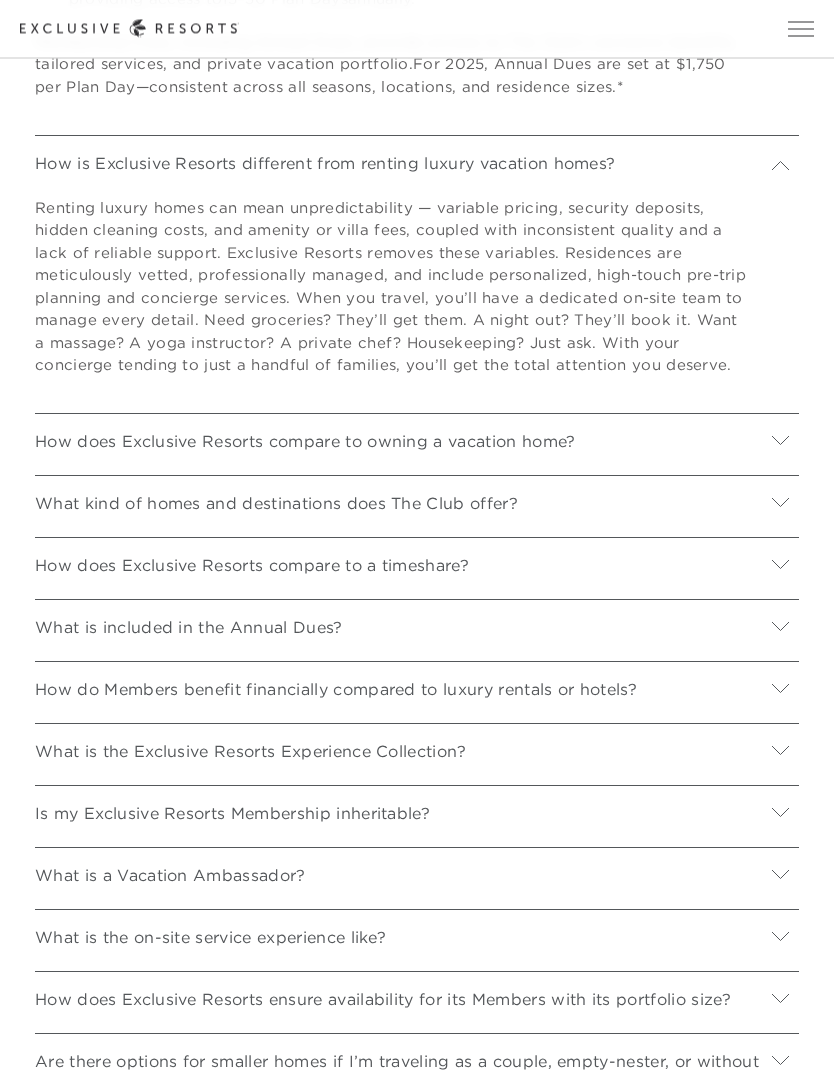 scroll, scrollTop: 7677, scrollLeft: 0, axis: vertical 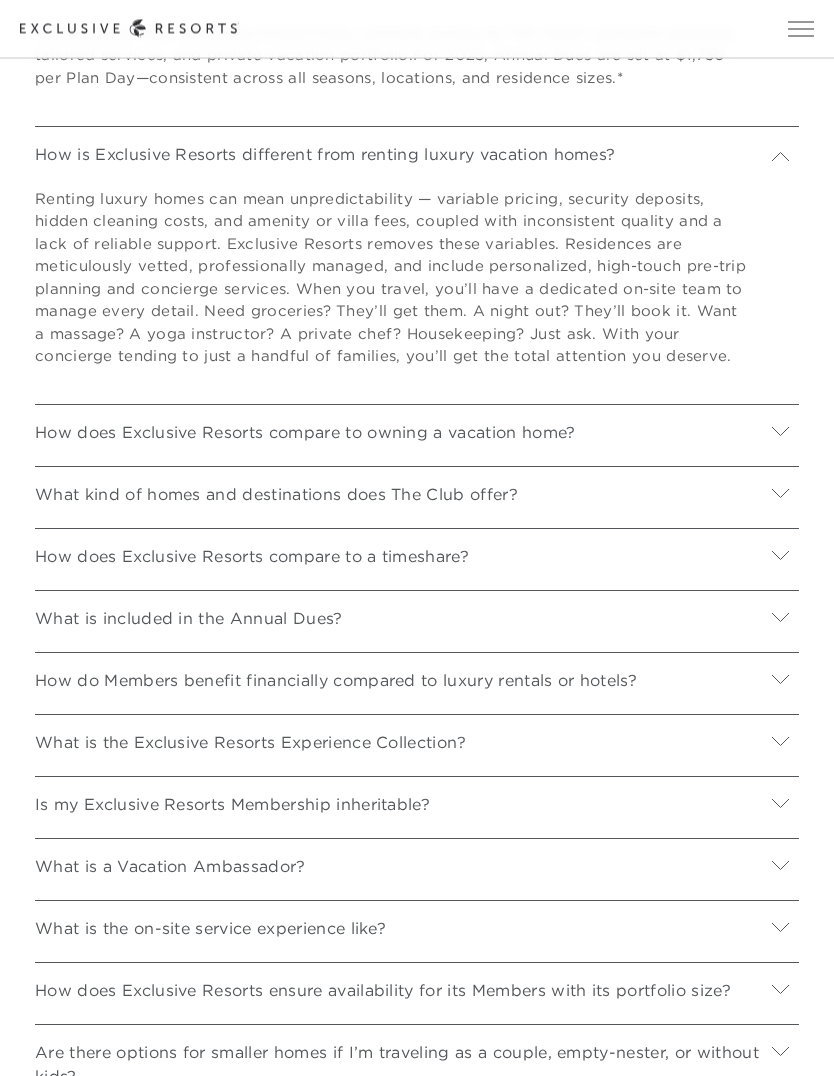 click on "How does Exclusive Resorts compare to owning a vacation home?" at bounding box center (417, 428) 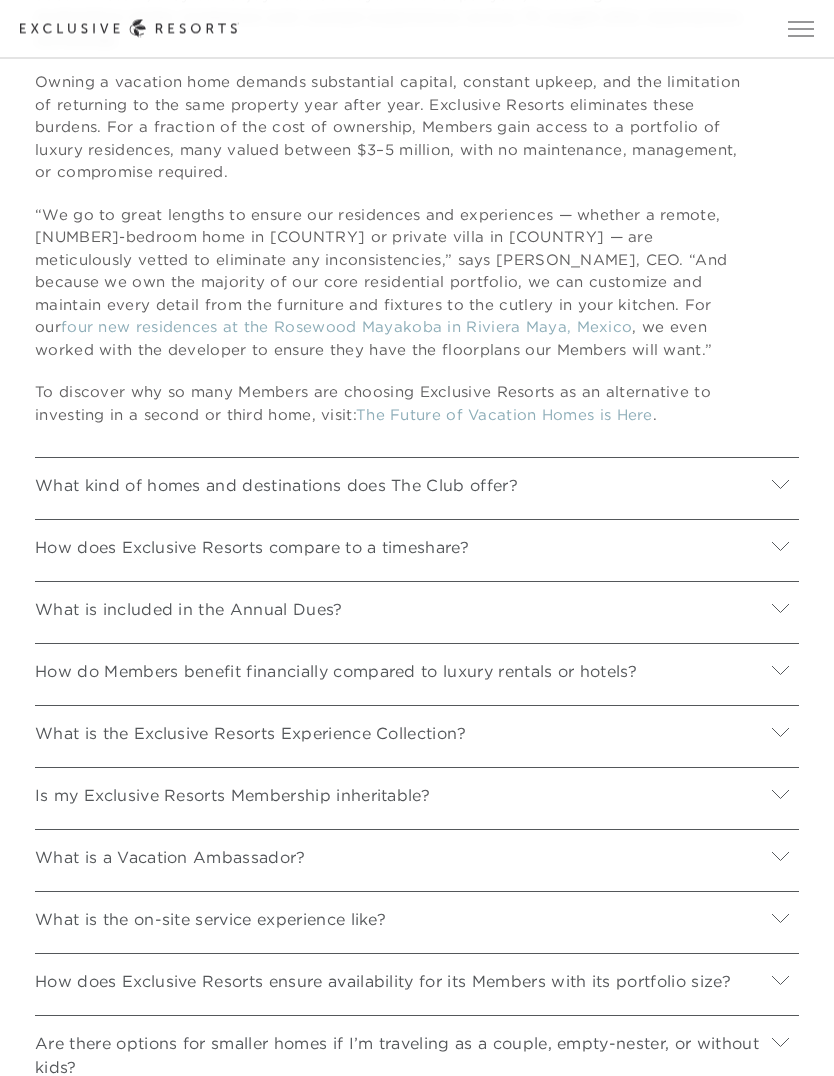 scroll, scrollTop: 8207, scrollLeft: 0, axis: vertical 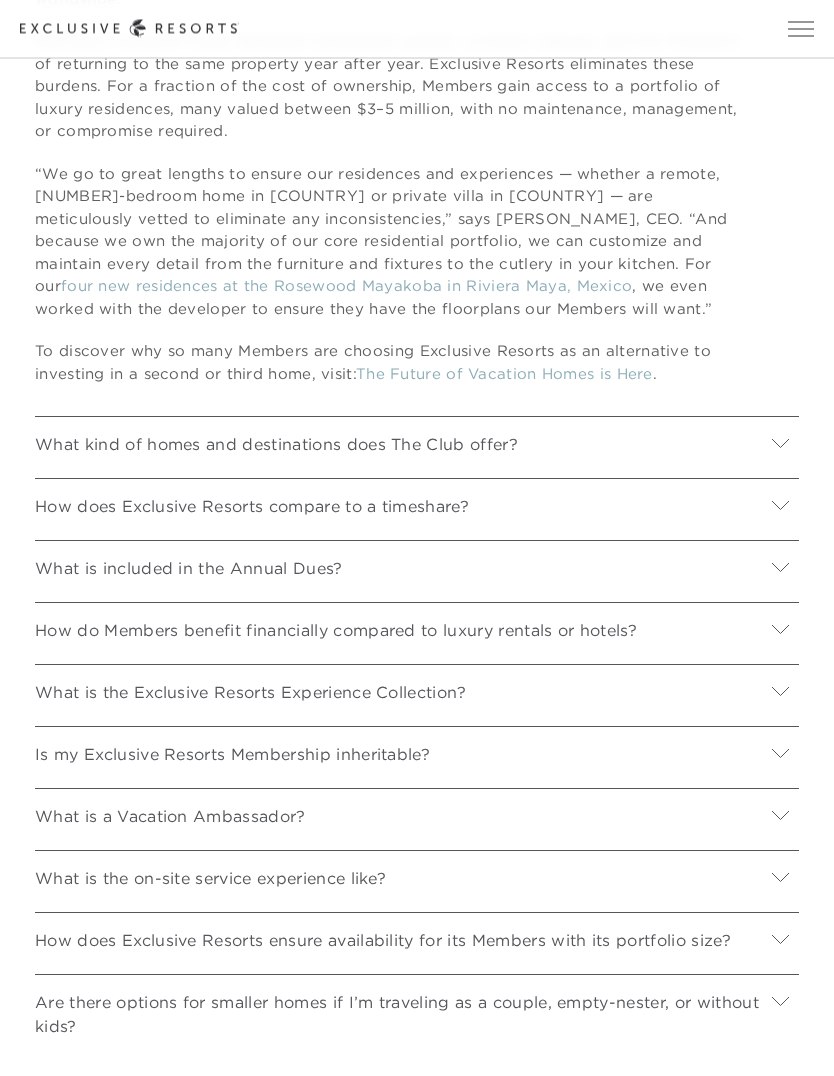 click 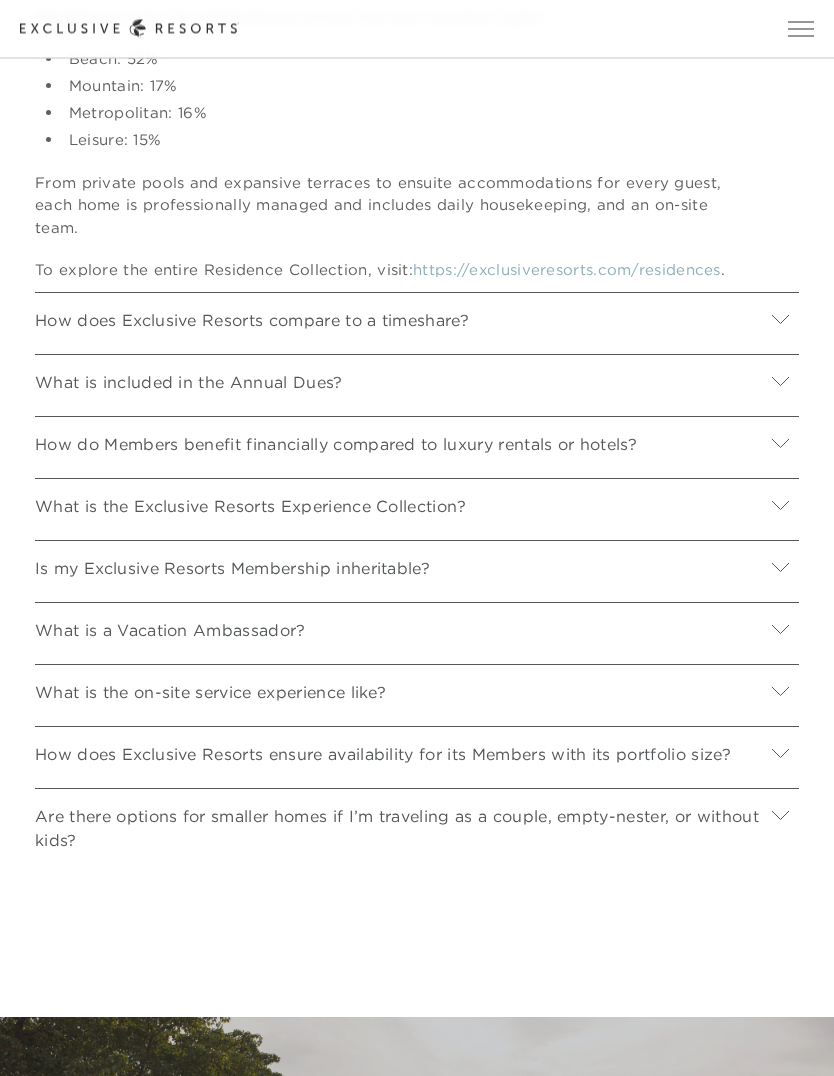 scroll, scrollTop: 9028, scrollLeft: 0, axis: vertical 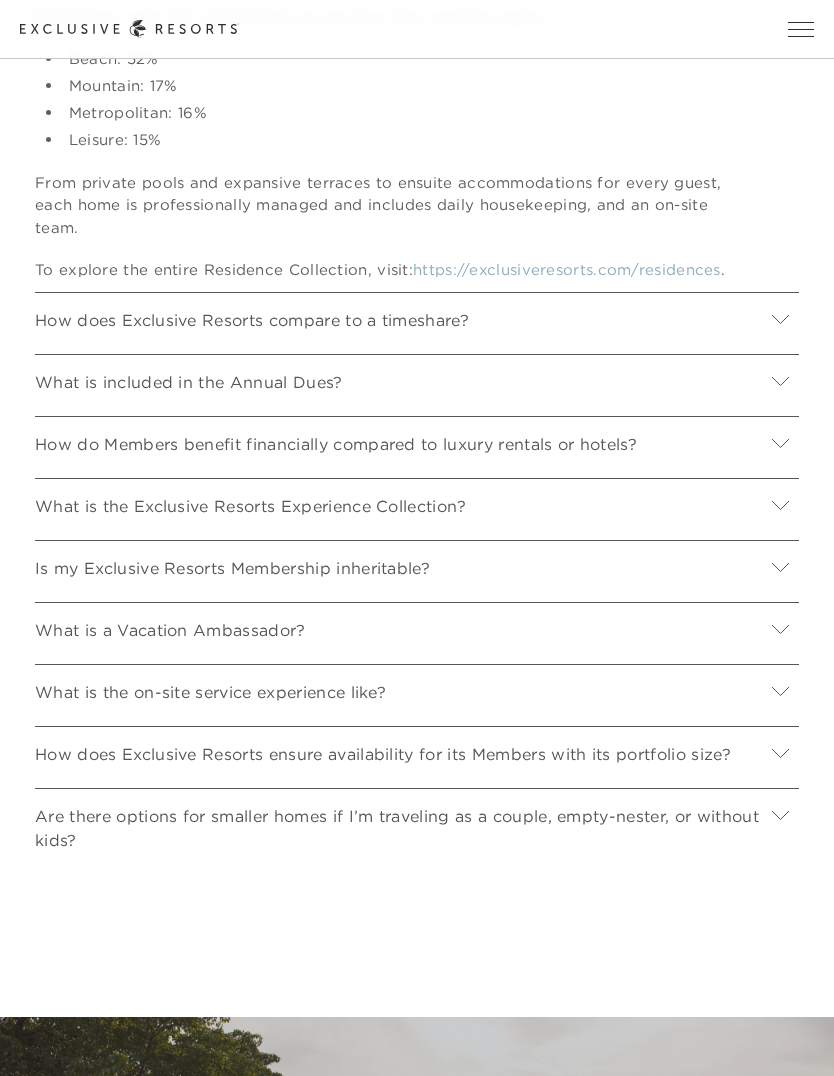 click at bounding box center (780, 321) 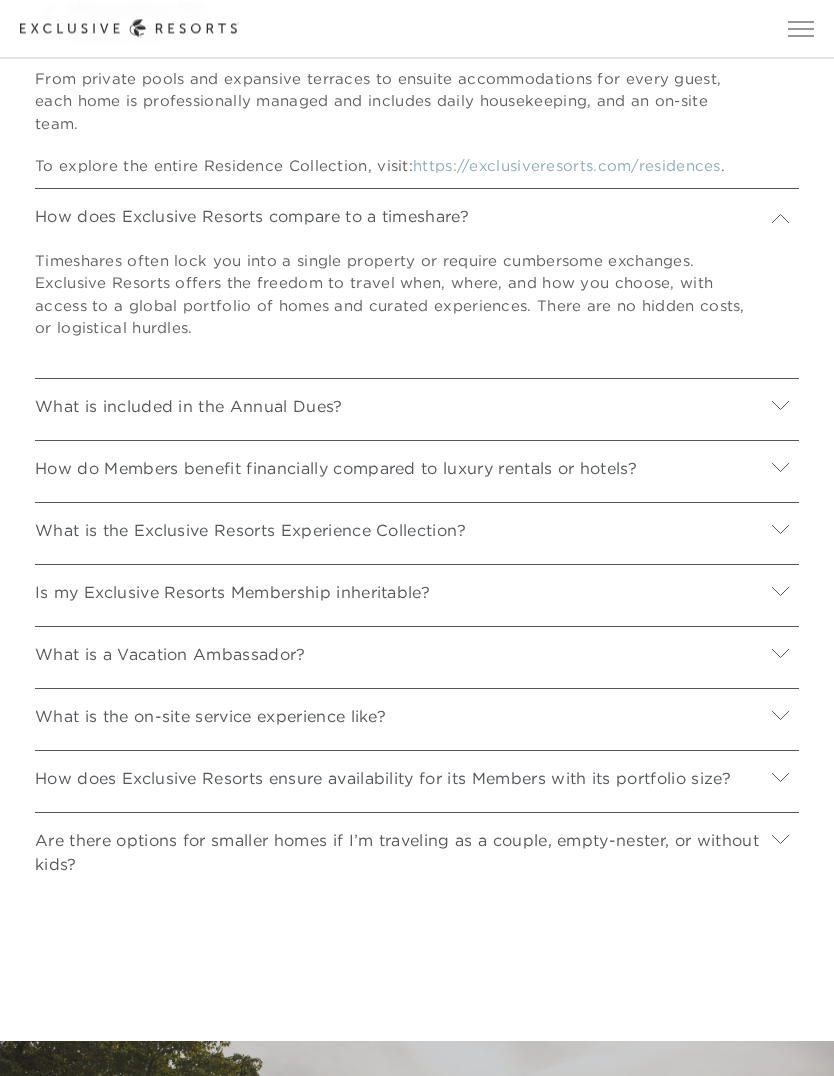 scroll, scrollTop: 9133, scrollLeft: 0, axis: vertical 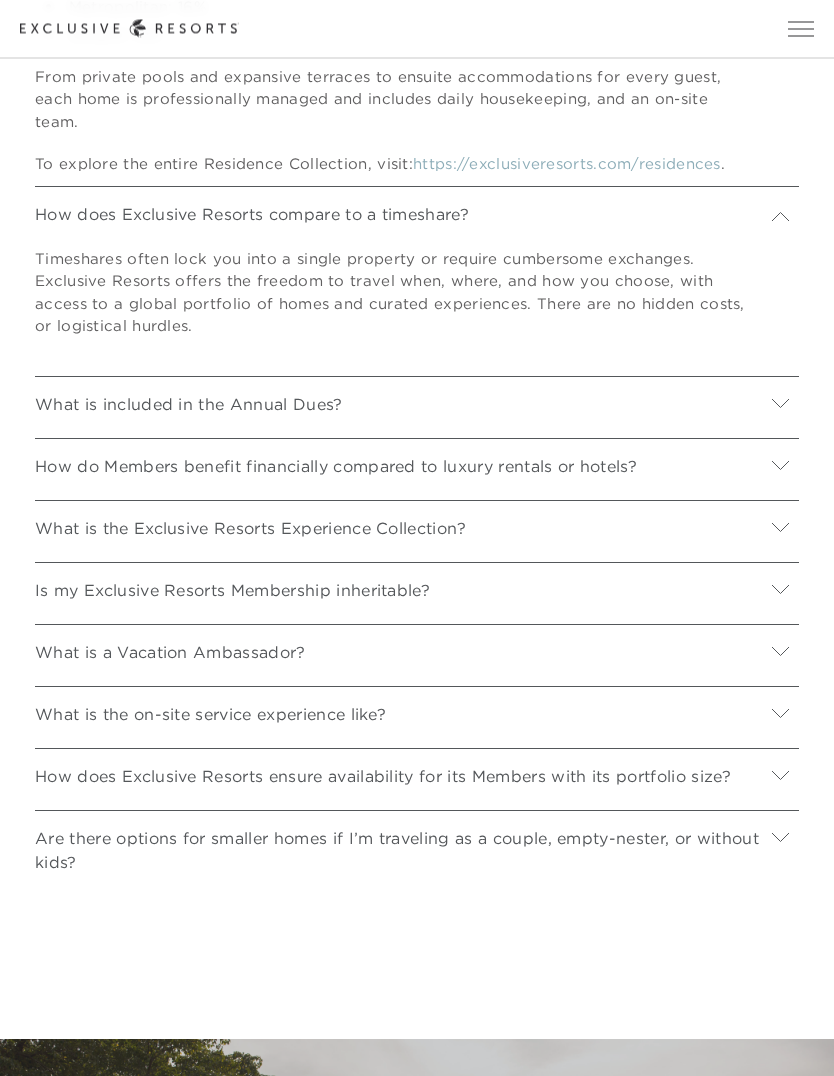 click at bounding box center (780, 406) 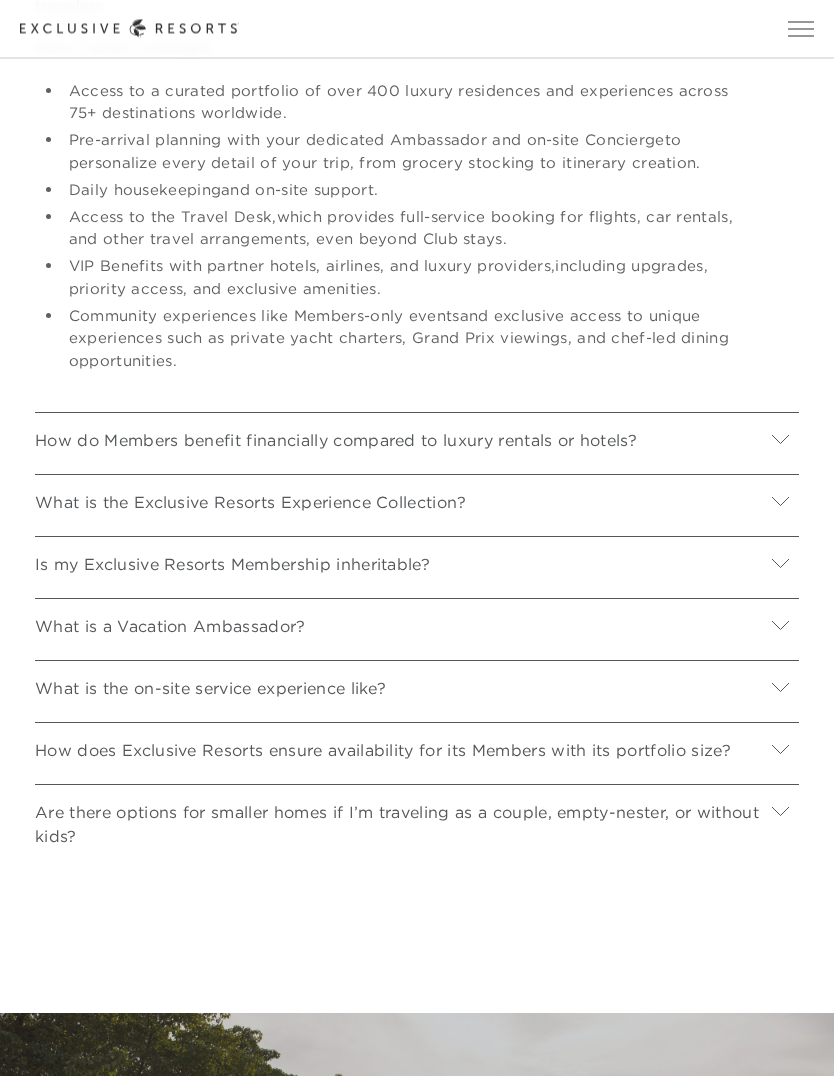 scroll, scrollTop: 9631, scrollLeft: 0, axis: vertical 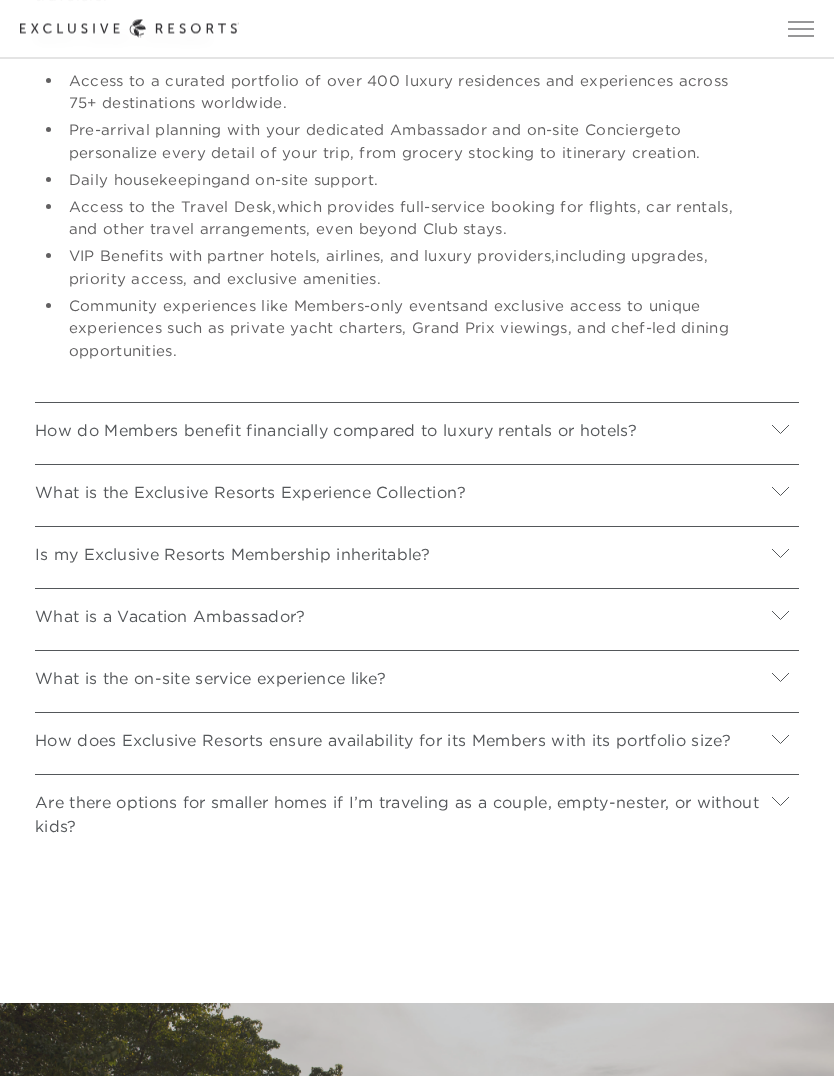 click at bounding box center [780, 432] 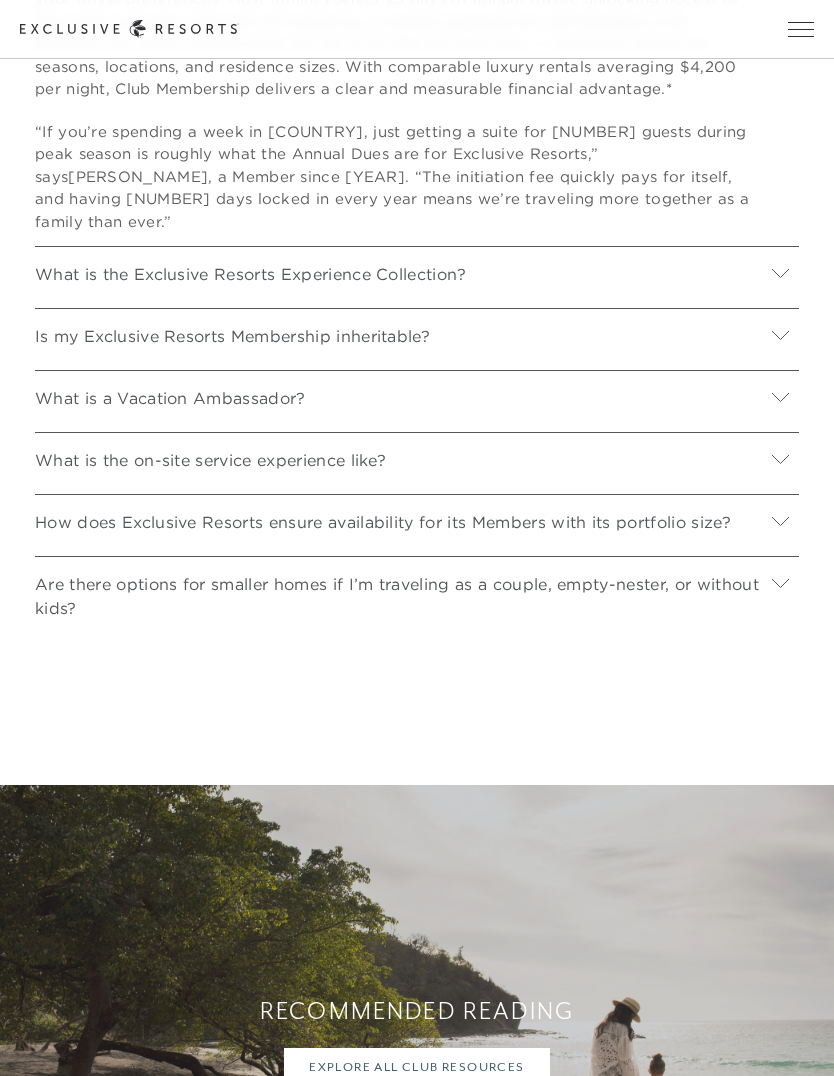 scroll, scrollTop: 10142, scrollLeft: 0, axis: vertical 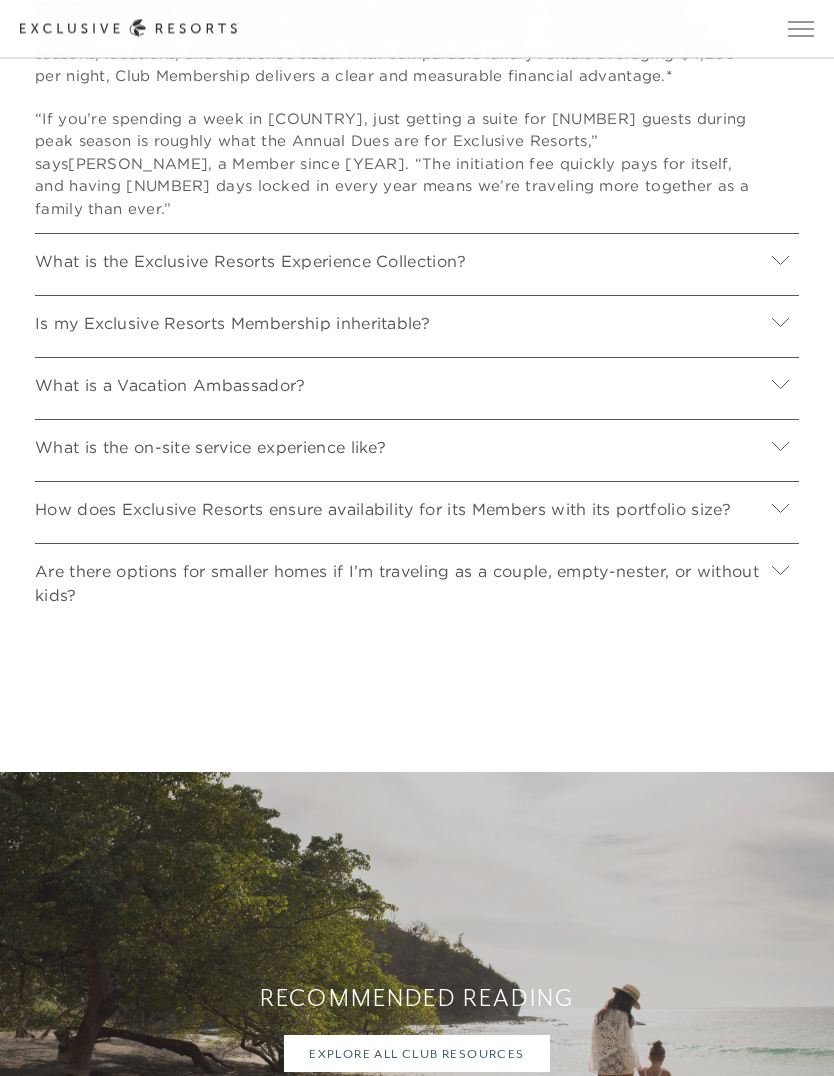 click 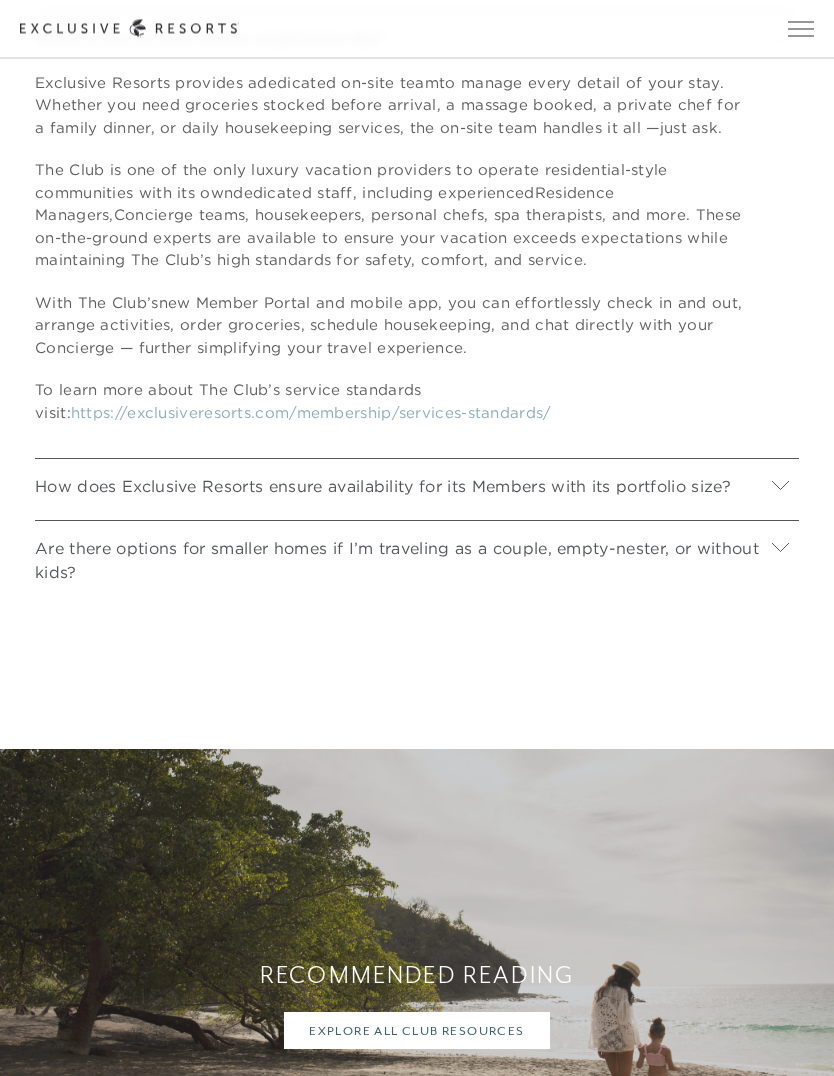 scroll, scrollTop: 10558, scrollLeft: 0, axis: vertical 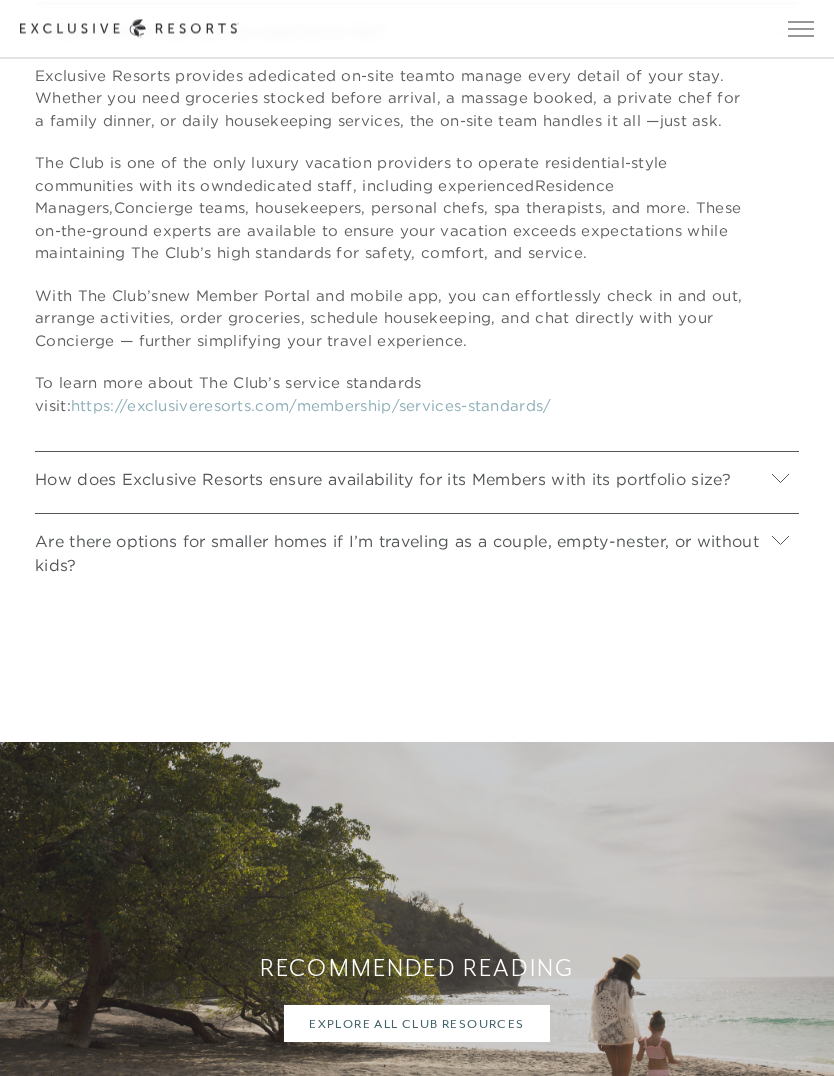 click at bounding box center (780, 481) 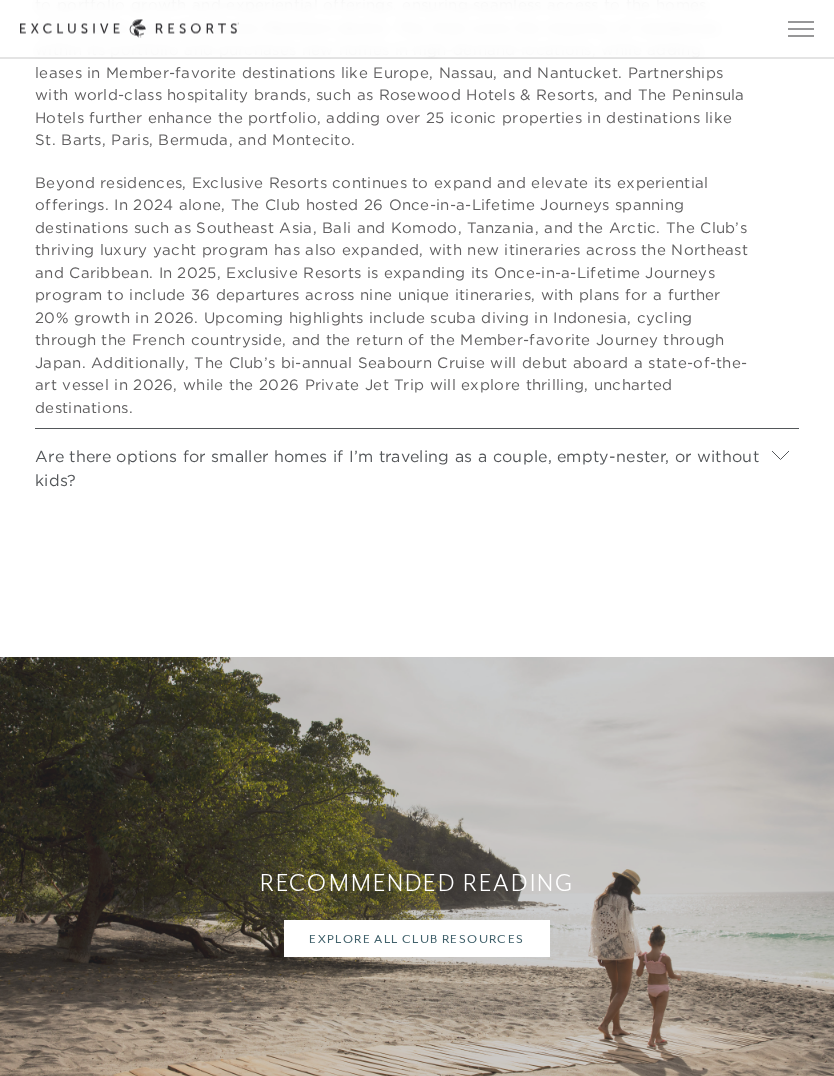 scroll, scrollTop: 11122, scrollLeft: 0, axis: vertical 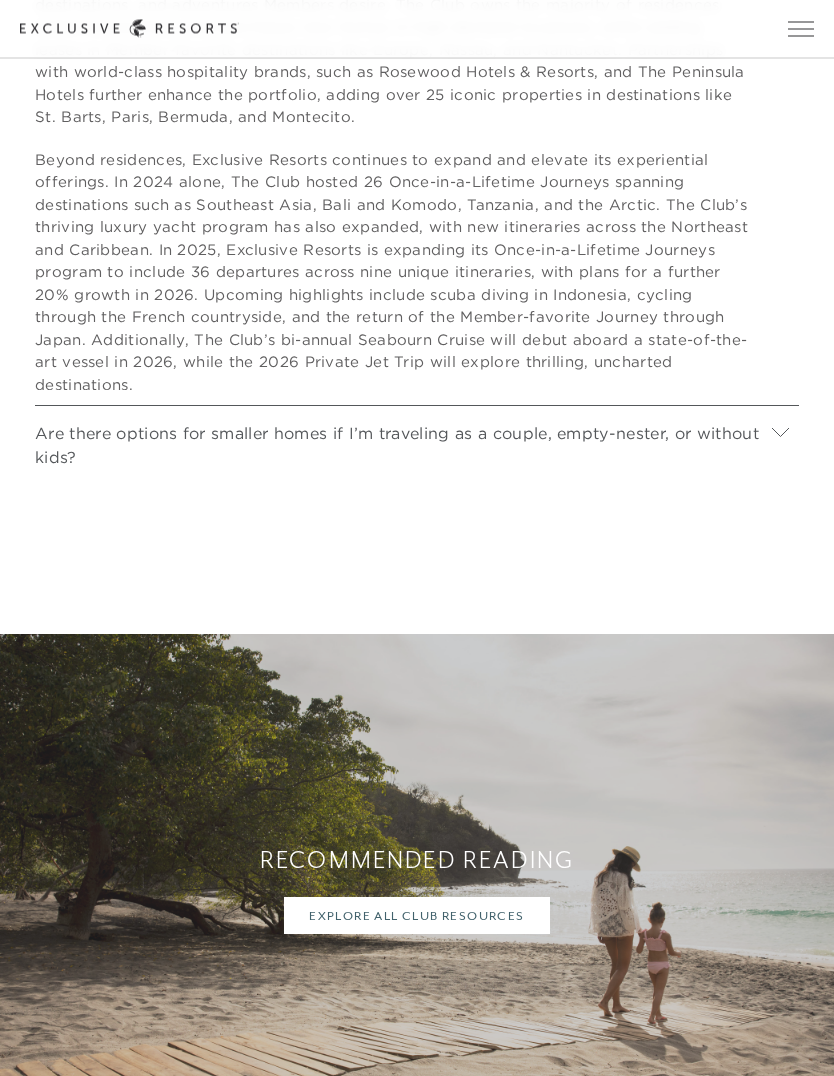 click at bounding box center (780, 435) 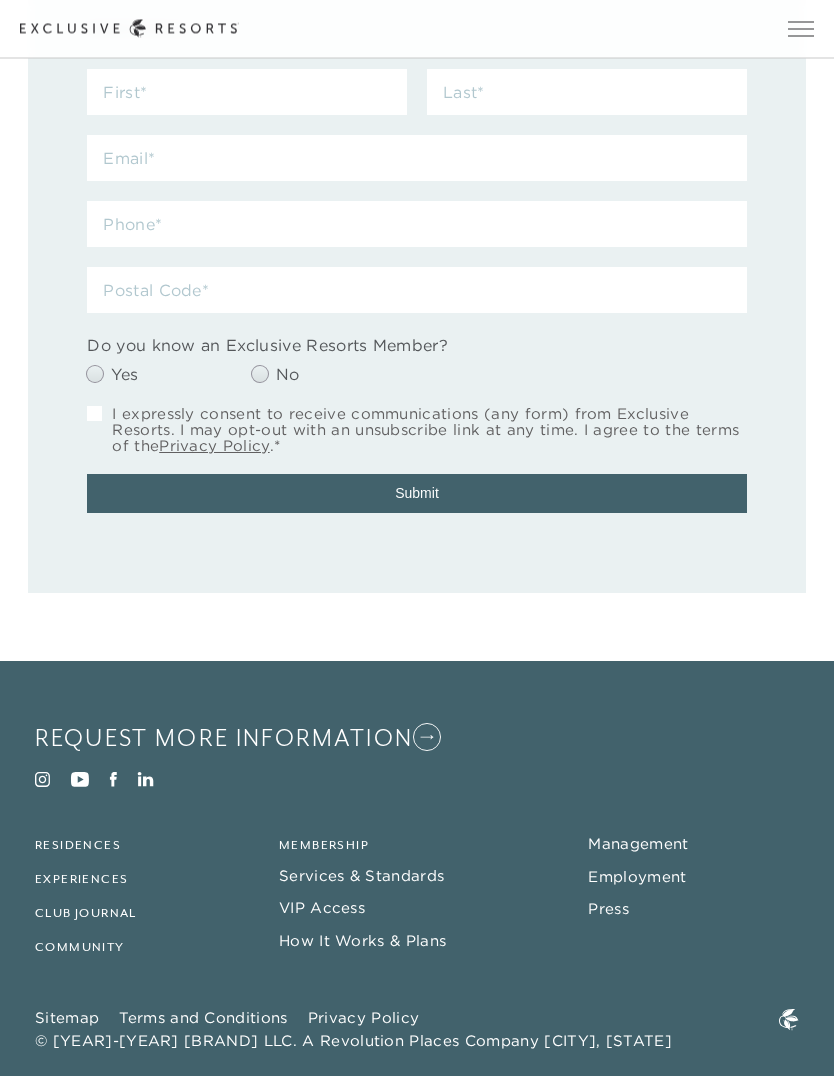 scroll, scrollTop: 12787, scrollLeft: 0, axis: vertical 